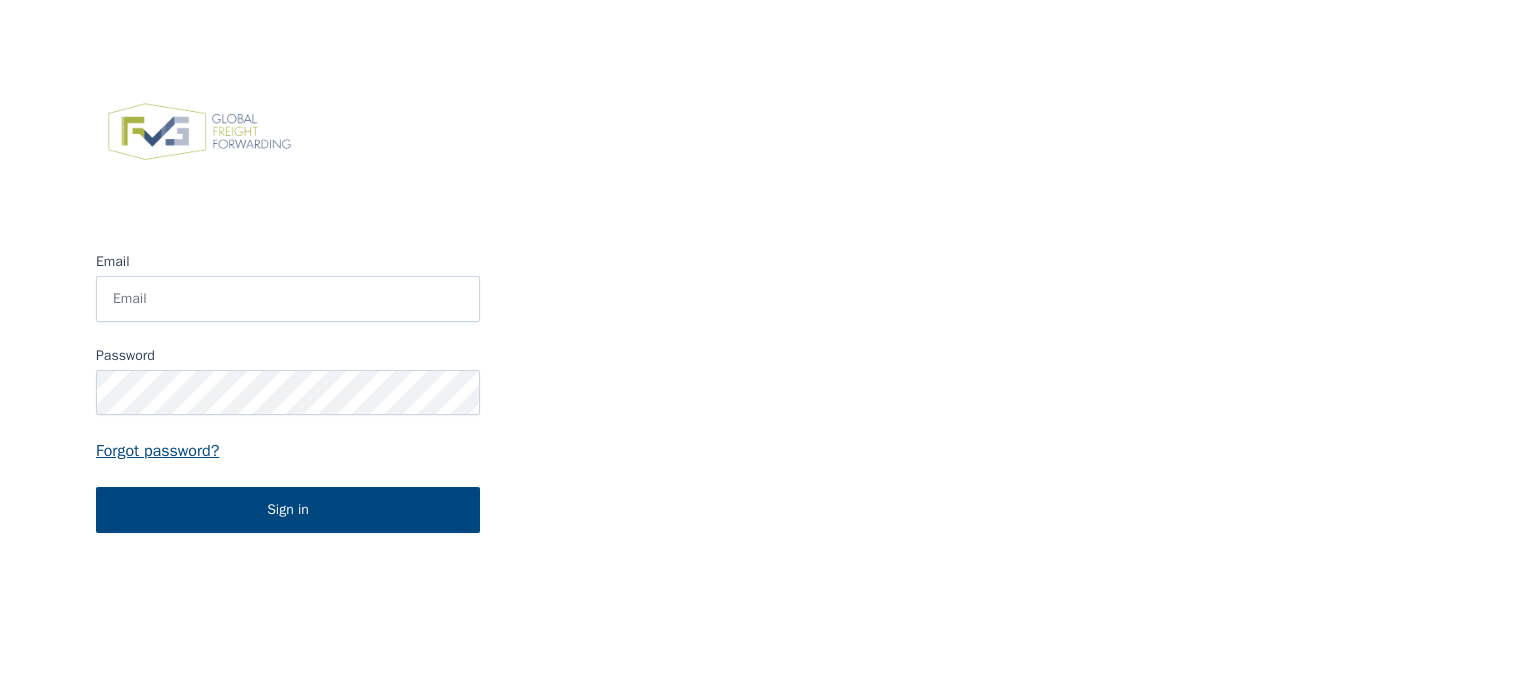 scroll, scrollTop: 0, scrollLeft: 0, axis: both 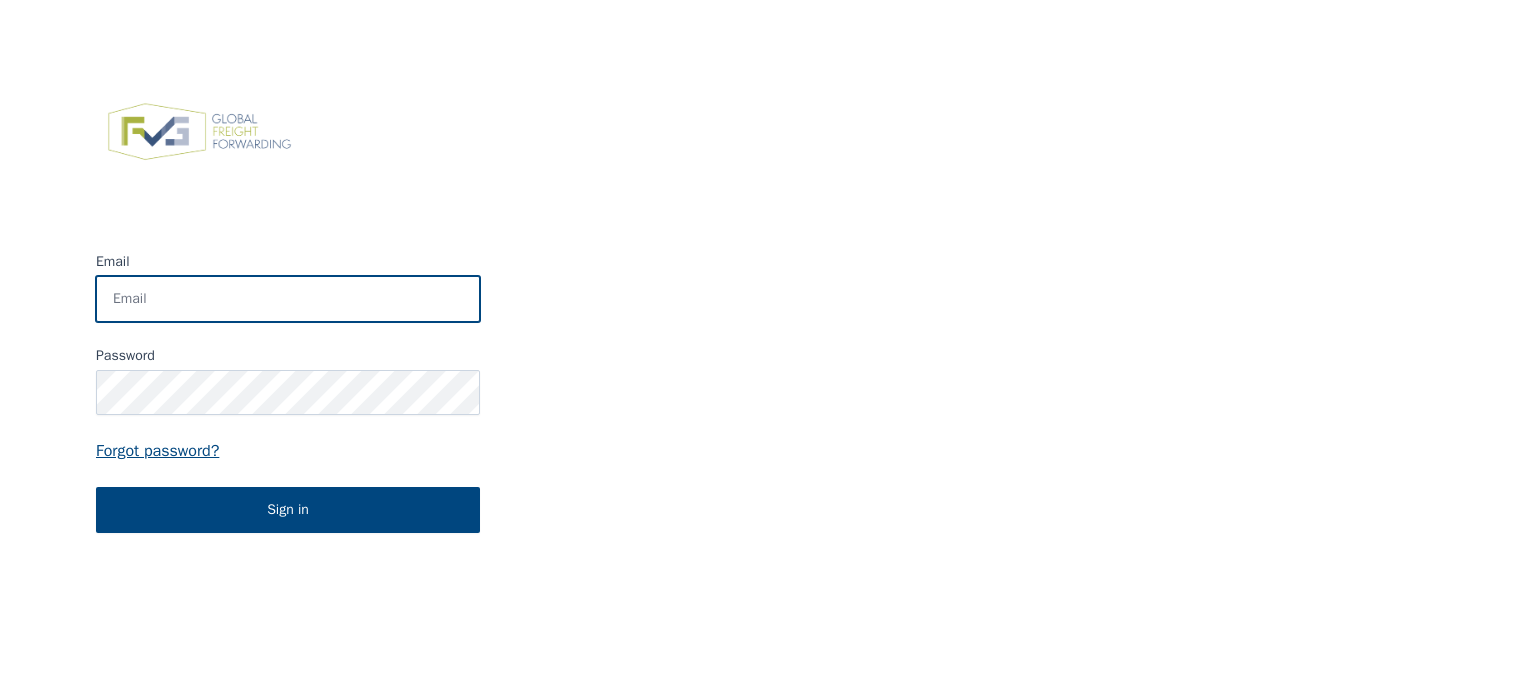 click on "Email" at bounding box center [288, 299] 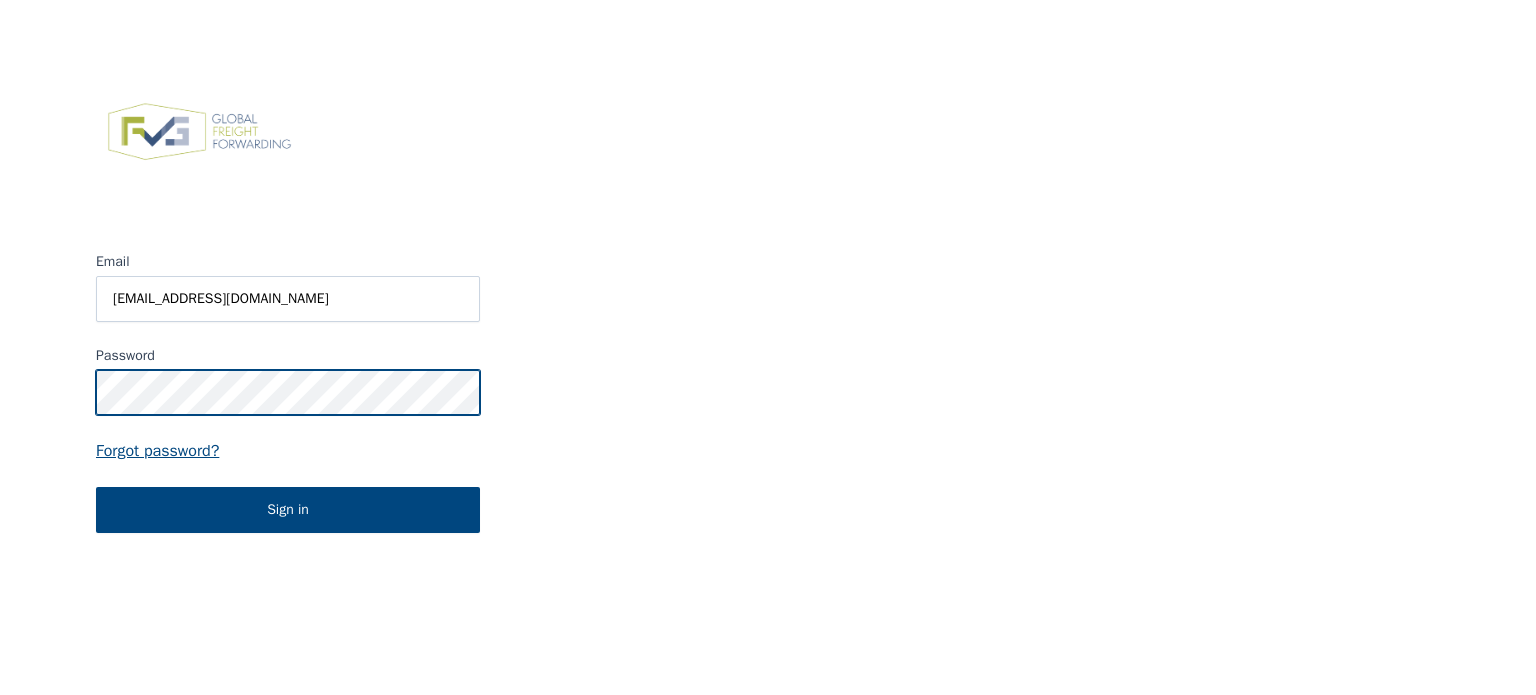 click on "Sign in" at bounding box center [288, 510] 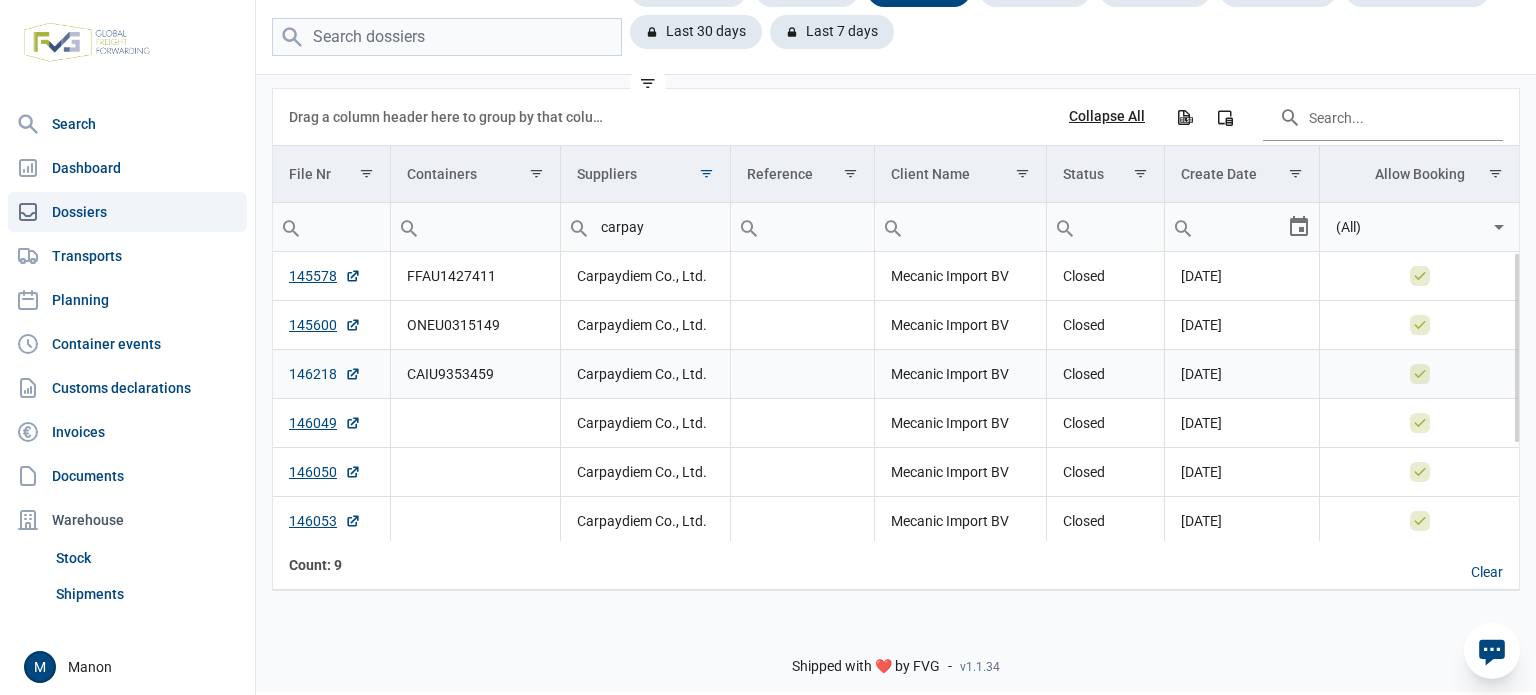 click on "146218" at bounding box center (325, 374) 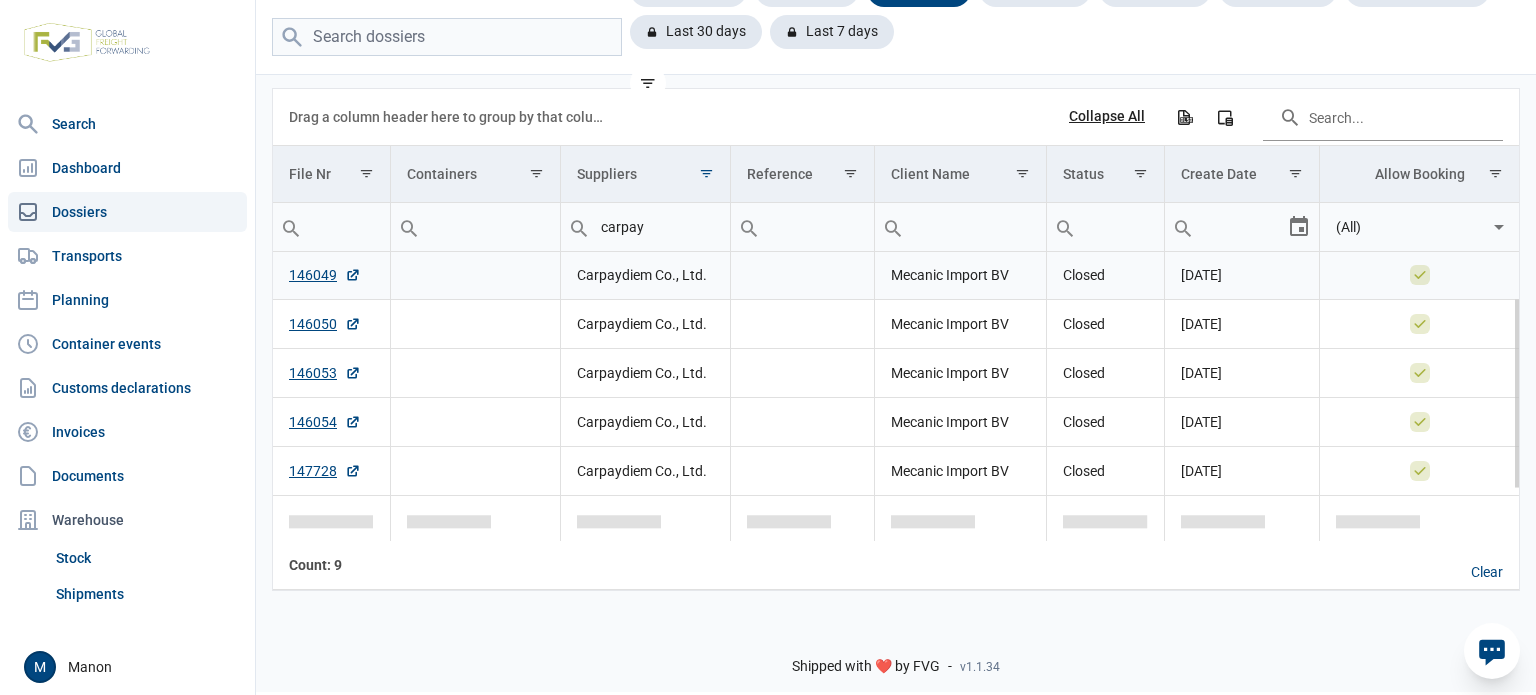 scroll, scrollTop: 0, scrollLeft: 0, axis: both 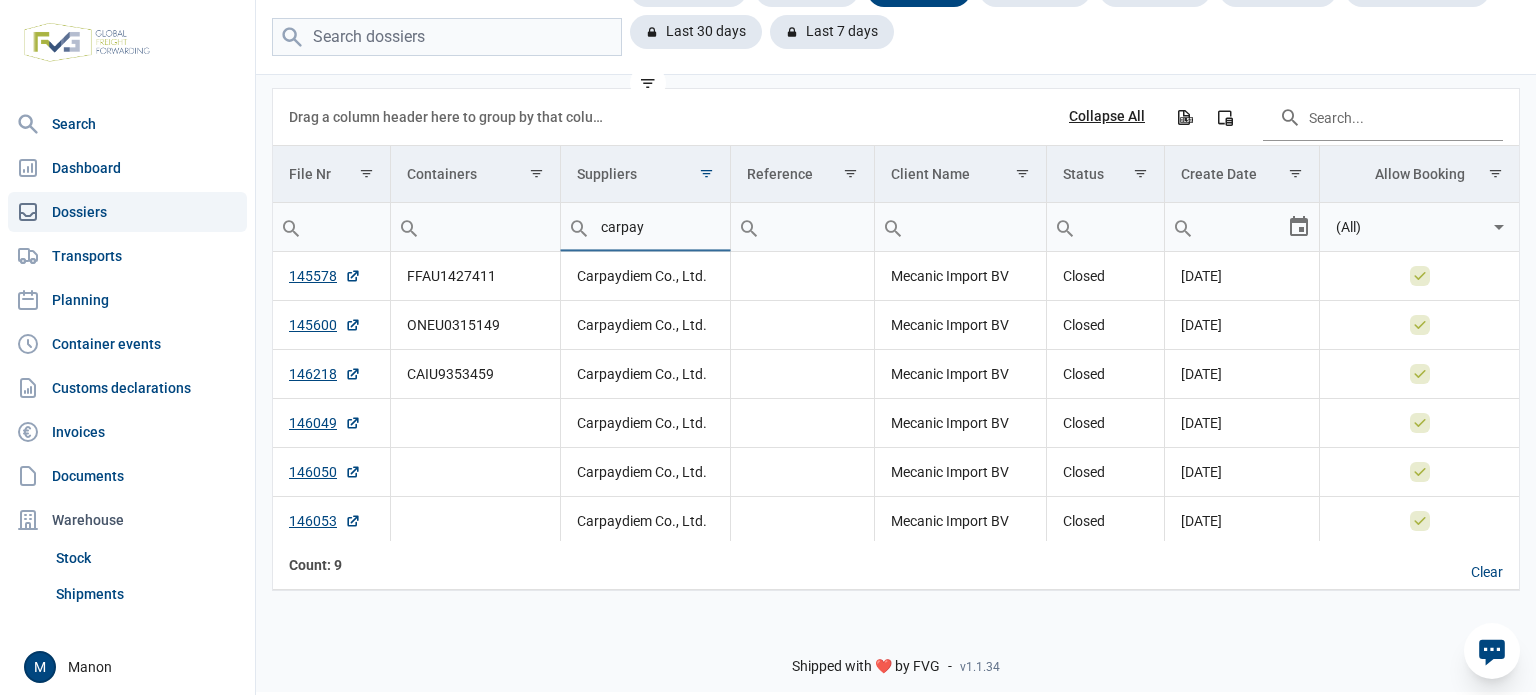 drag, startPoint x: 662, startPoint y: 223, endPoint x: 569, endPoint y: 227, distance: 93.08598 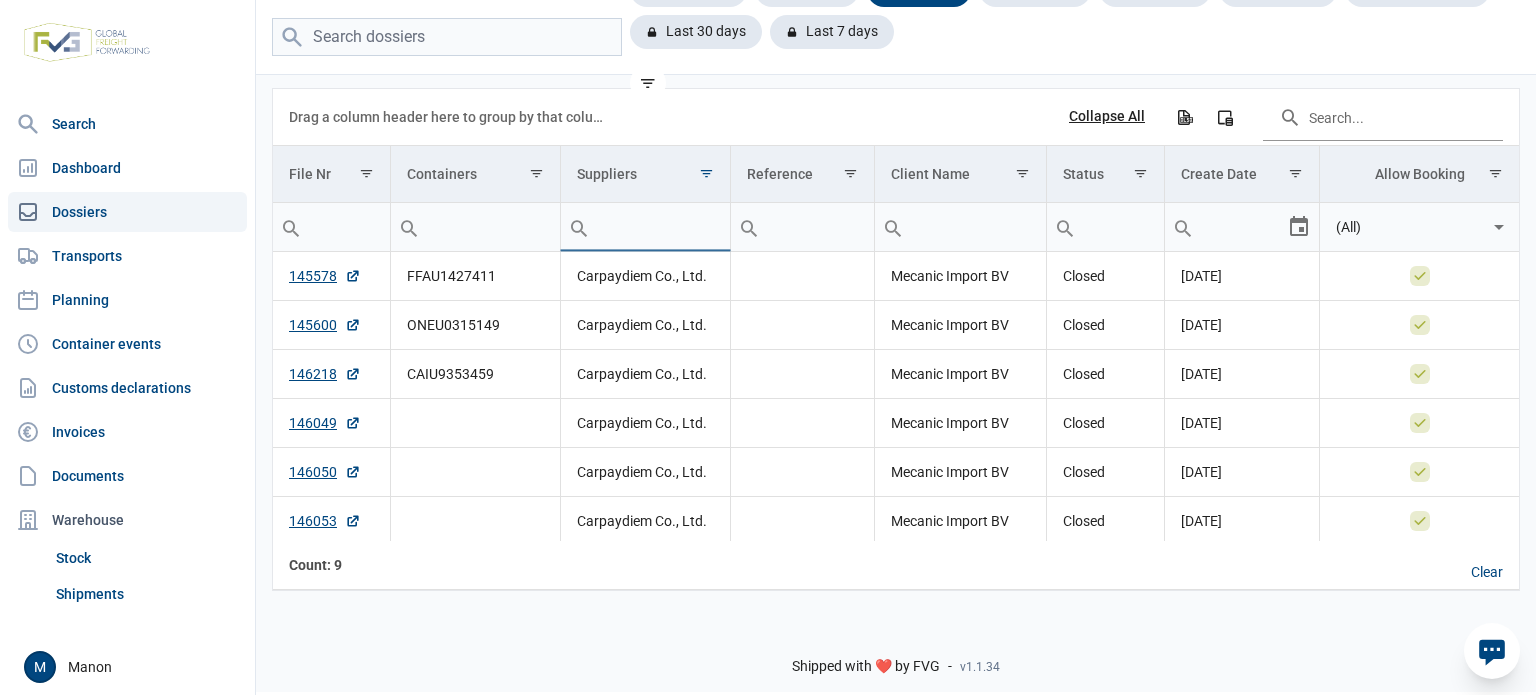 type 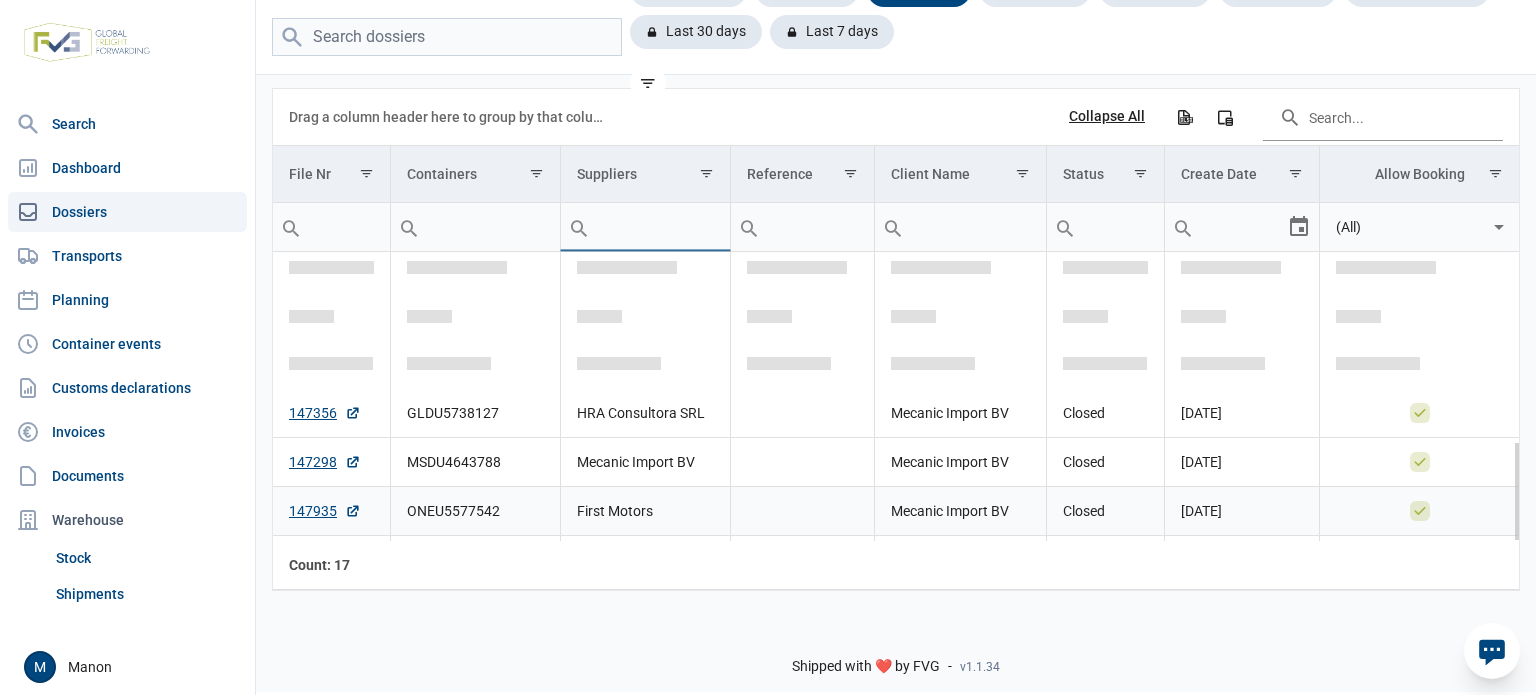 scroll, scrollTop: 539, scrollLeft: 0, axis: vertical 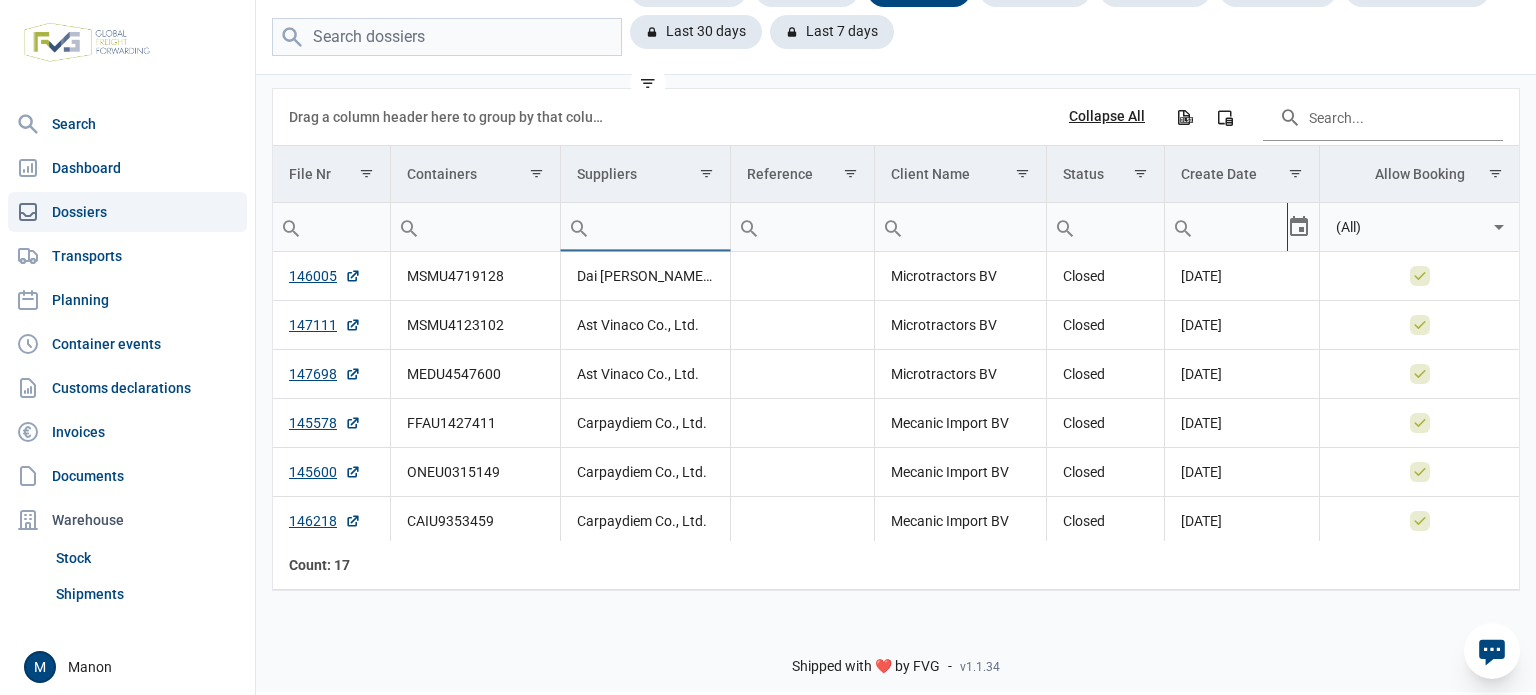 click at bounding box center (1226, 227) 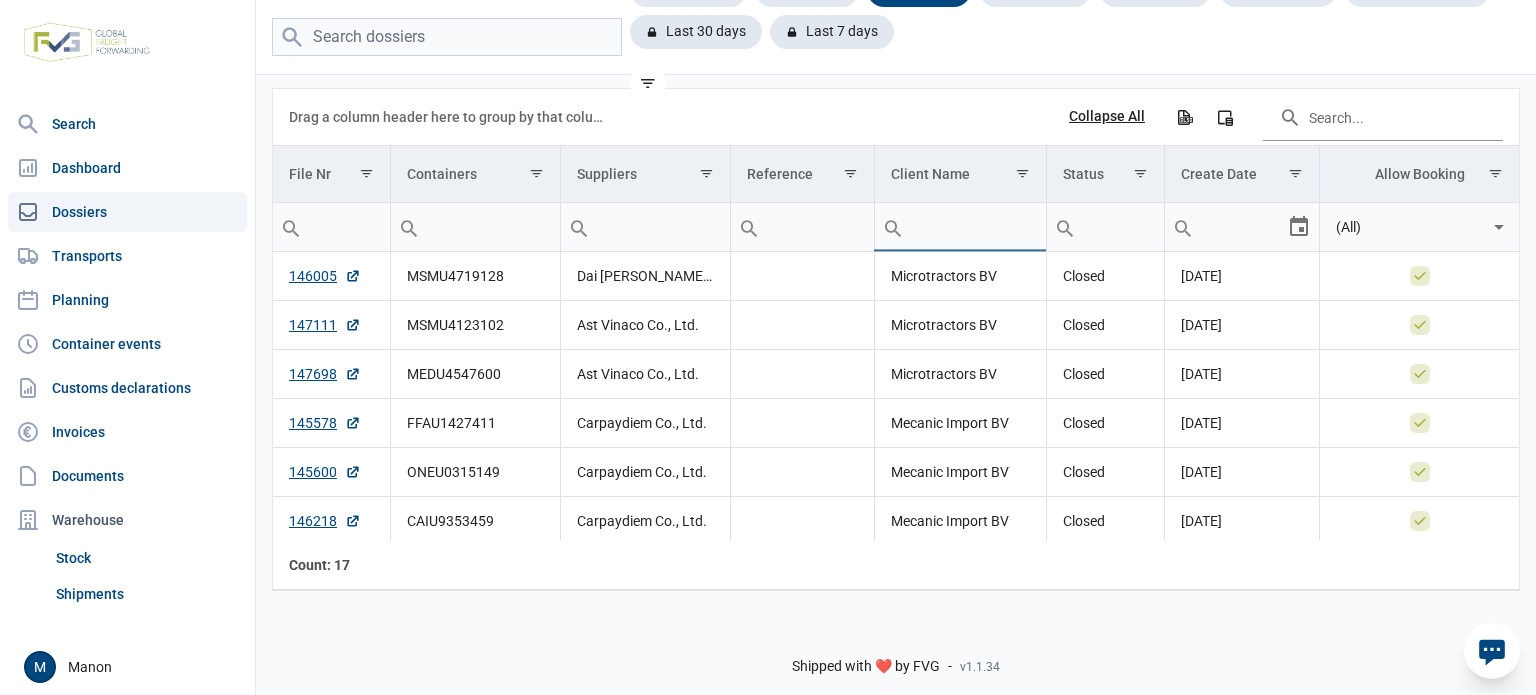 click at bounding box center [960, 227] 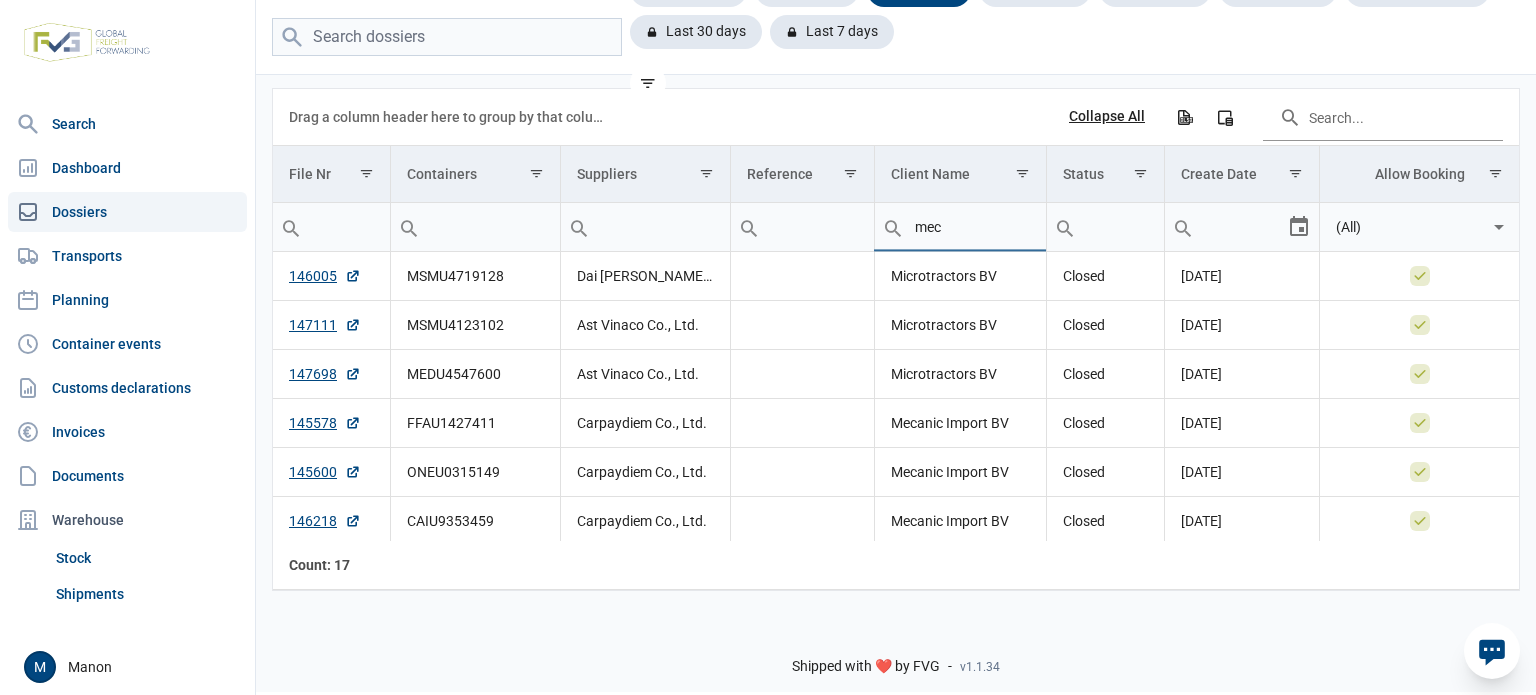 type on "mec" 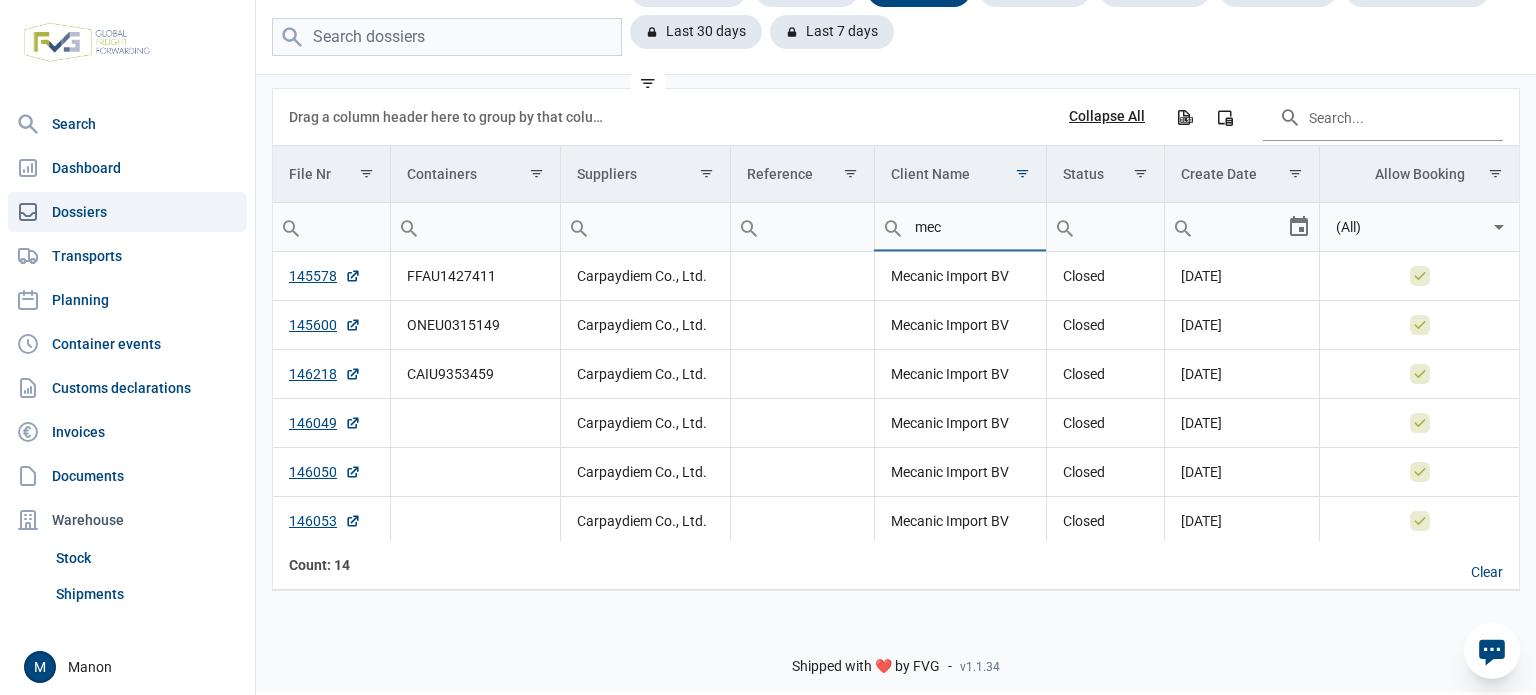click on "Unsaved filter   Last 7 days   Last 7 days   Last 30 days   Last 30 days   Active files   Created today   Last 30 days   Last 7 days" at bounding box center [1075, 11] 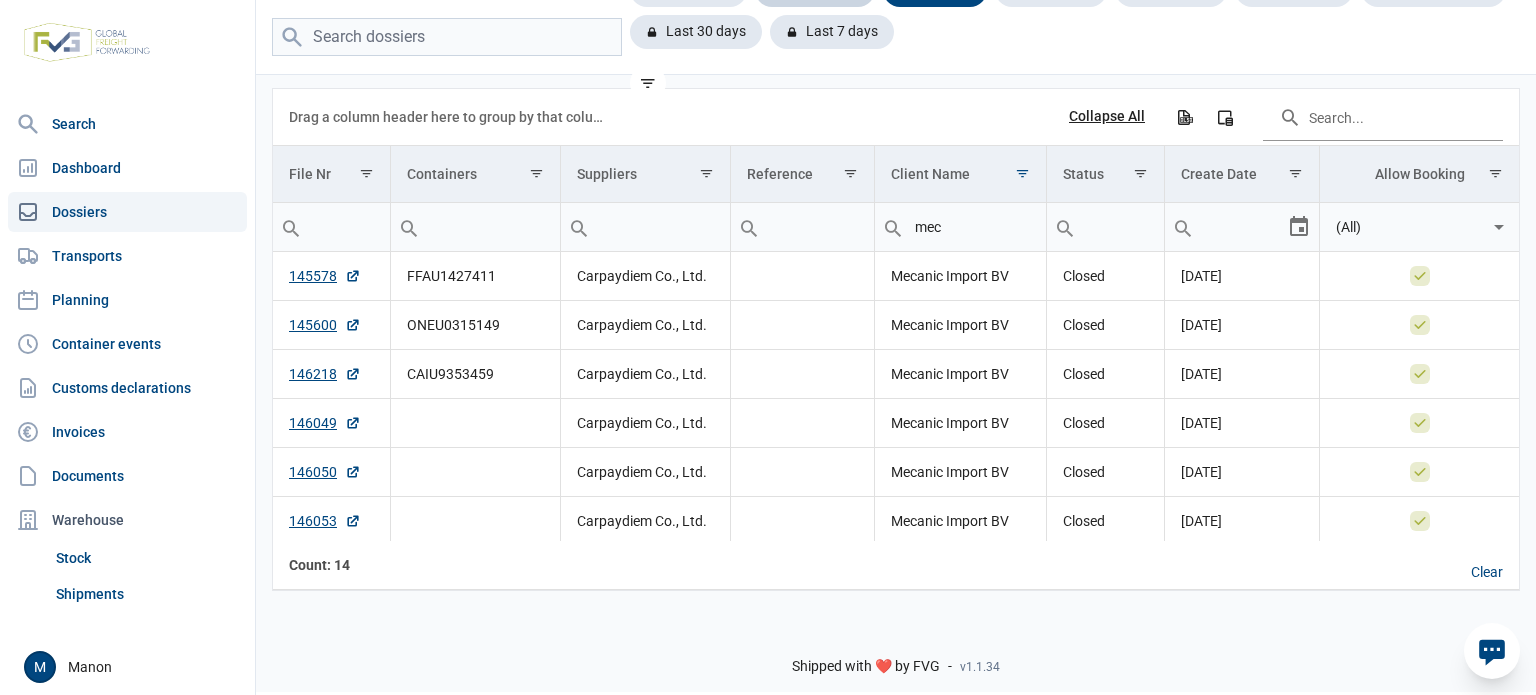 click on "Last 7 days" 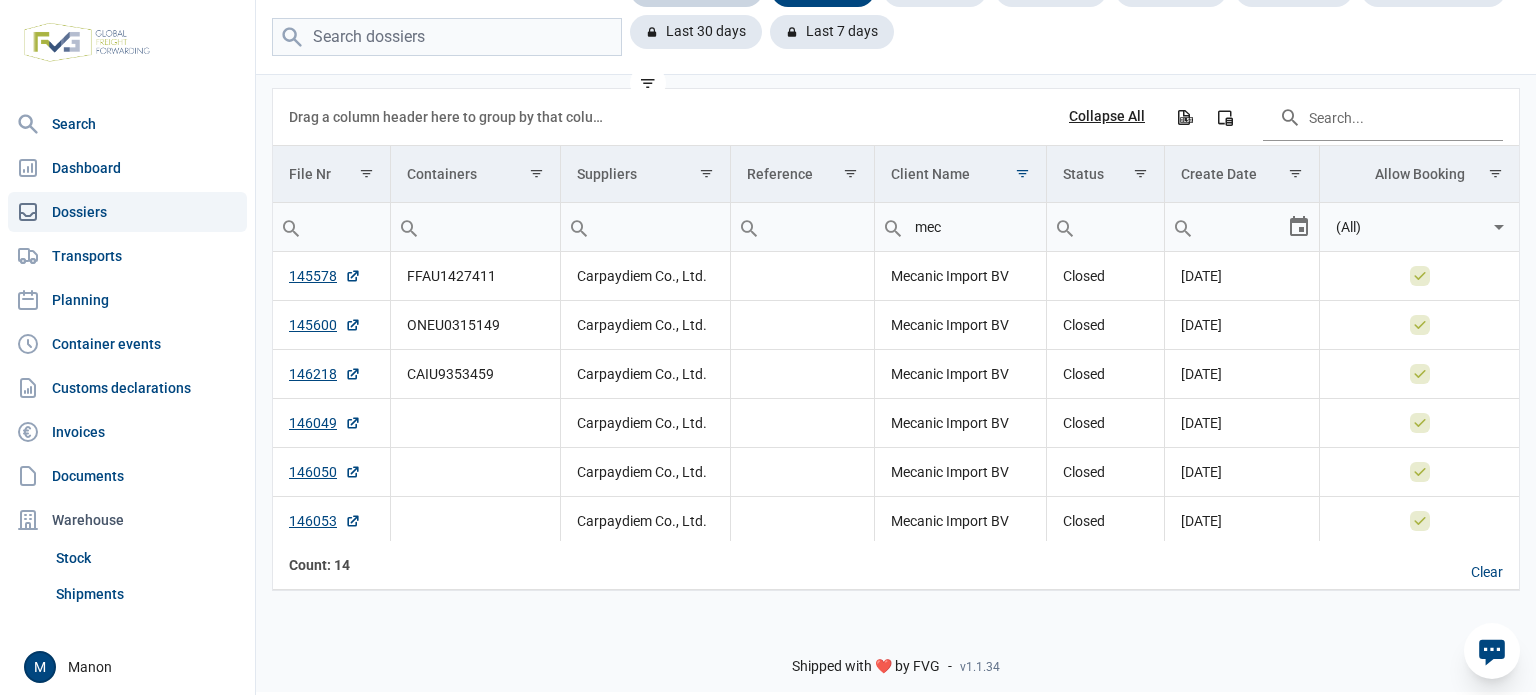 click on "Unsaved filter" 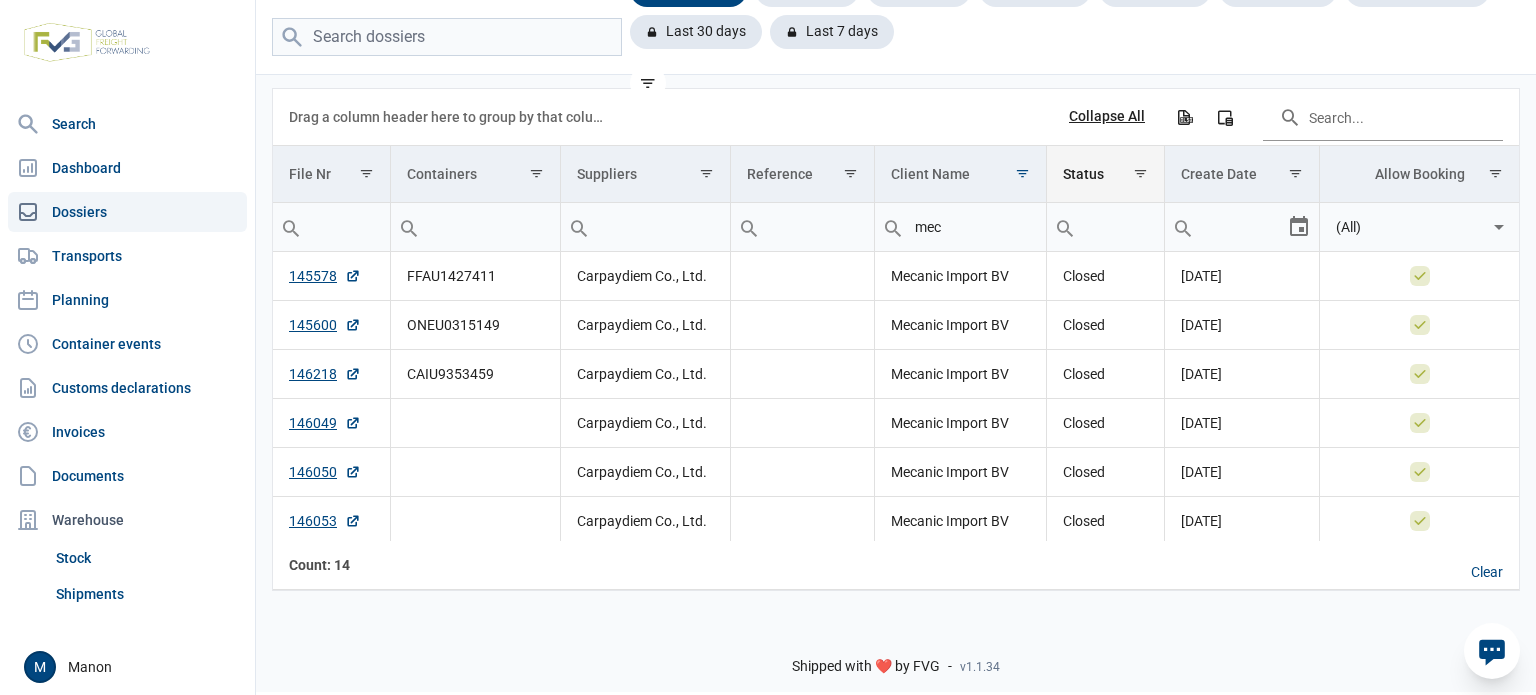 click at bounding box center [1140, 173] 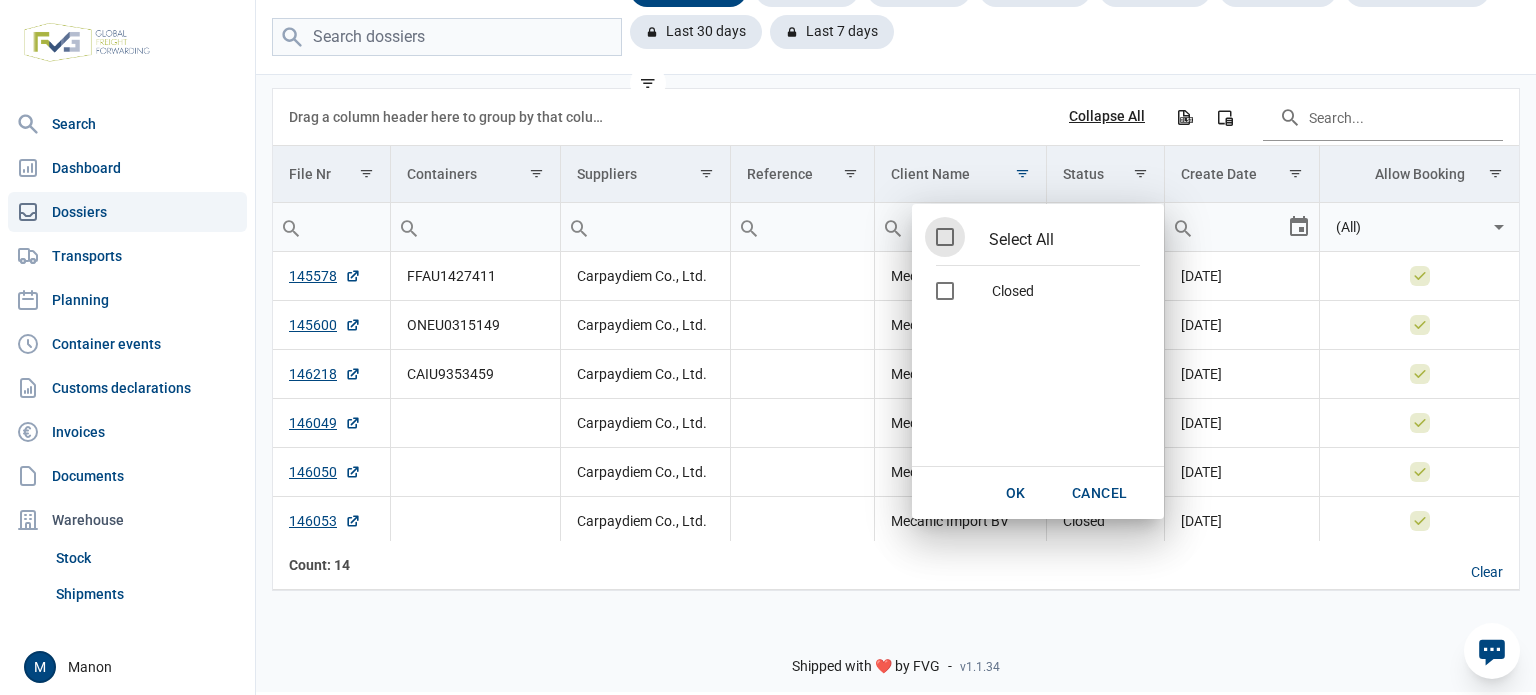 click on "Unsaved filter   Last 7 days   Last 7 days   Last 30 days   Last 30 days   Active files   Created today   Last 30 days   Last 7 days" at bounding box center [1075, 37] 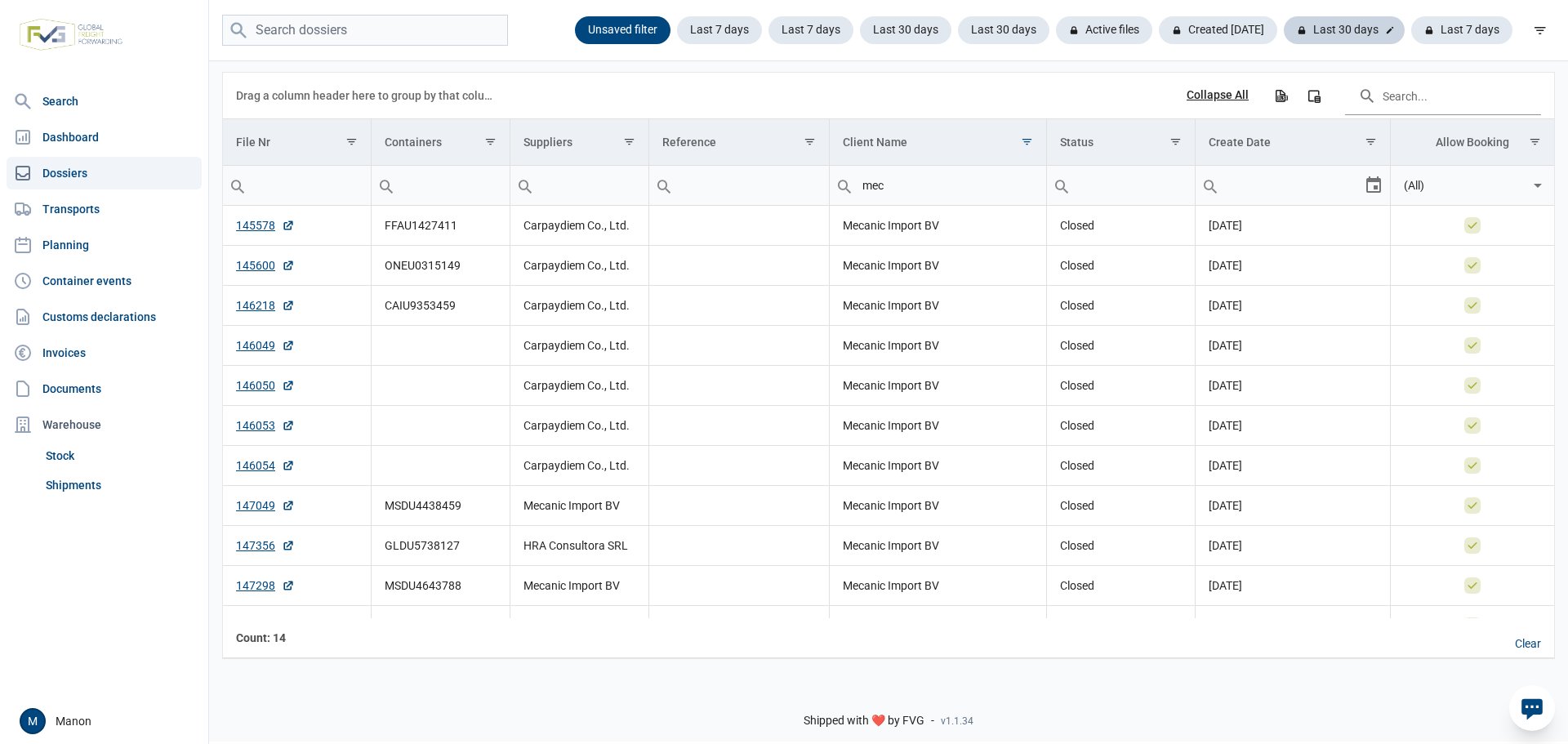 click on "Last 30 days" 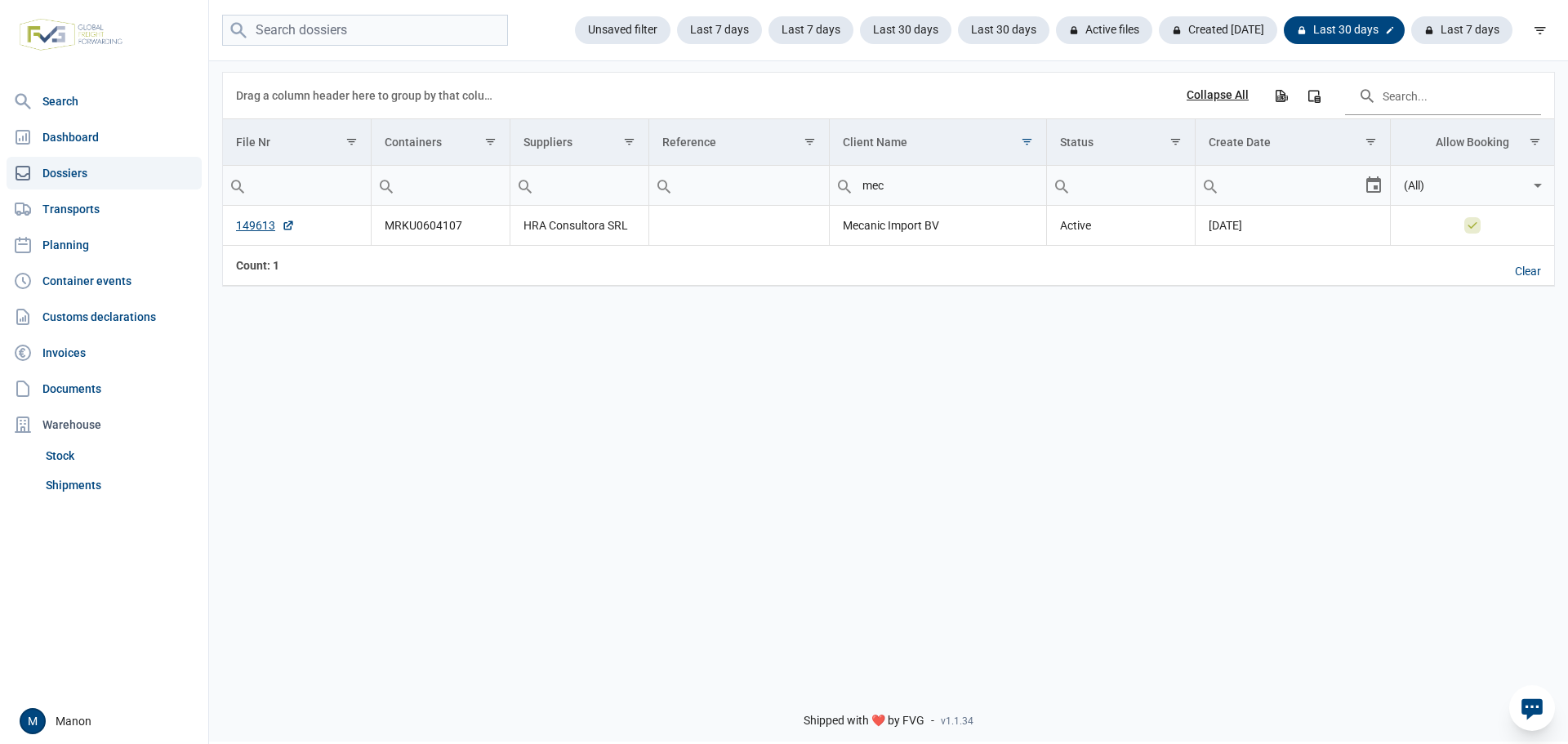 click on "Last 30 days" 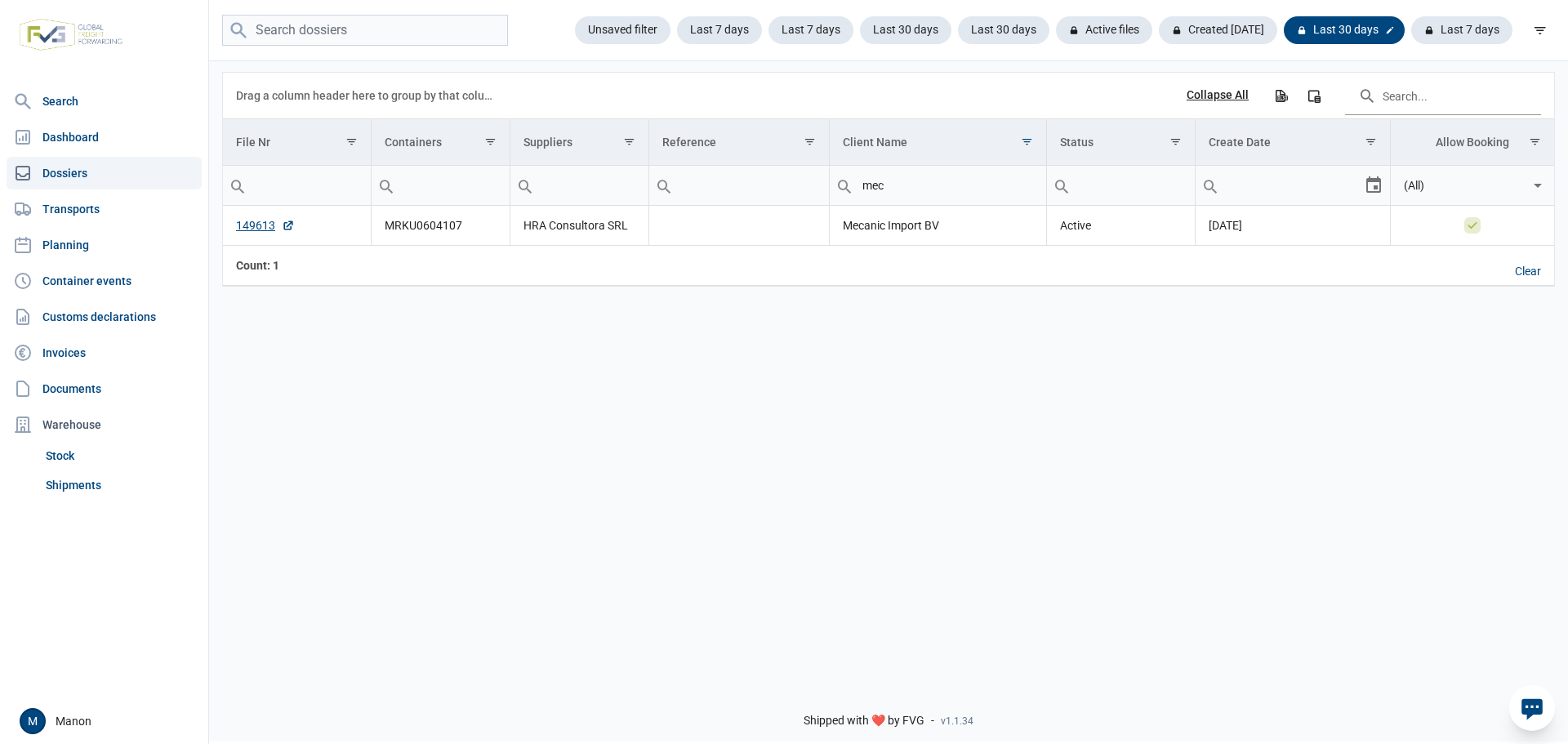 click 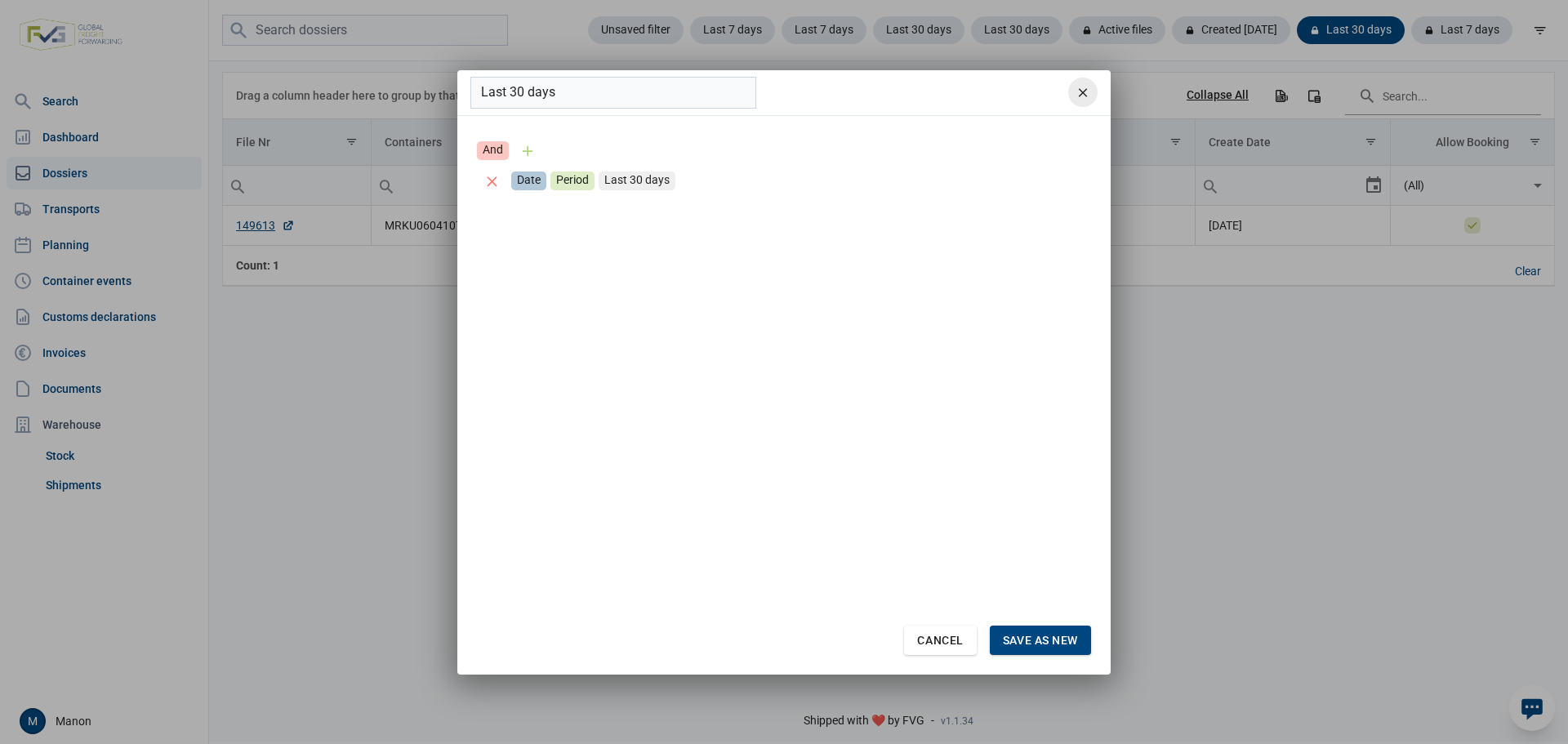 click at bounding box center (1083, 92) 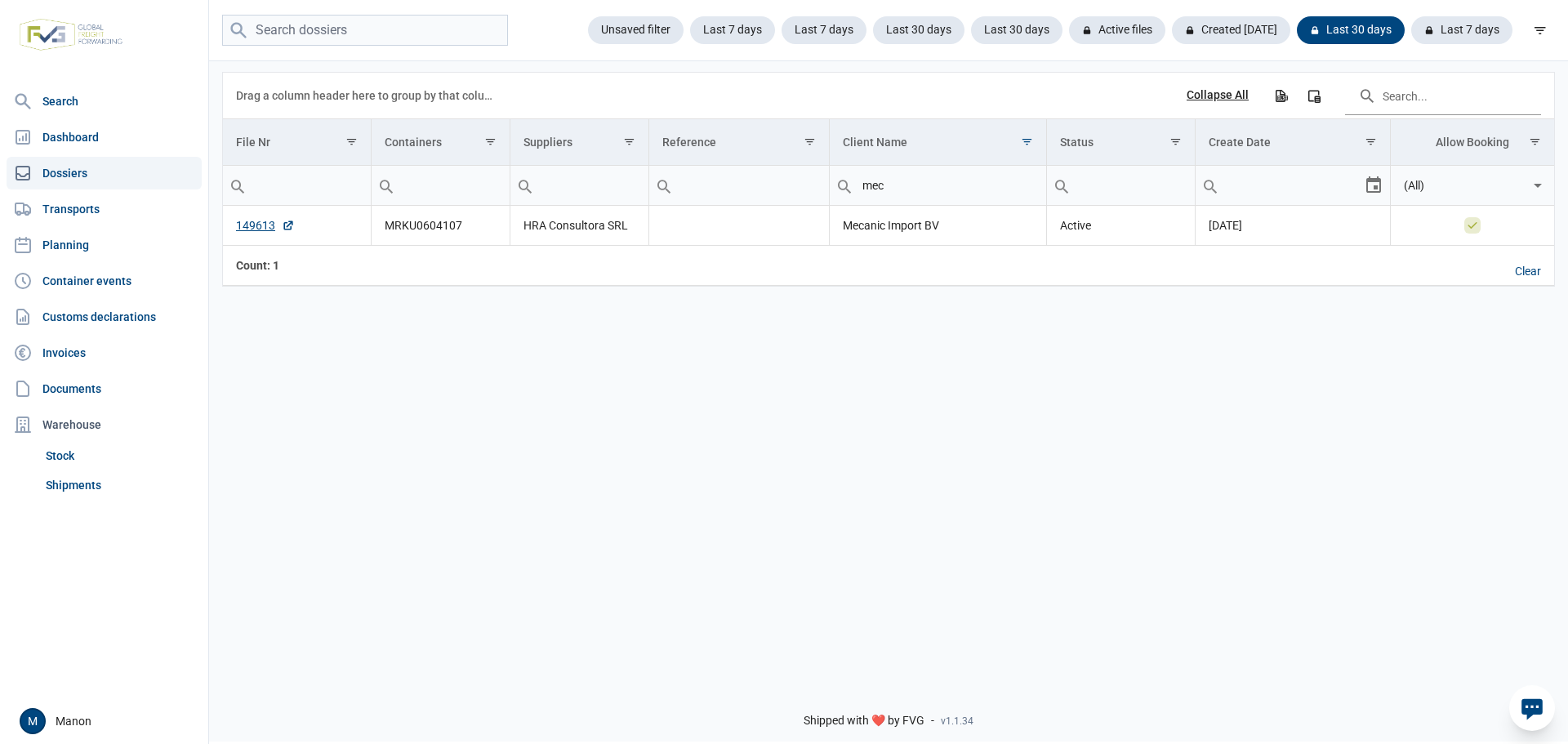 click on "Data grid with 1 rows and 8 columns   Drag a column header here to group by that column Collapse All Export all data to Excel Column Chooser File Nr Containers Suppliers Reference Client Name Status Create Date Allow Booking mec (All) 149613  MRKU0604107 HRA Consultora SRL   Mecanic Import BV Active 10-07-2025 No data Loading... Count: 1 [Client Name] Contains 'mec' Clear Select All Closed OK Cancel" 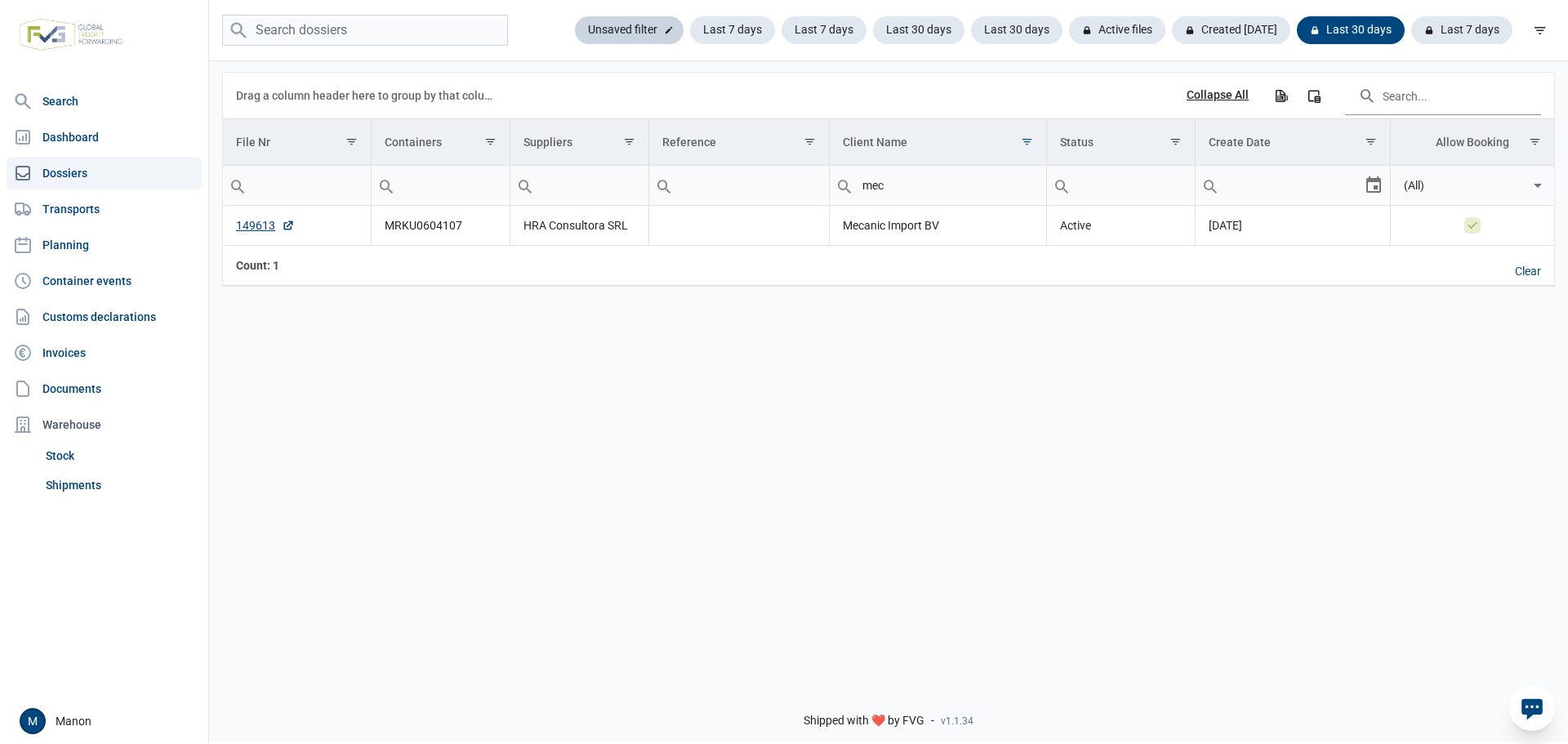 click on "Unsaved filter" 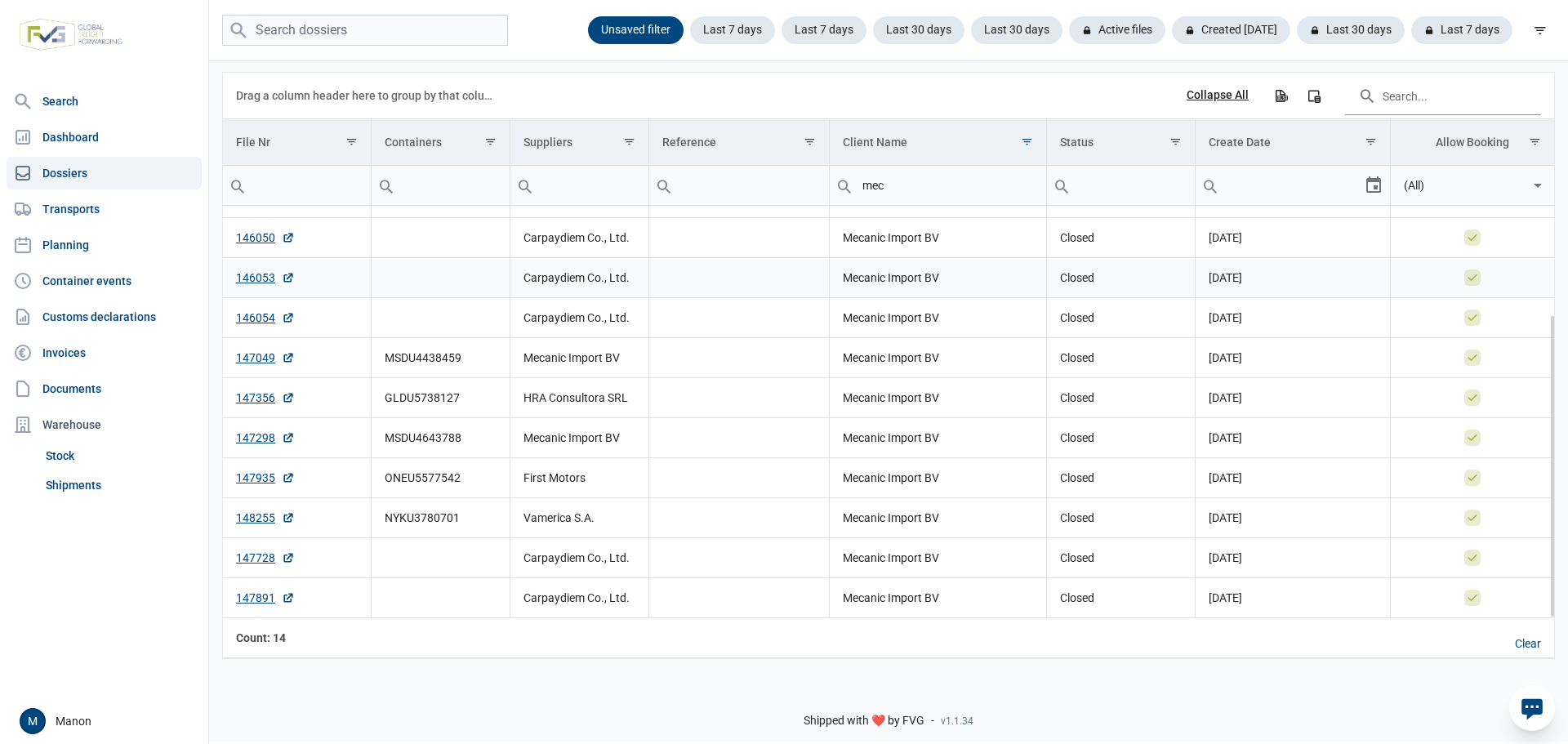 scroll, scrollTop: 0, scrollLeft: 0, axis: both 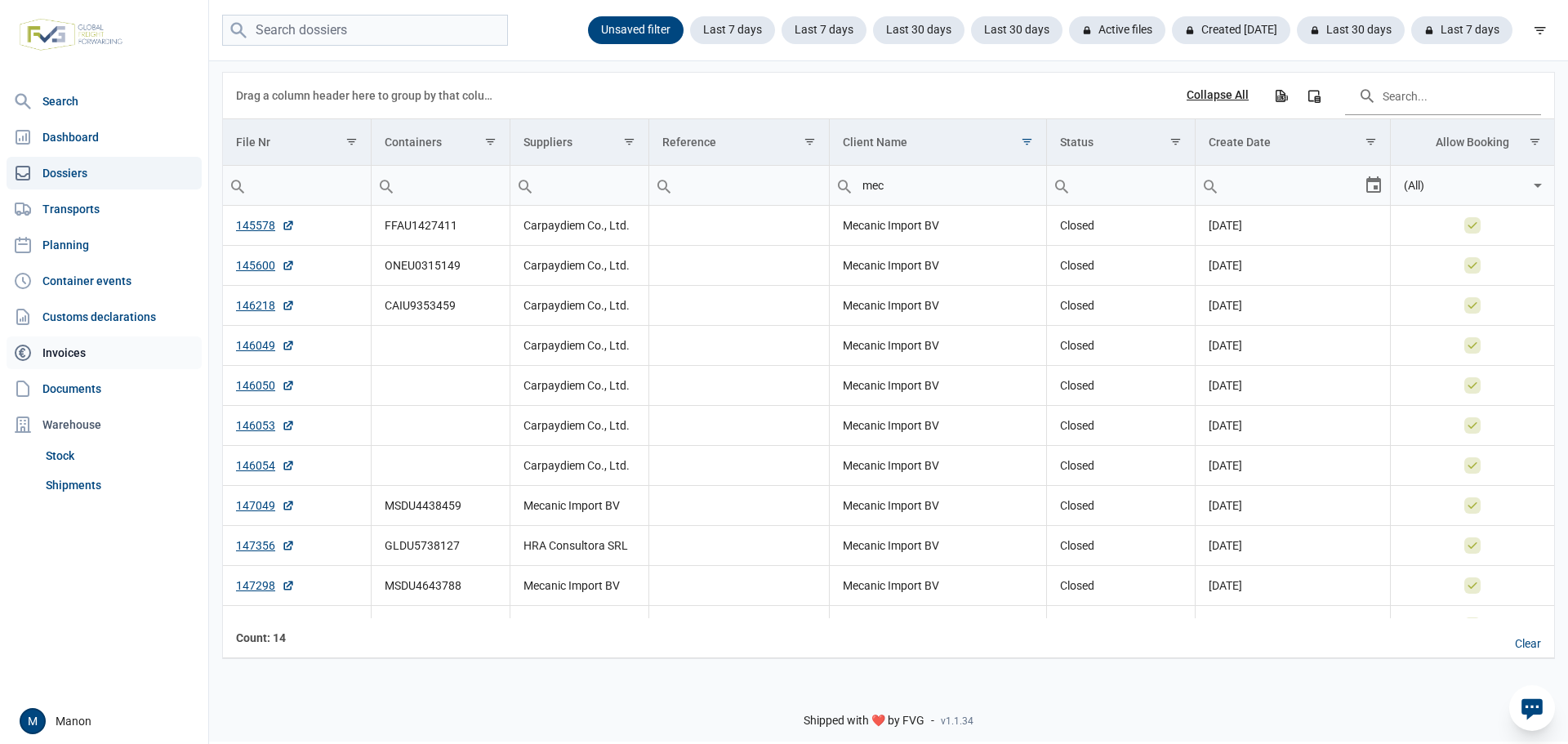 click on "Invoices" 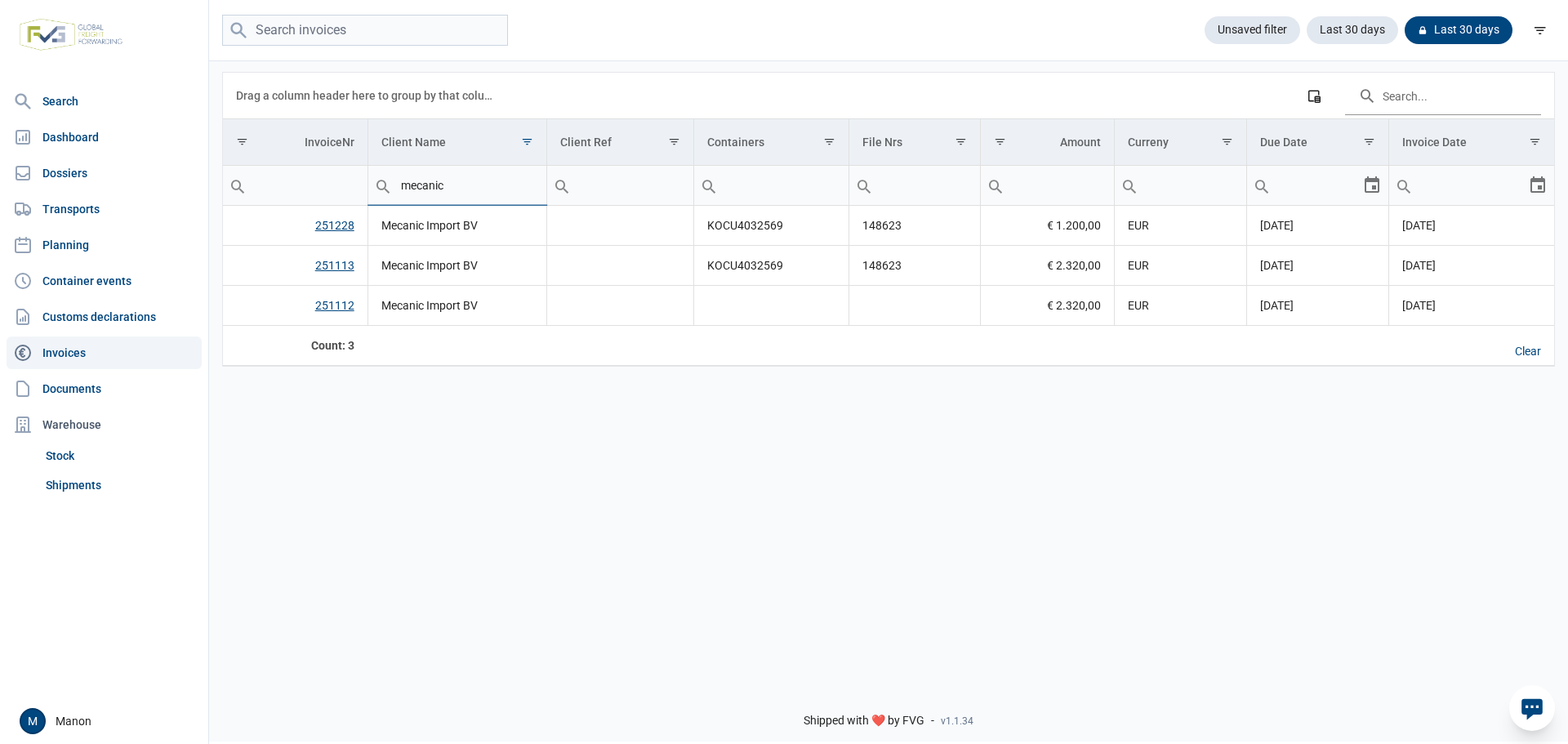 drag, startPoint x: 497, startPoint y: 189, endPoint x: 383, endPoint y: 210, distance: 115.91807 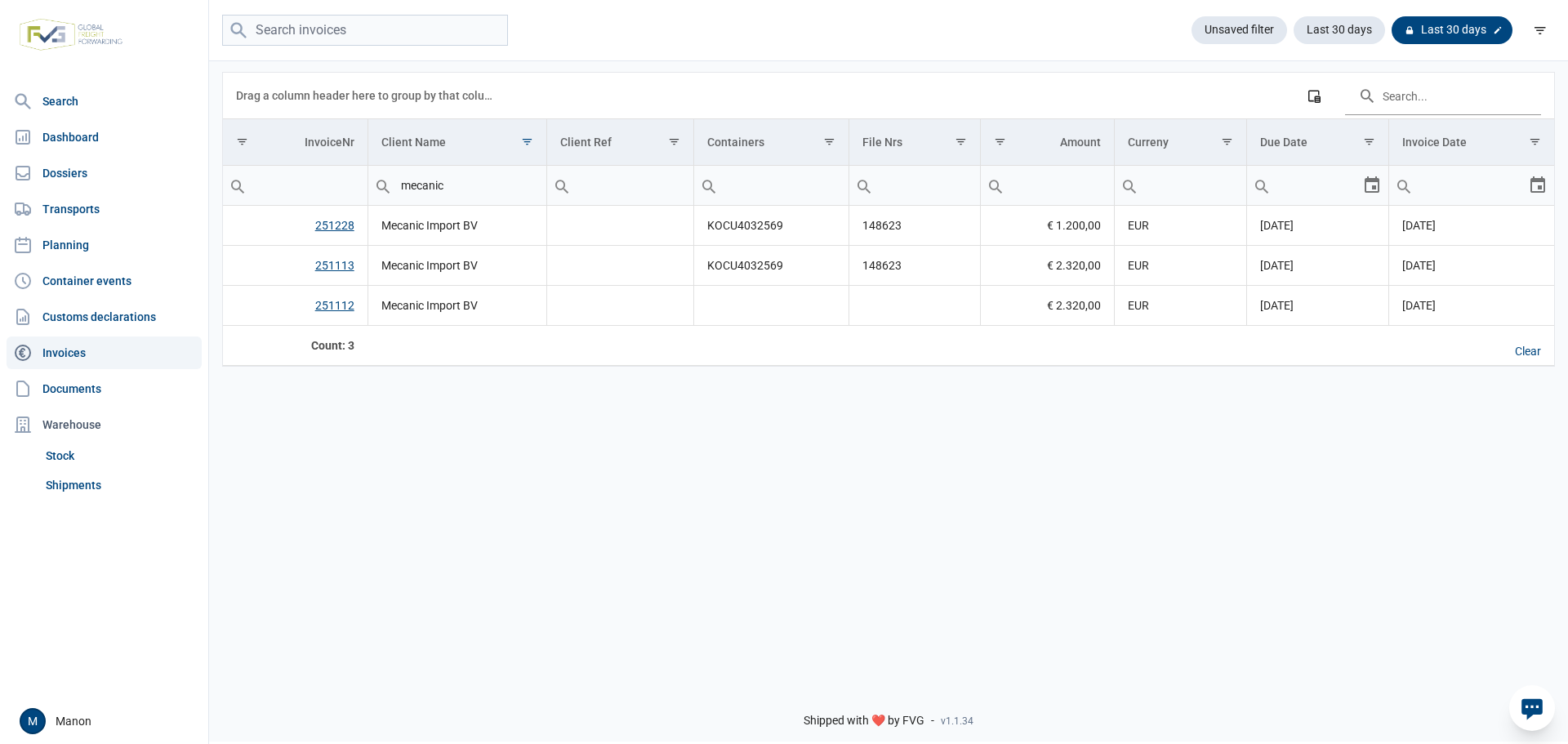 click 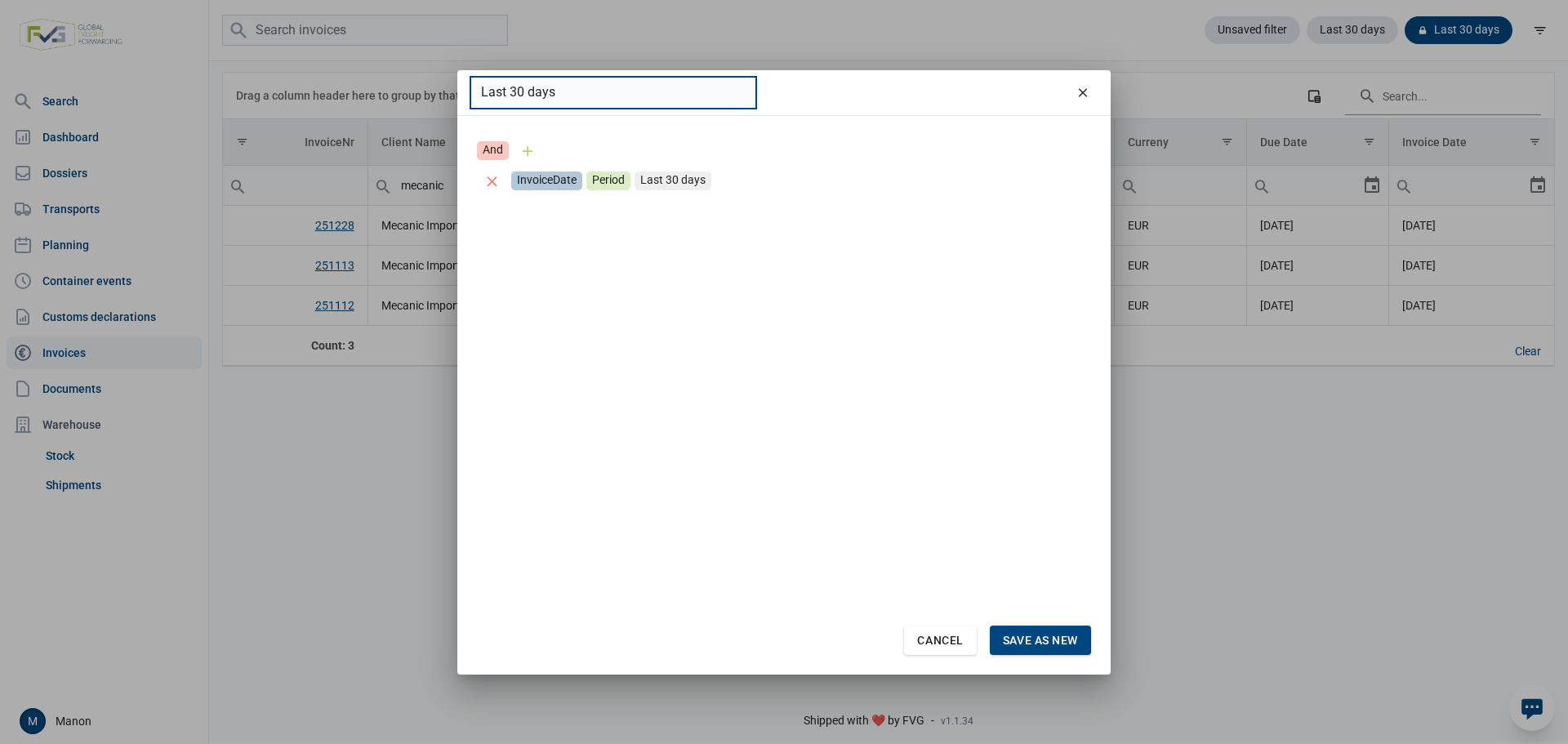 click on "Last 30 days" at bounding box center [613, 92] 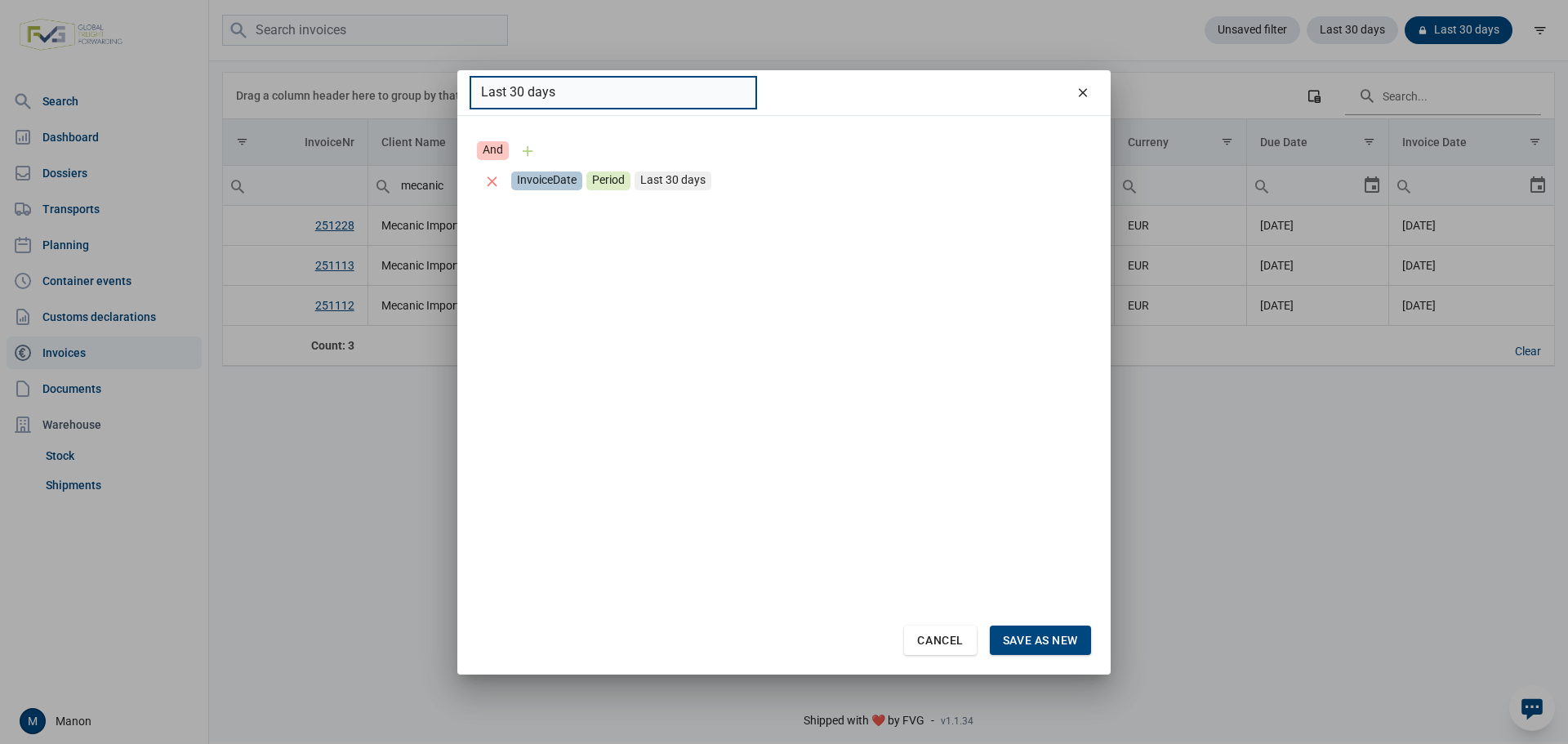 click on "Last 30 days" at bounding box center [613, 92] 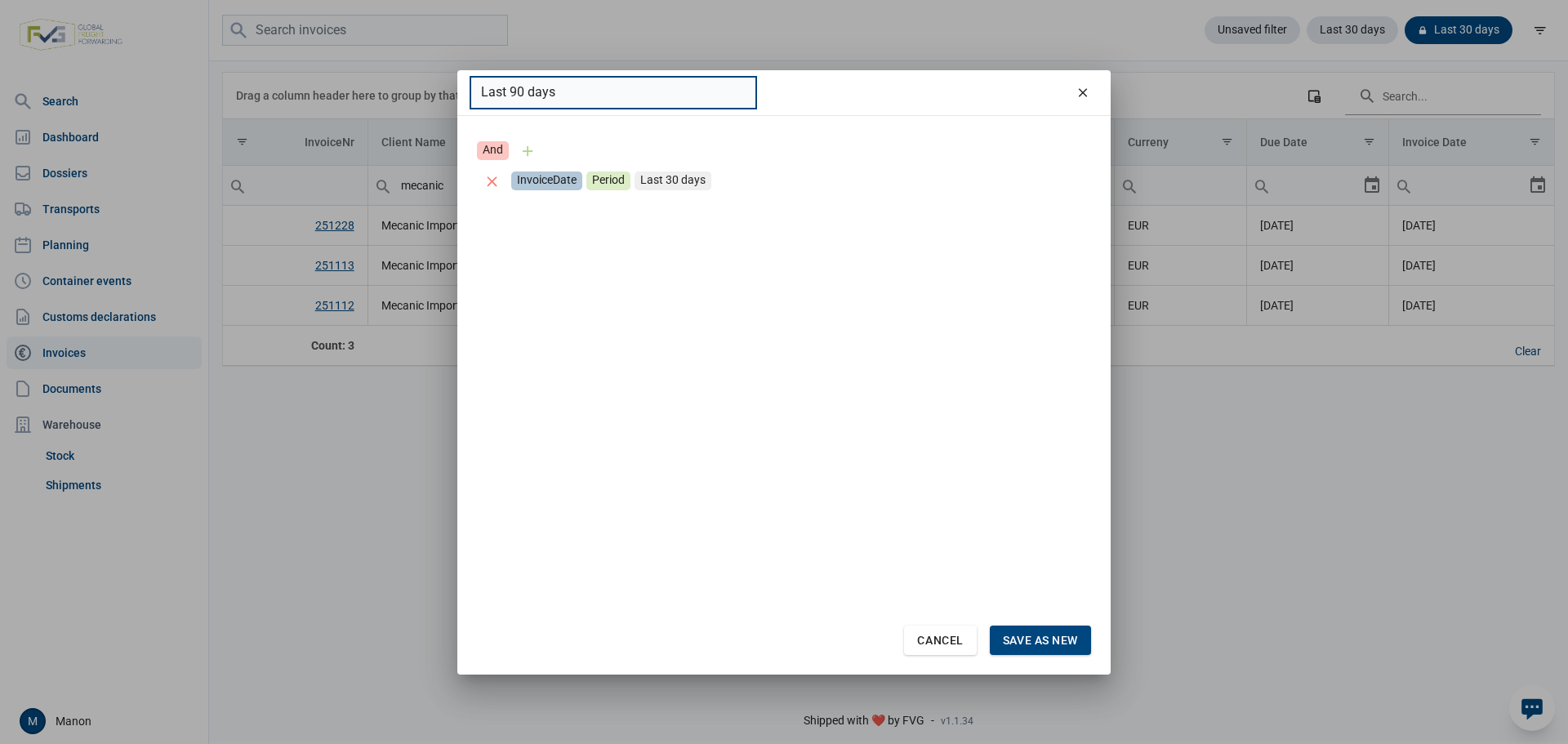 type on "Last 90 days" 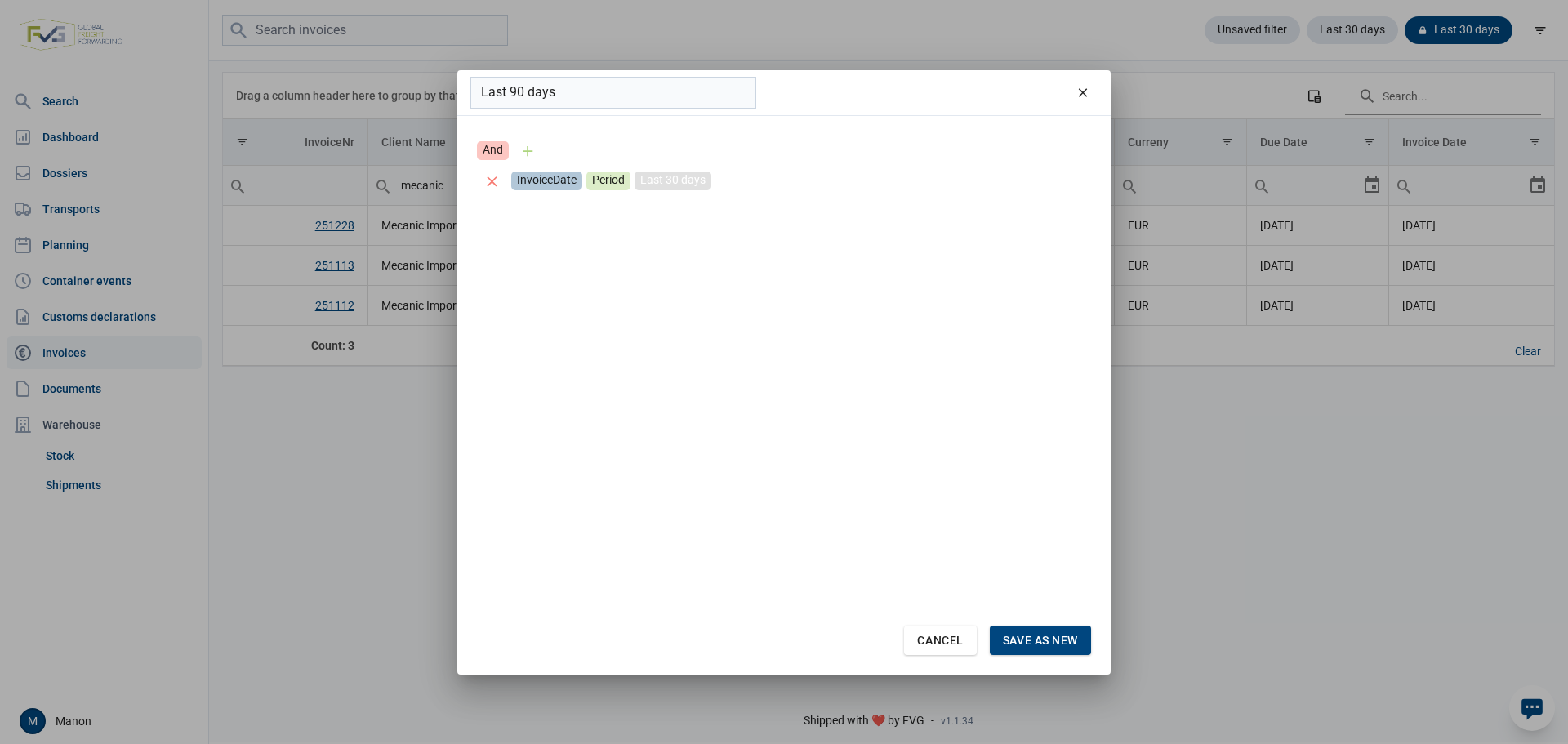 click on "Last 30 days" at bounding box center [673, 180] 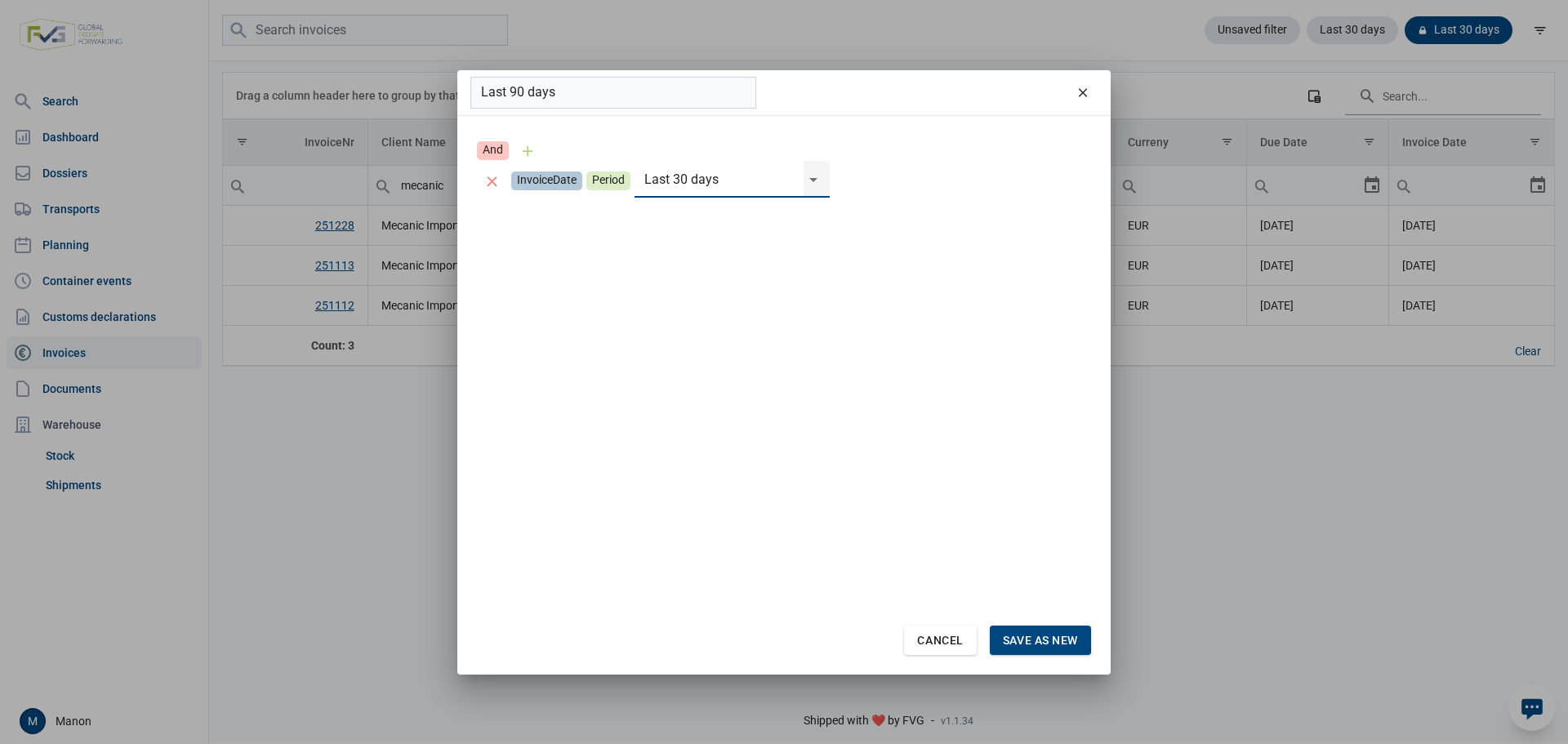 click 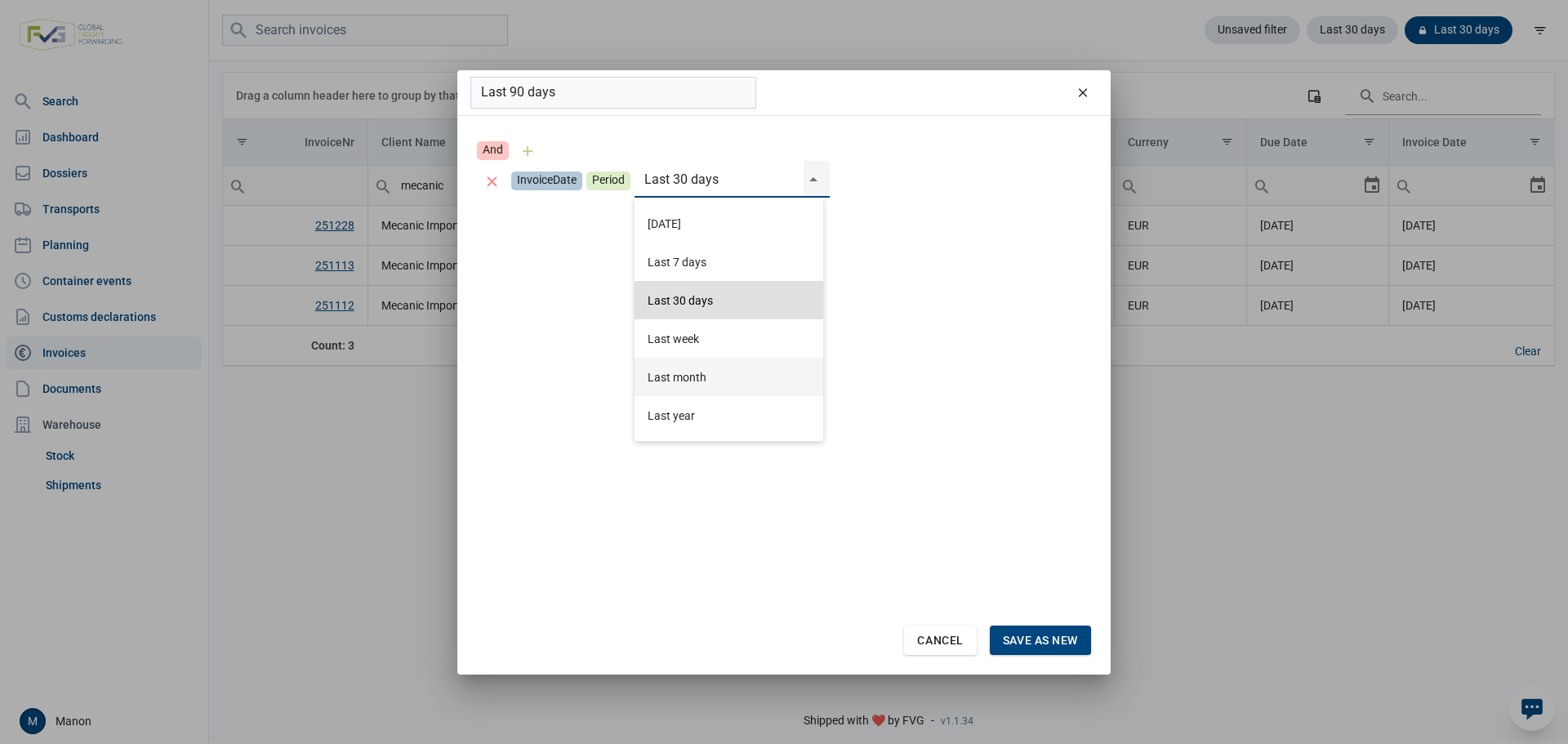 click on "Last month" at bounding box center [728, 376] 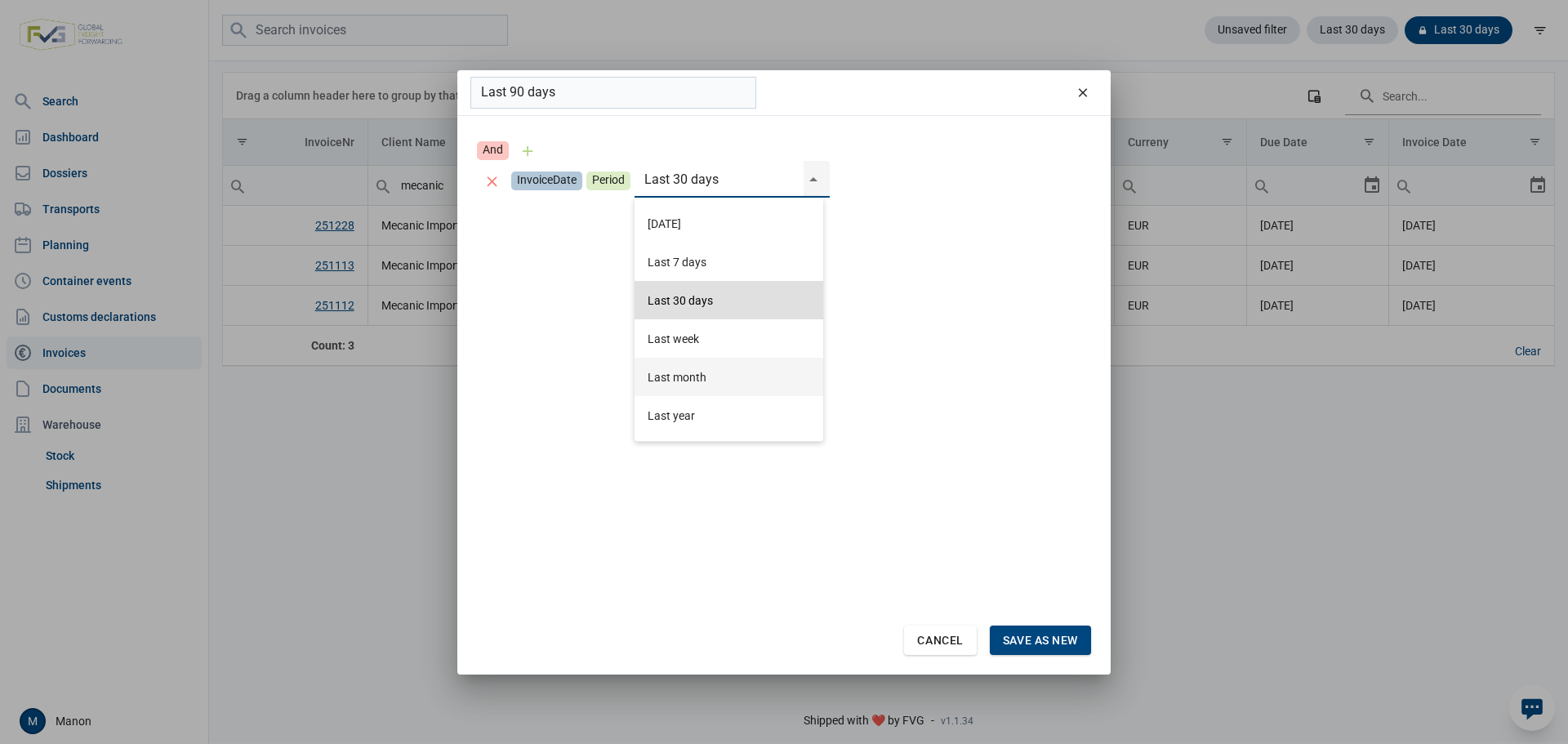 type on "Last month" 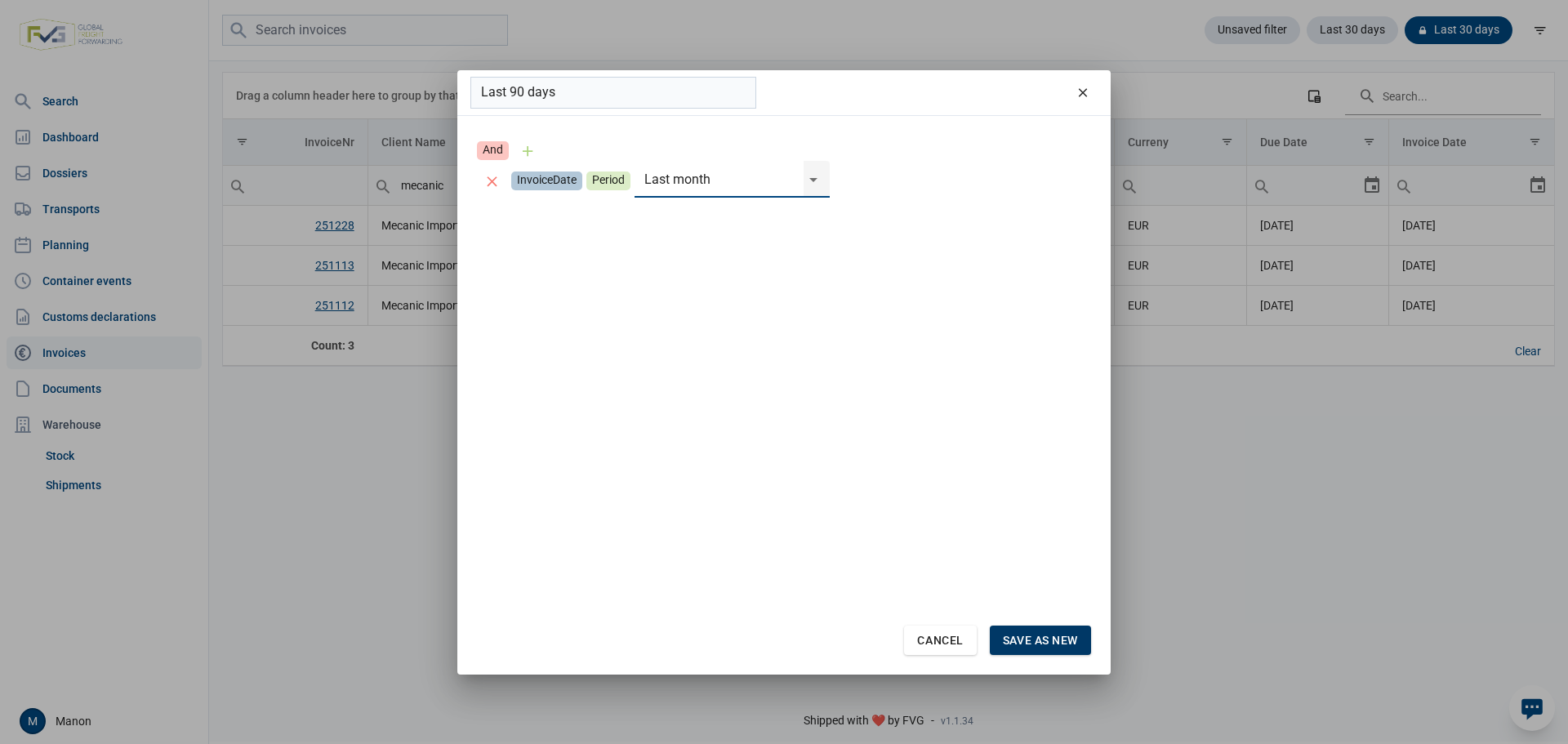 click on "Save as new" at bounding box center (1040, 640) 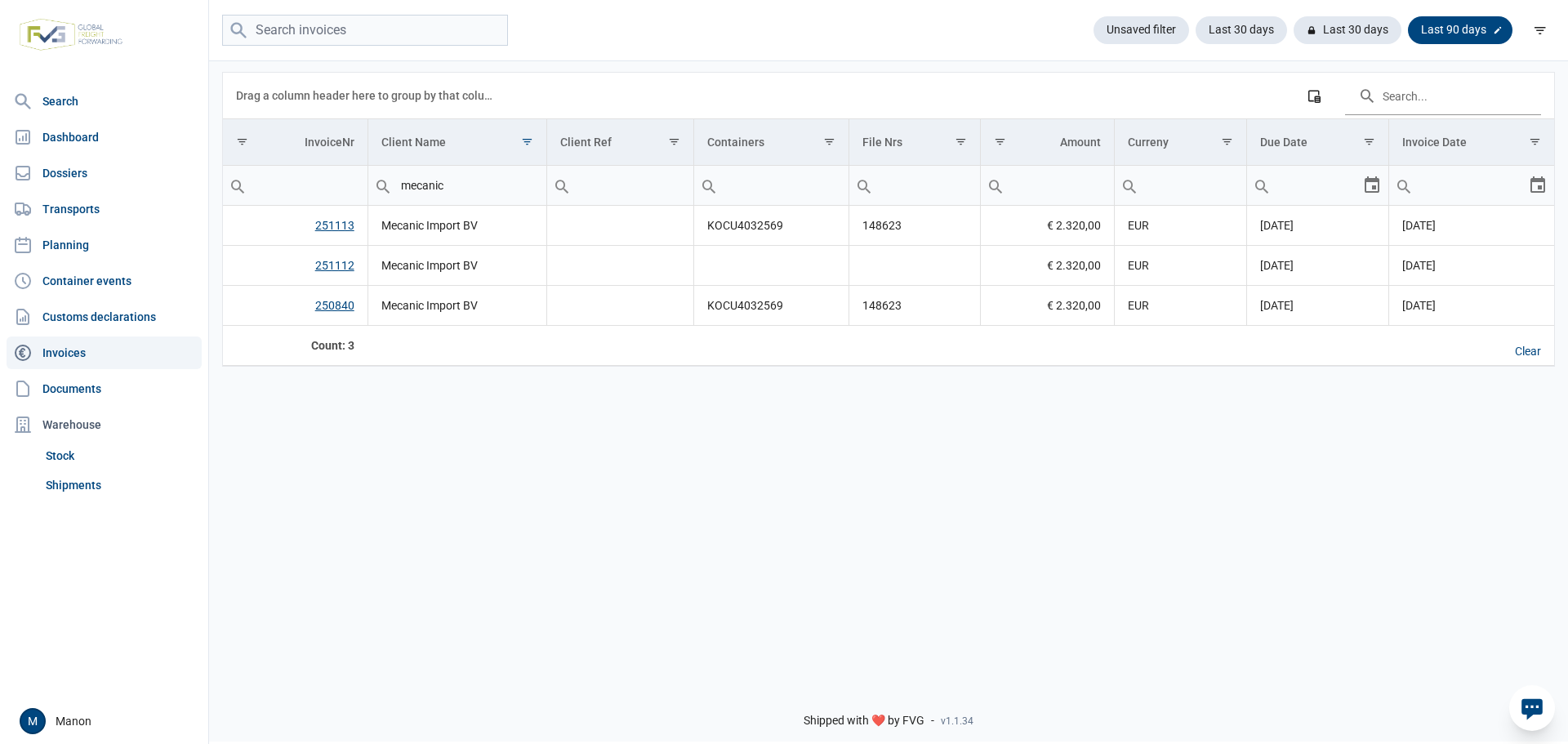 click on "Last 90 days" 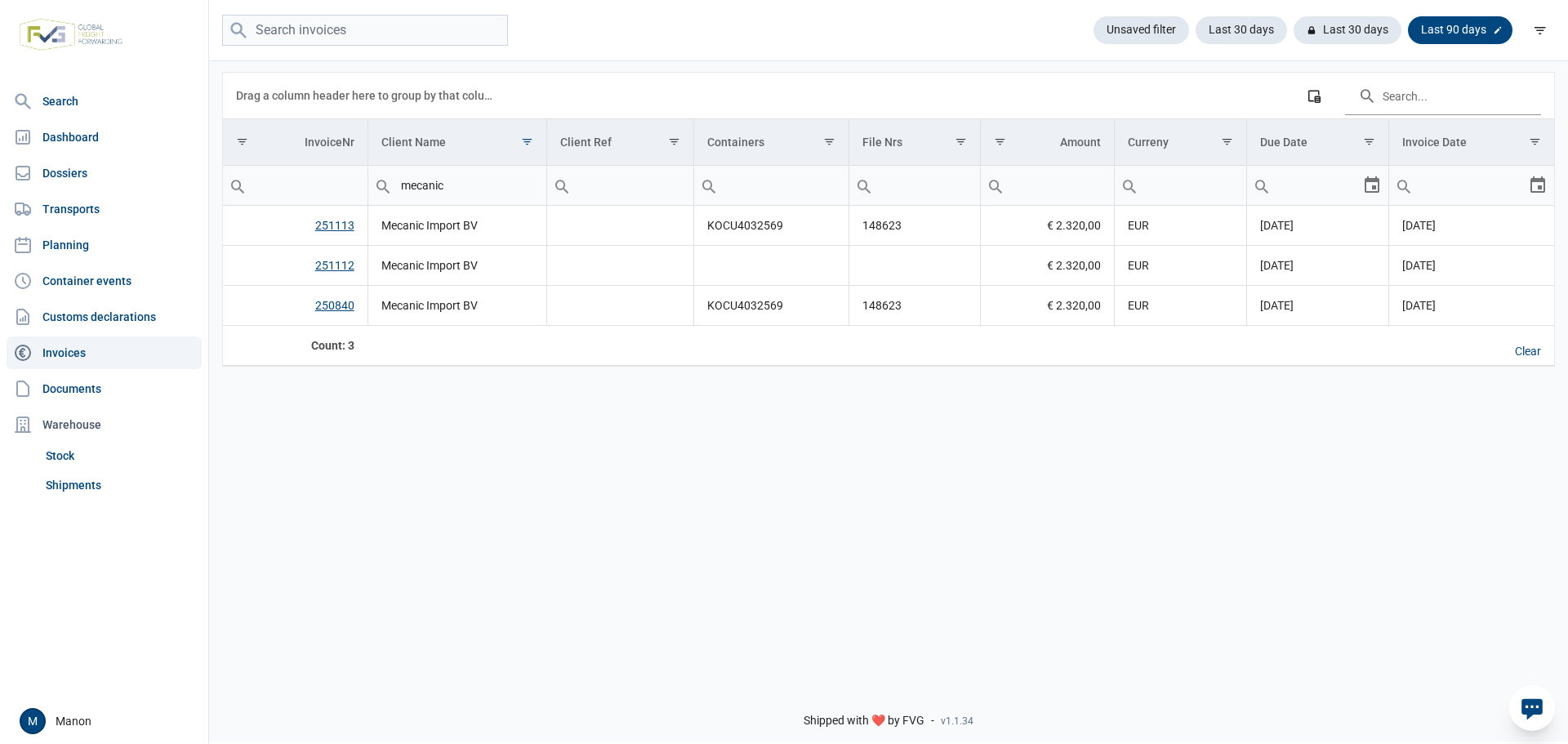 click 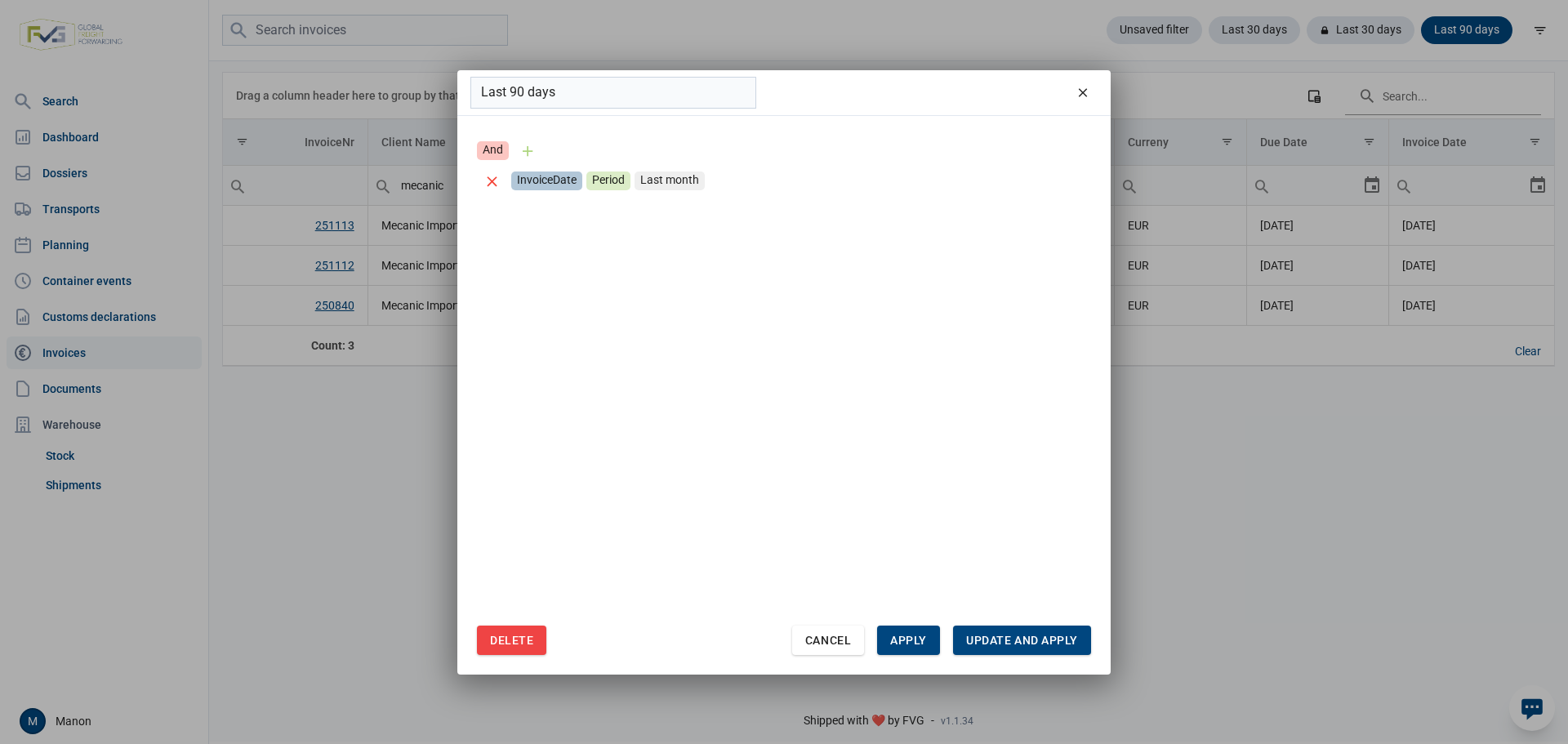 click at bounding box center [492, 180] 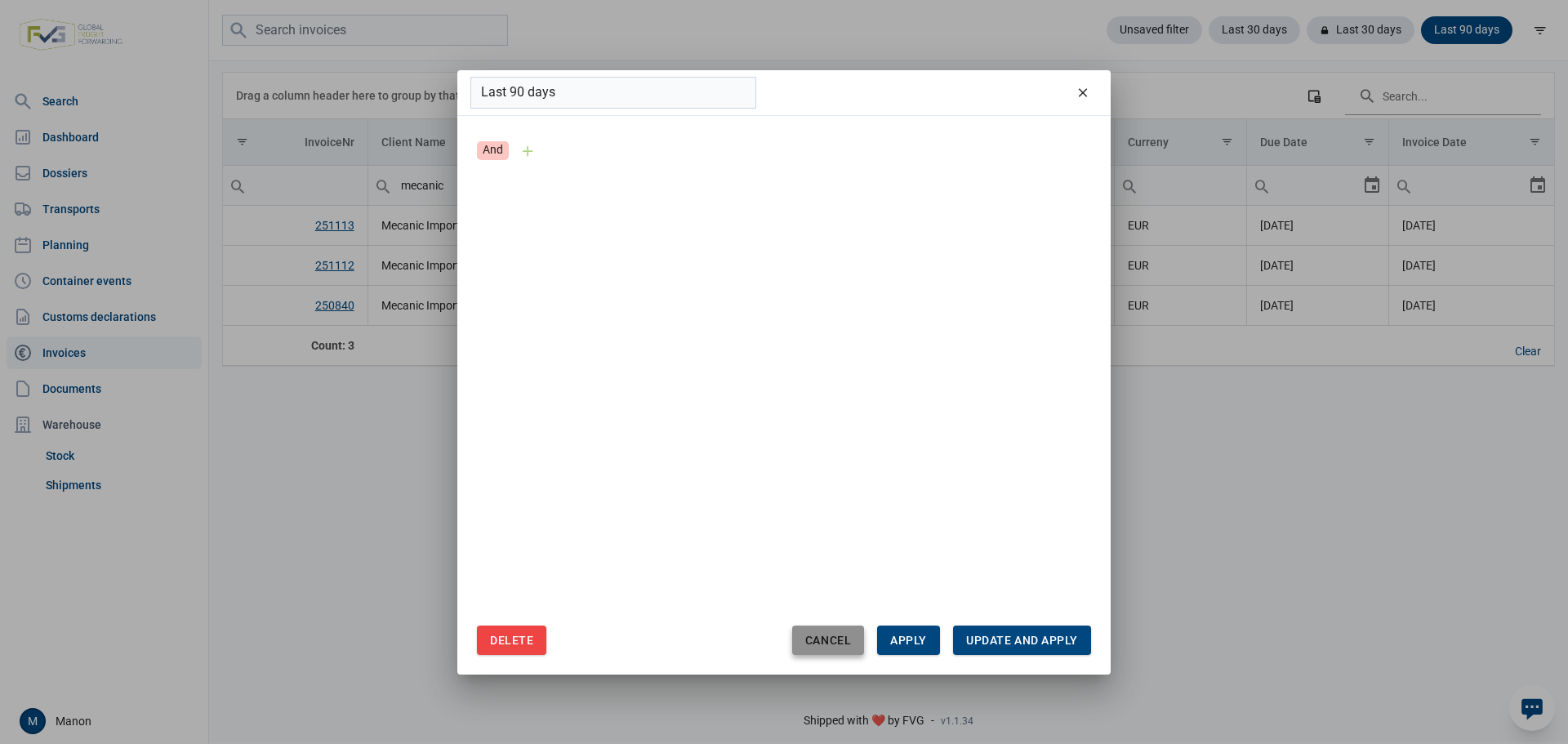 click on "Cancel" at bounding box center (828, 640) 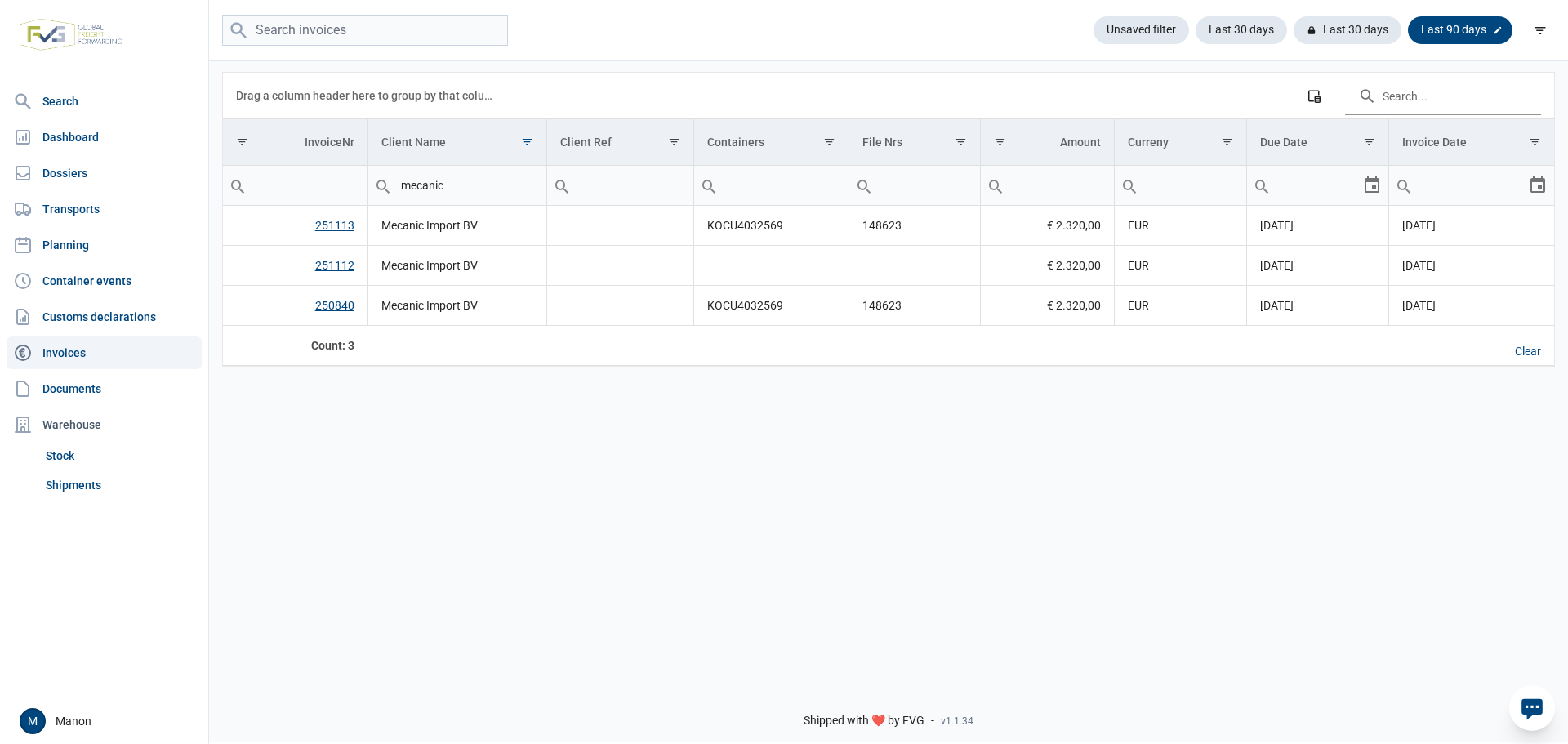 click at bounding box center (1498, 30) 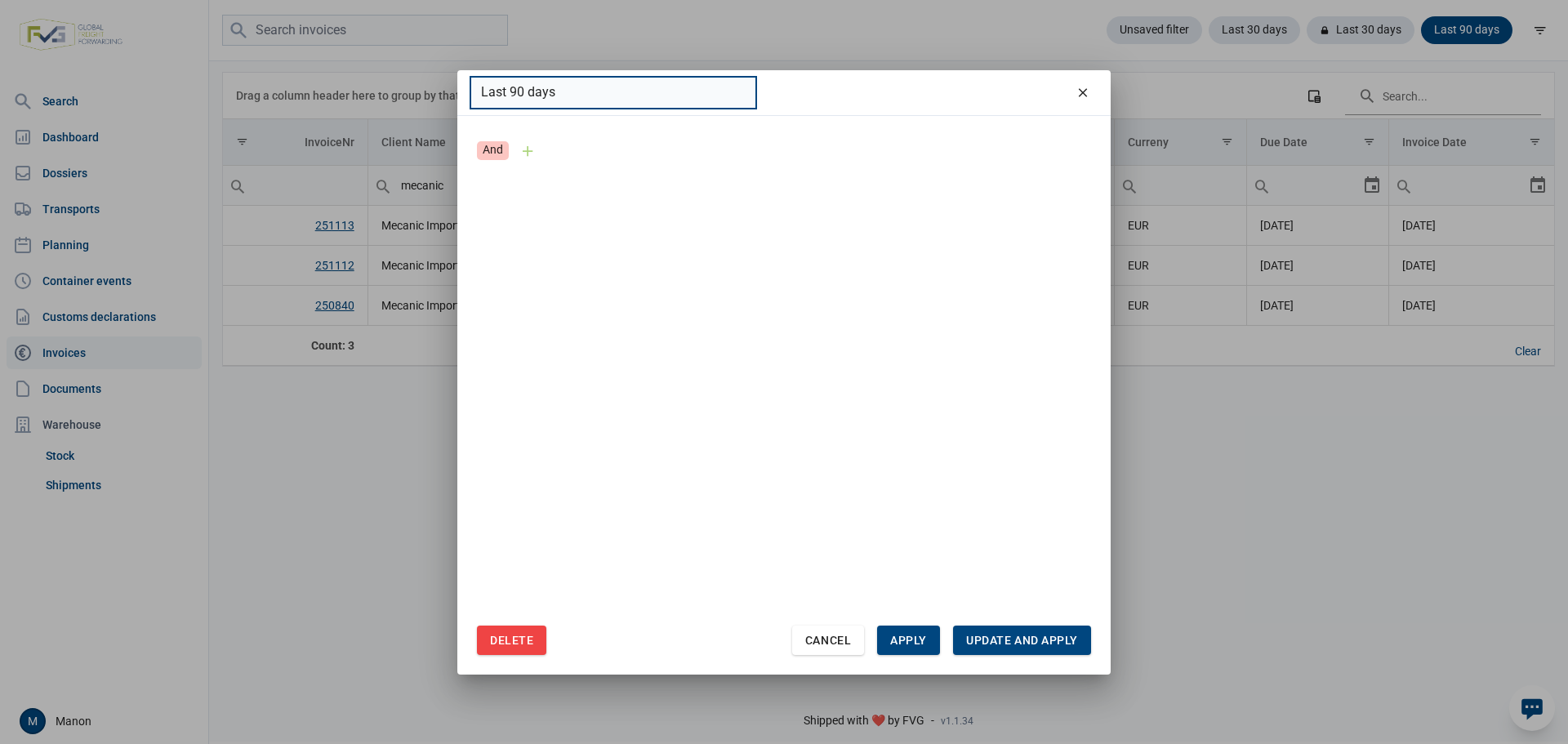 click on "Last 90 days" at bounding box center (613, 92) 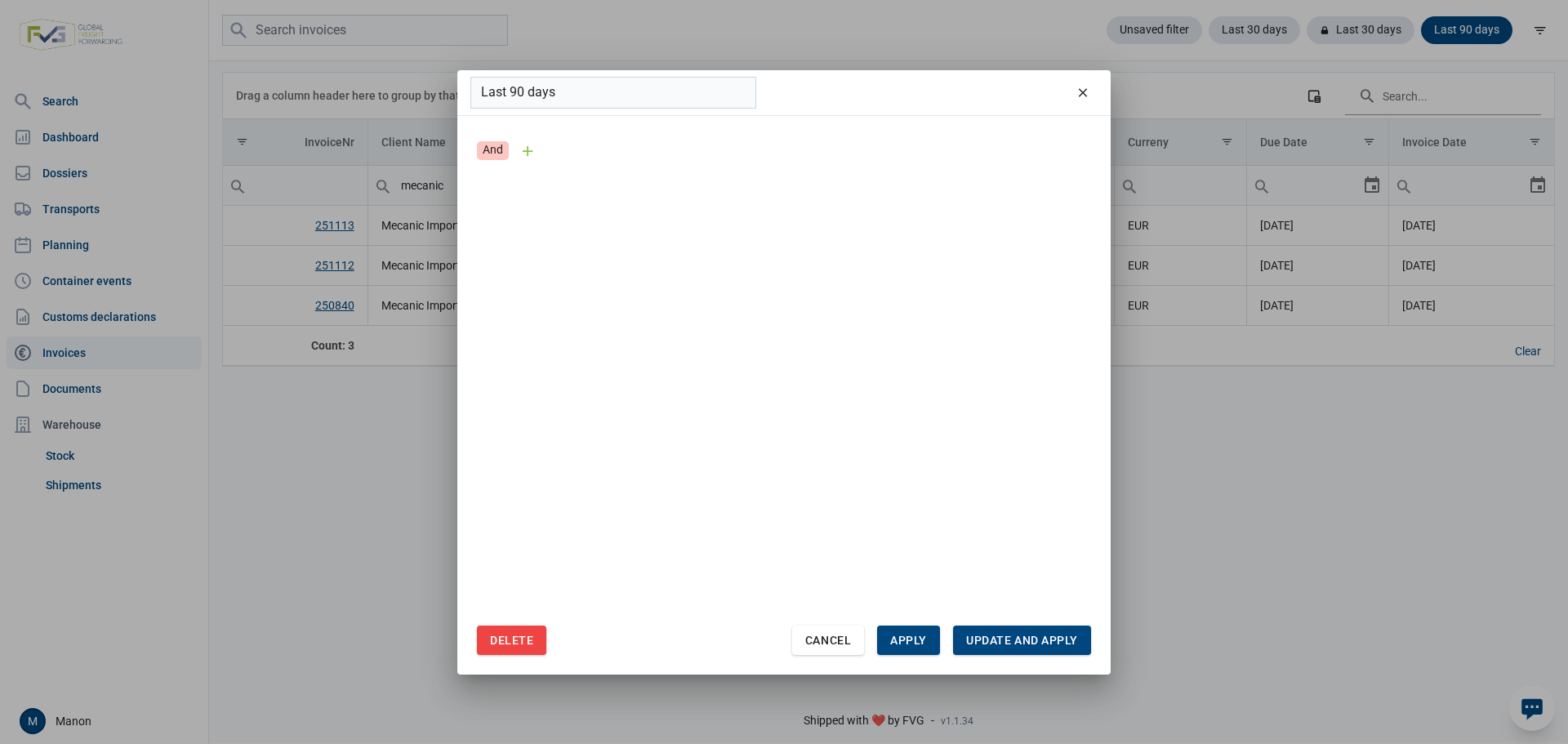 click at bounding box center (528, 150) 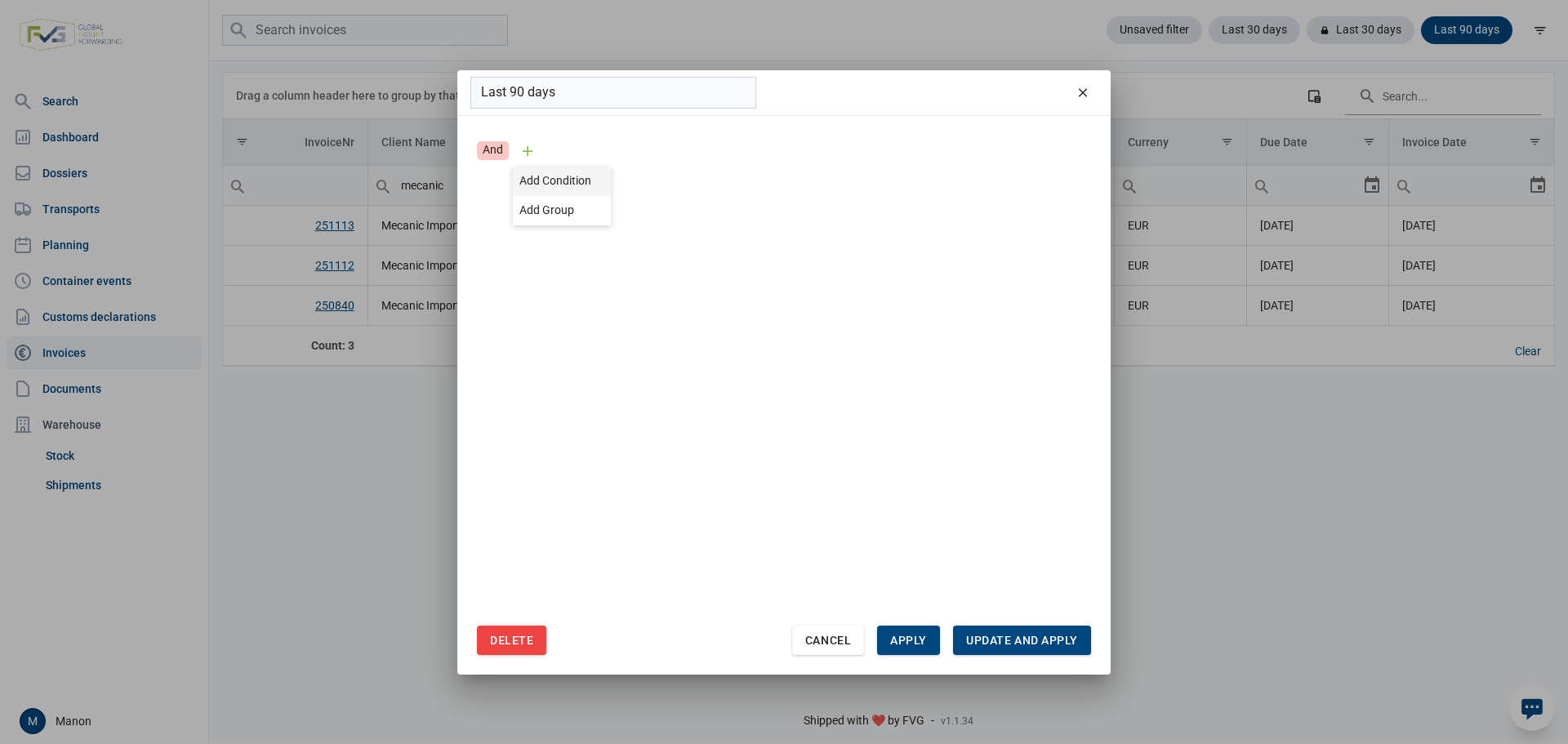 click on "Add Condition" at bounding box center [555, 180] 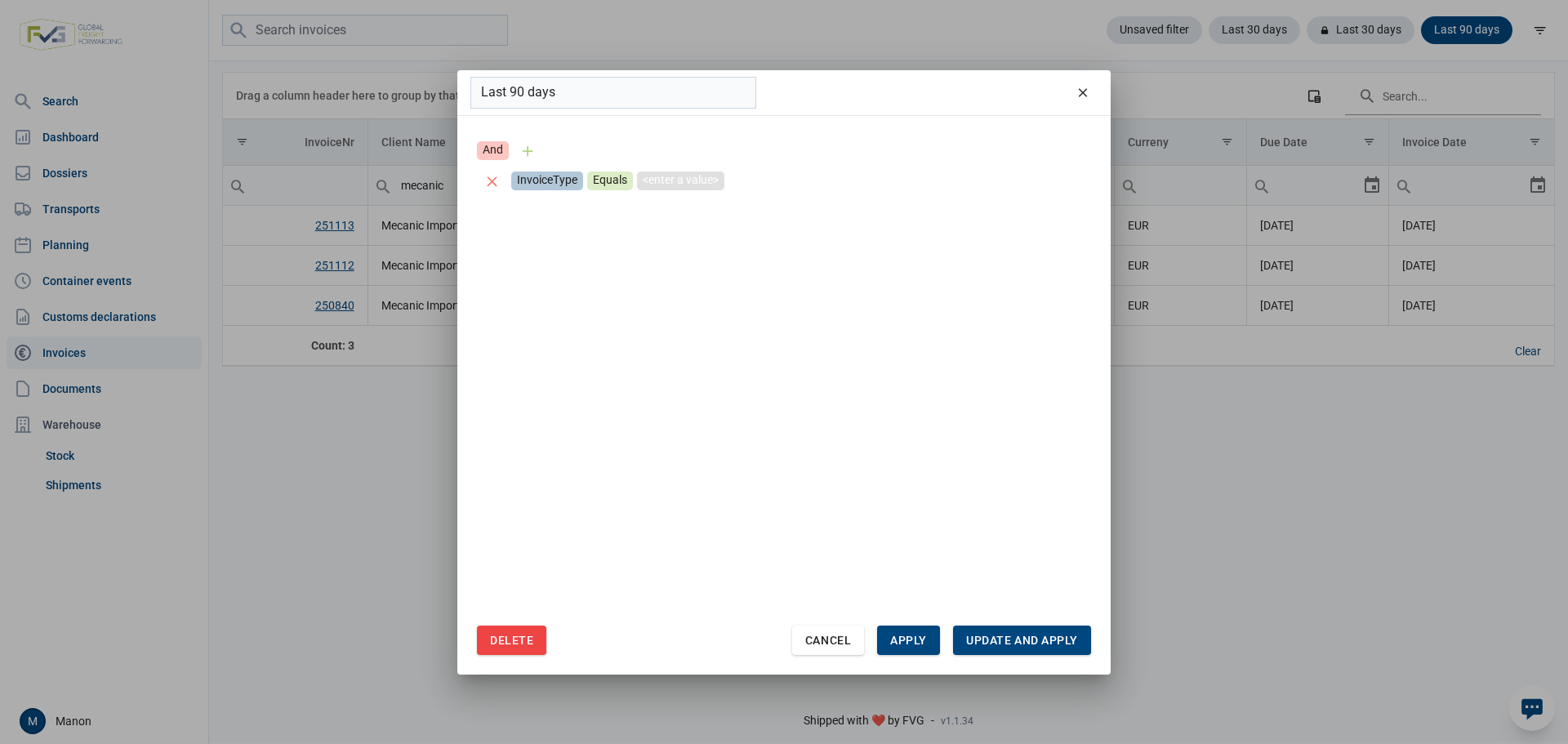 click on "<enter a value>" at bounding box center (680, 180) 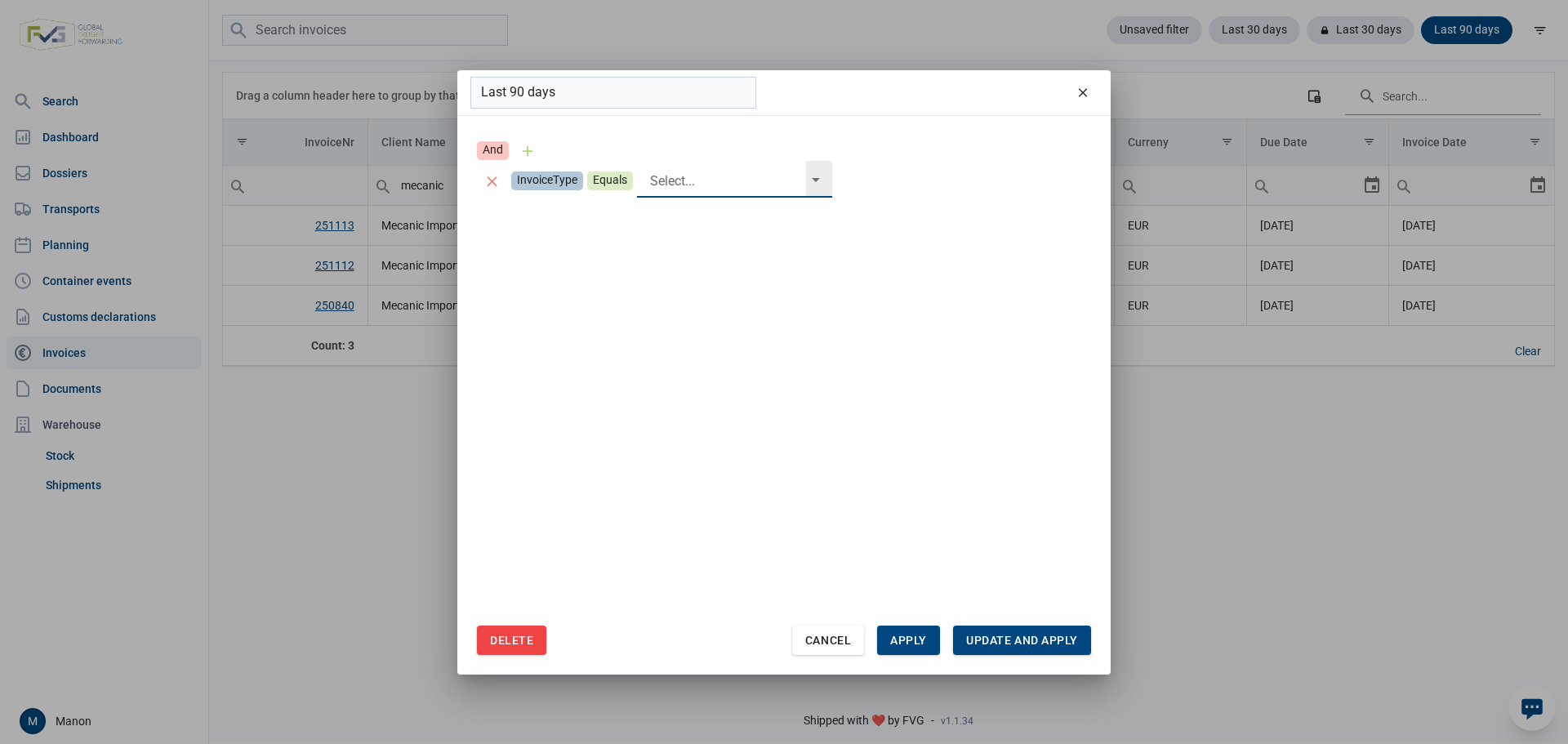 click 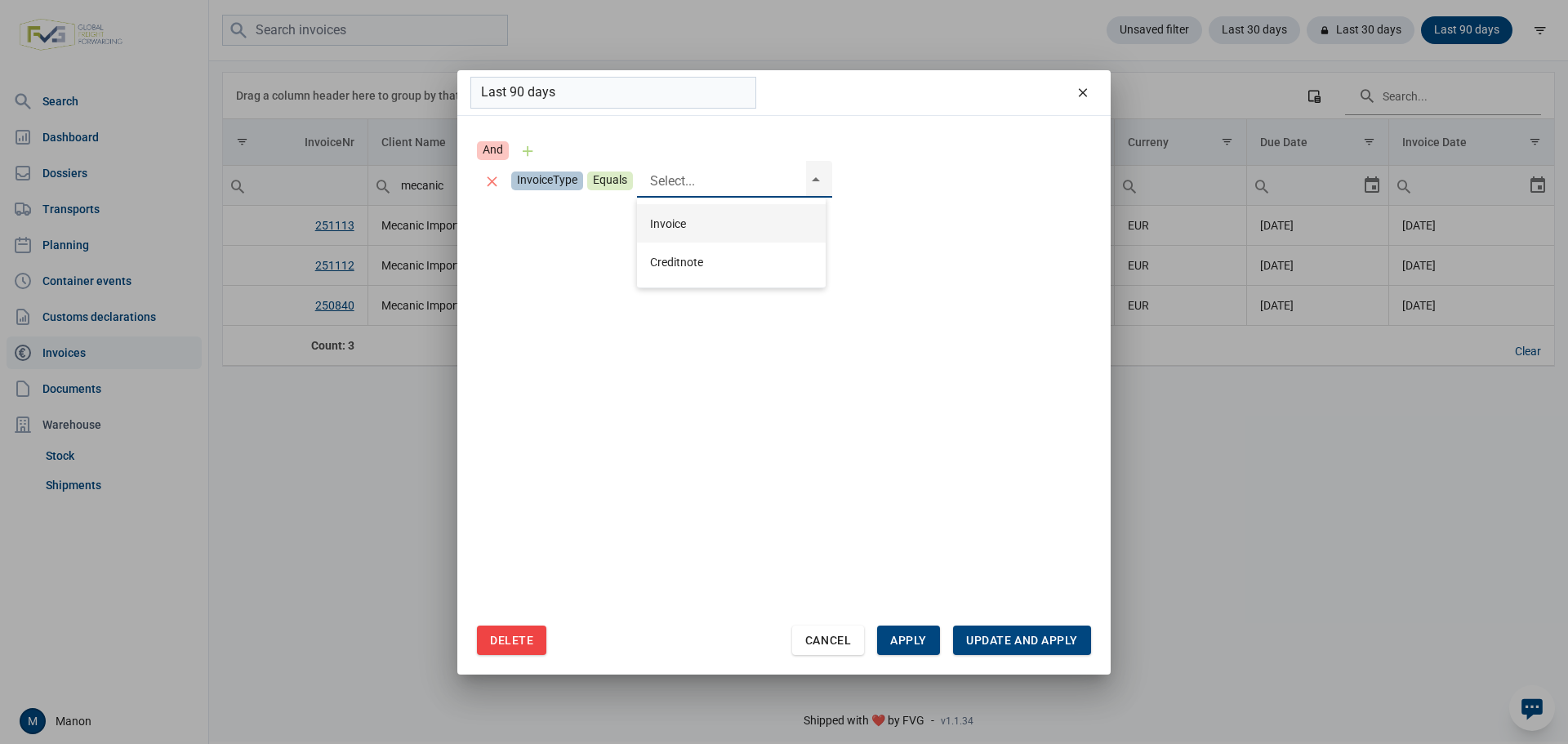 click on "Invoice" at bounding box center (731, 223) 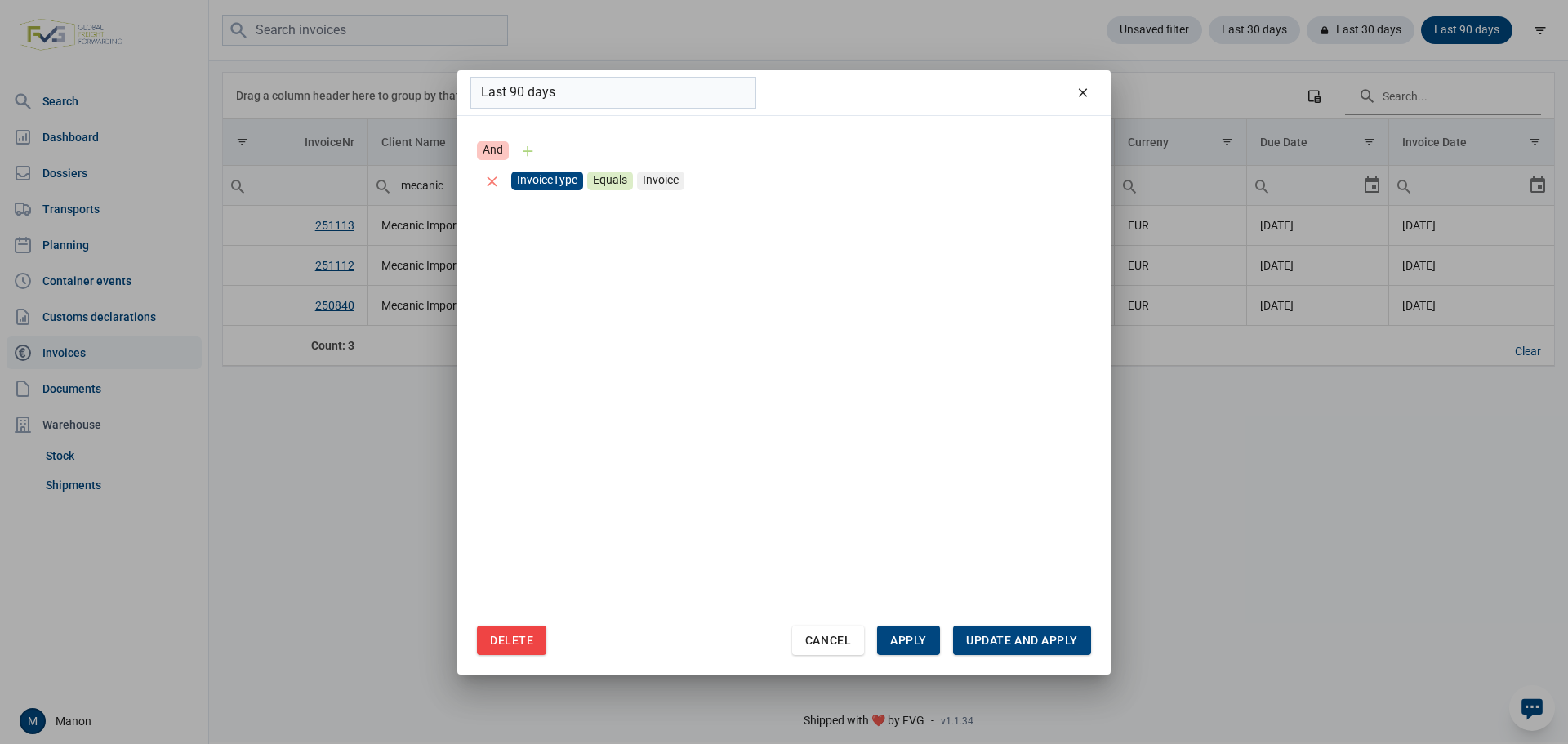 click on "InvoiceType" at bounding box center (547, 180) 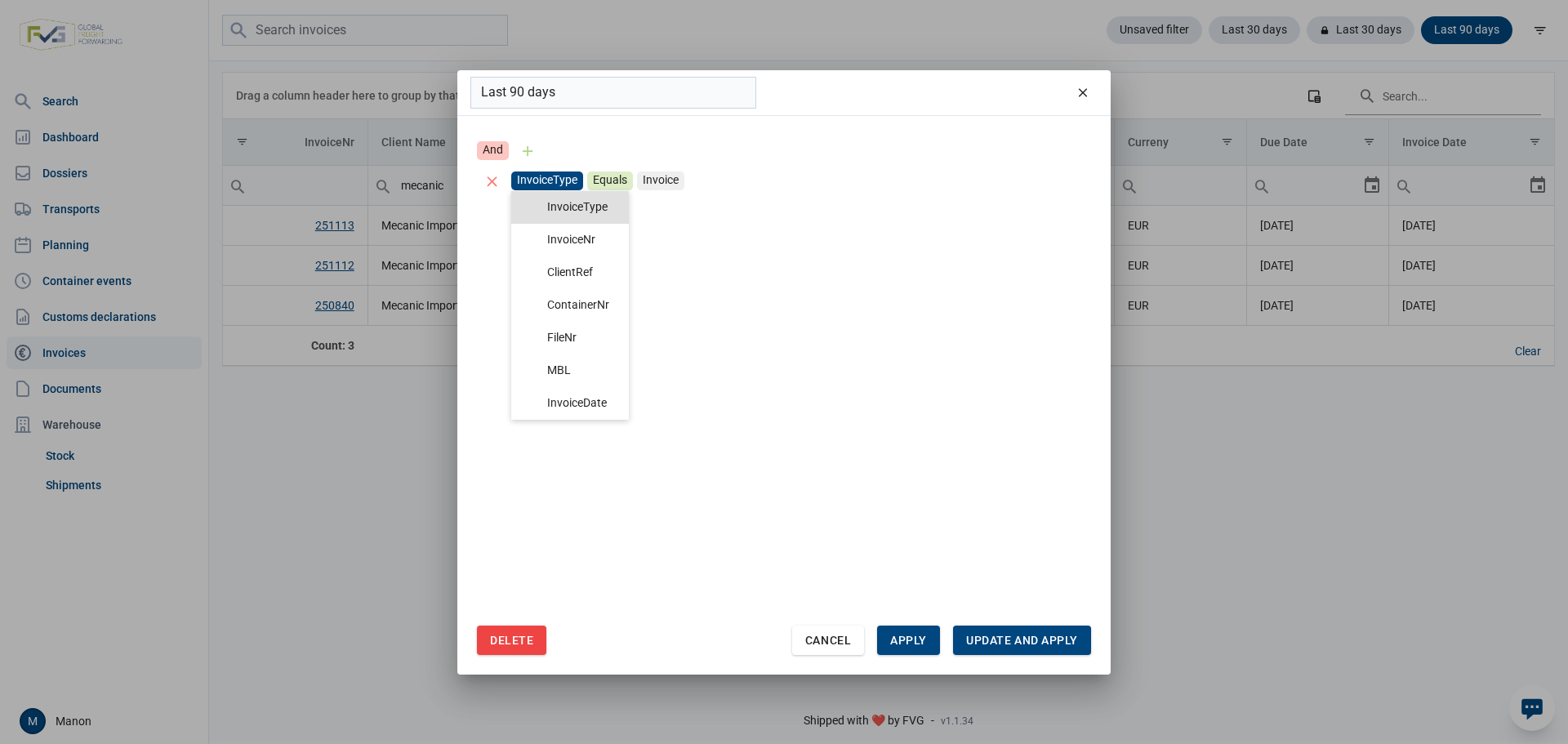 click on "And InvoiceType Equals Invoice" at bounding box center (784, 381) 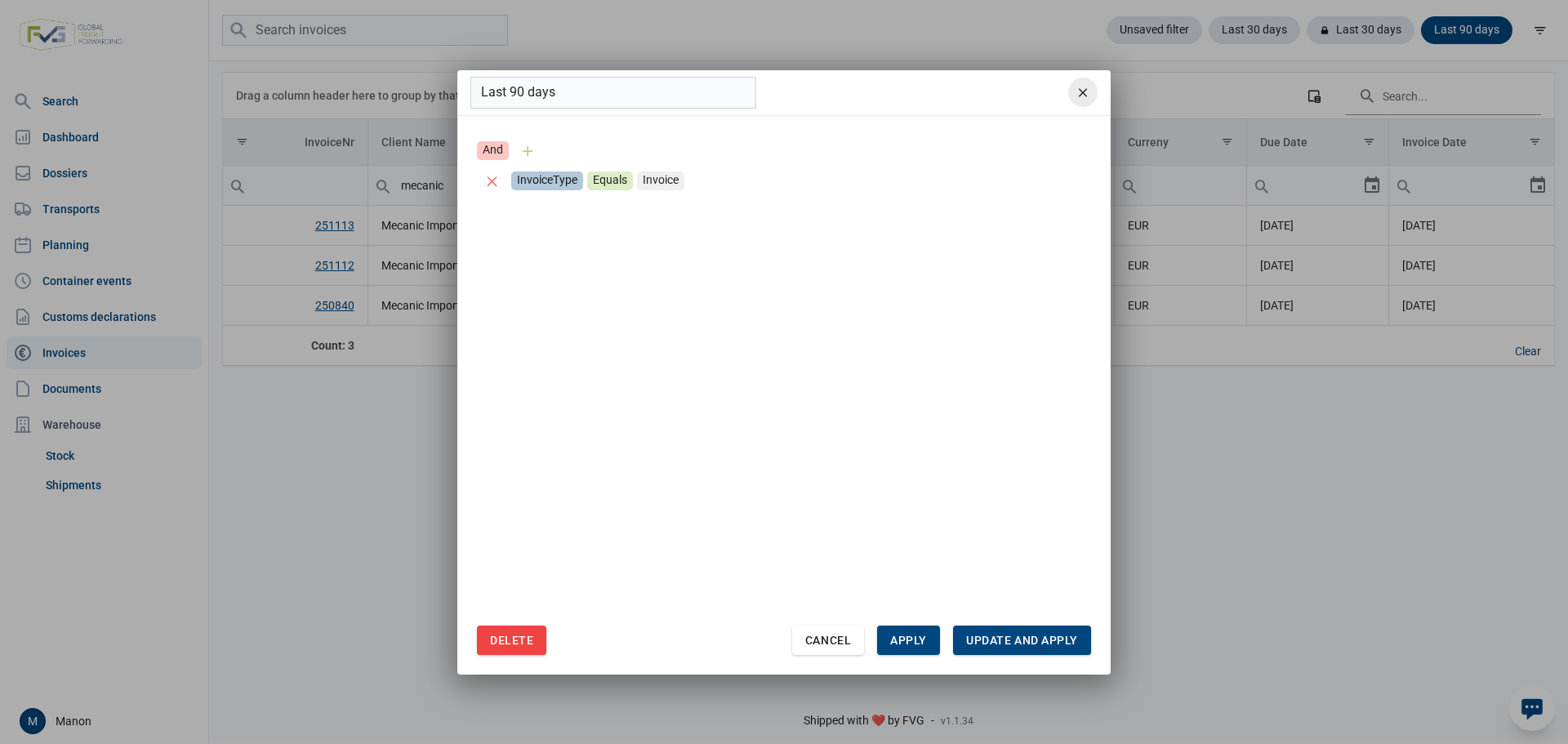 click at bounding box center [1083, 92] 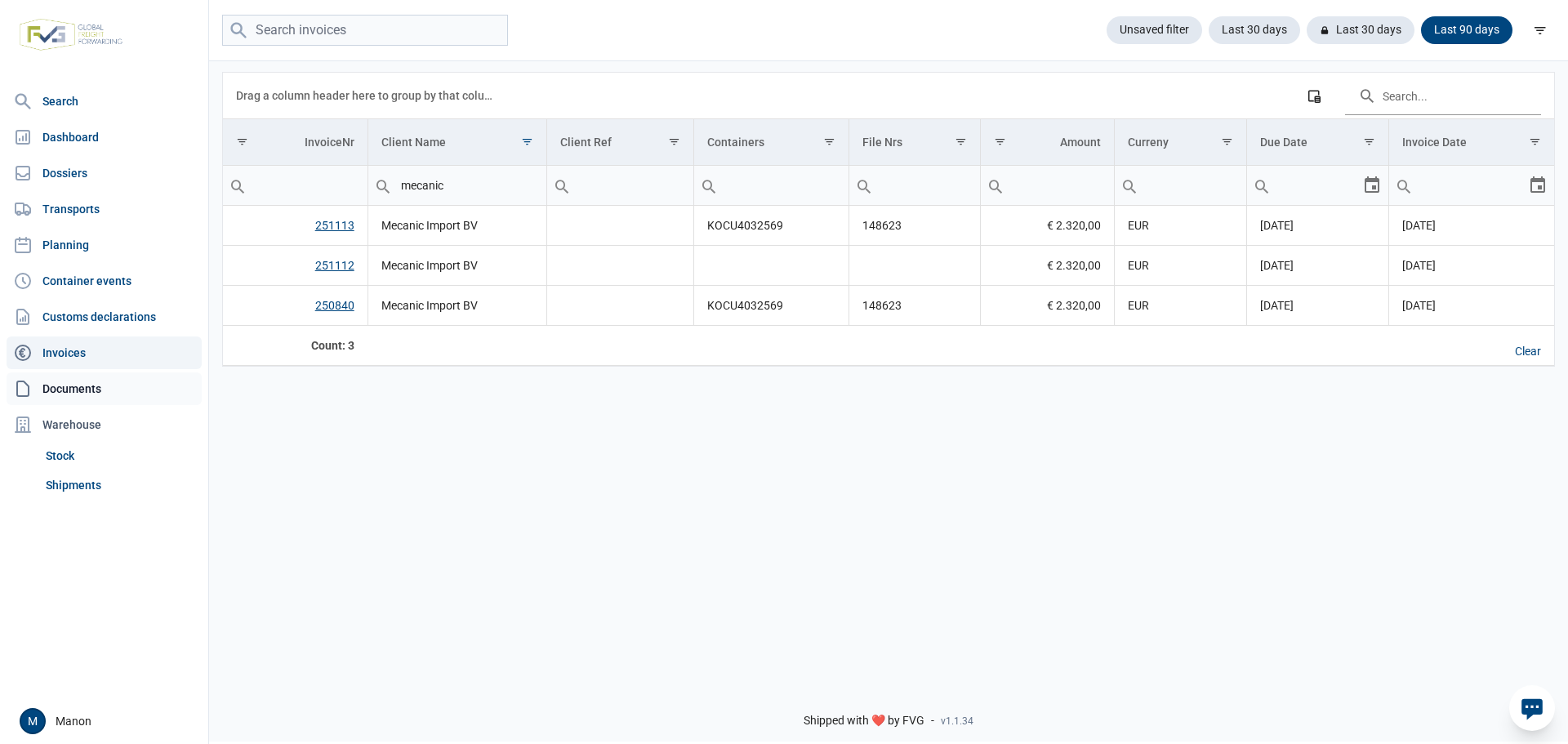 click on "Documents" 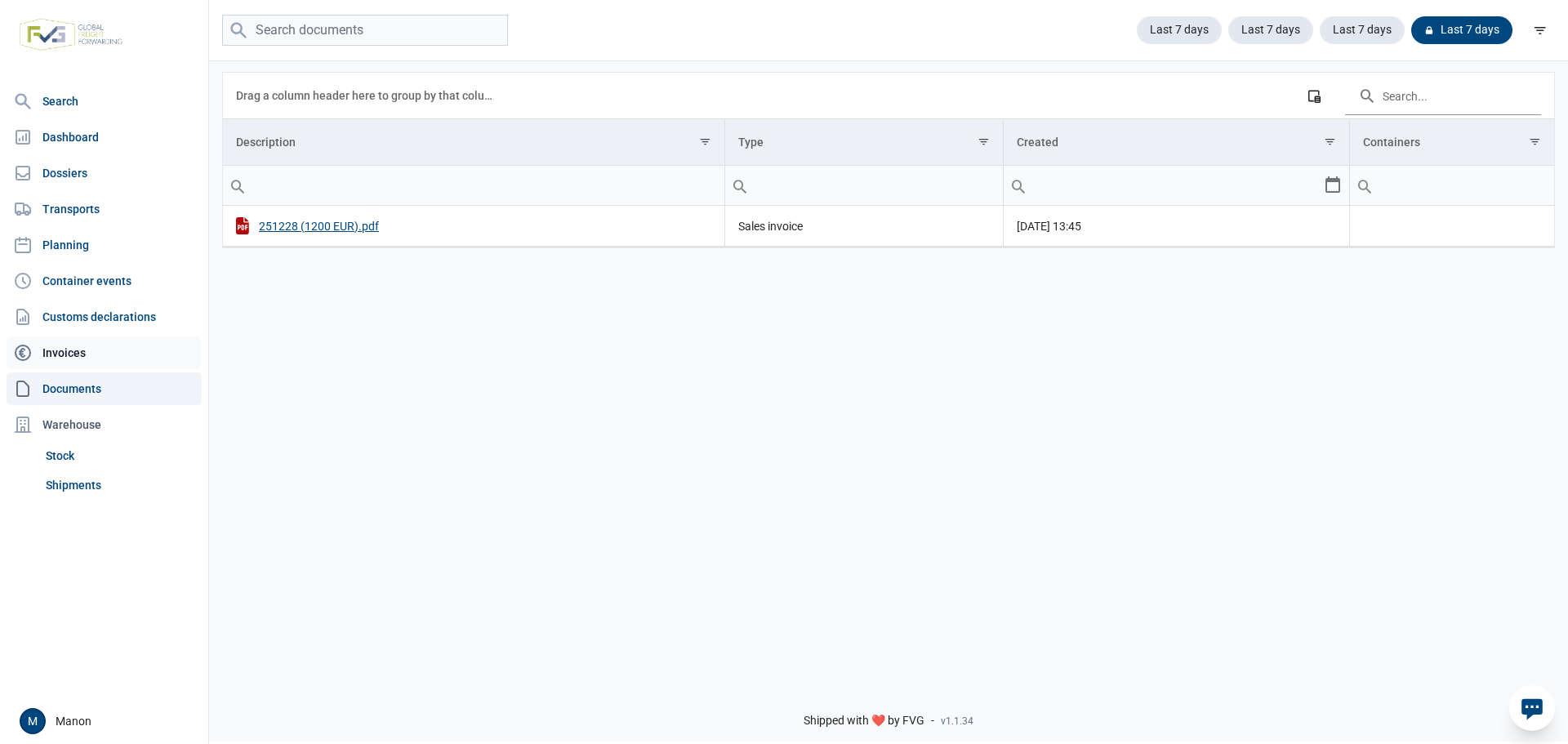 click on "Invoices" 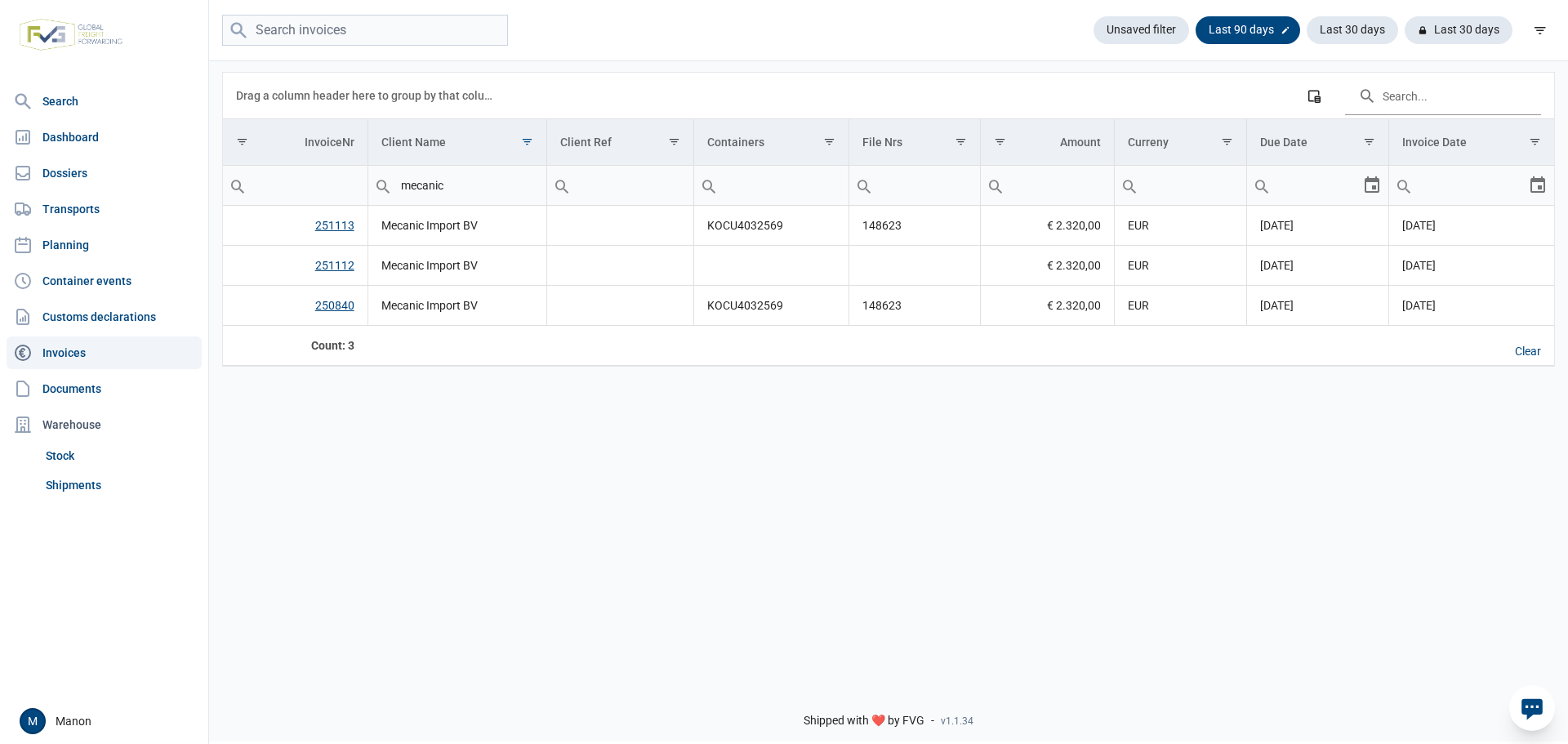 click on "Last 90 days" 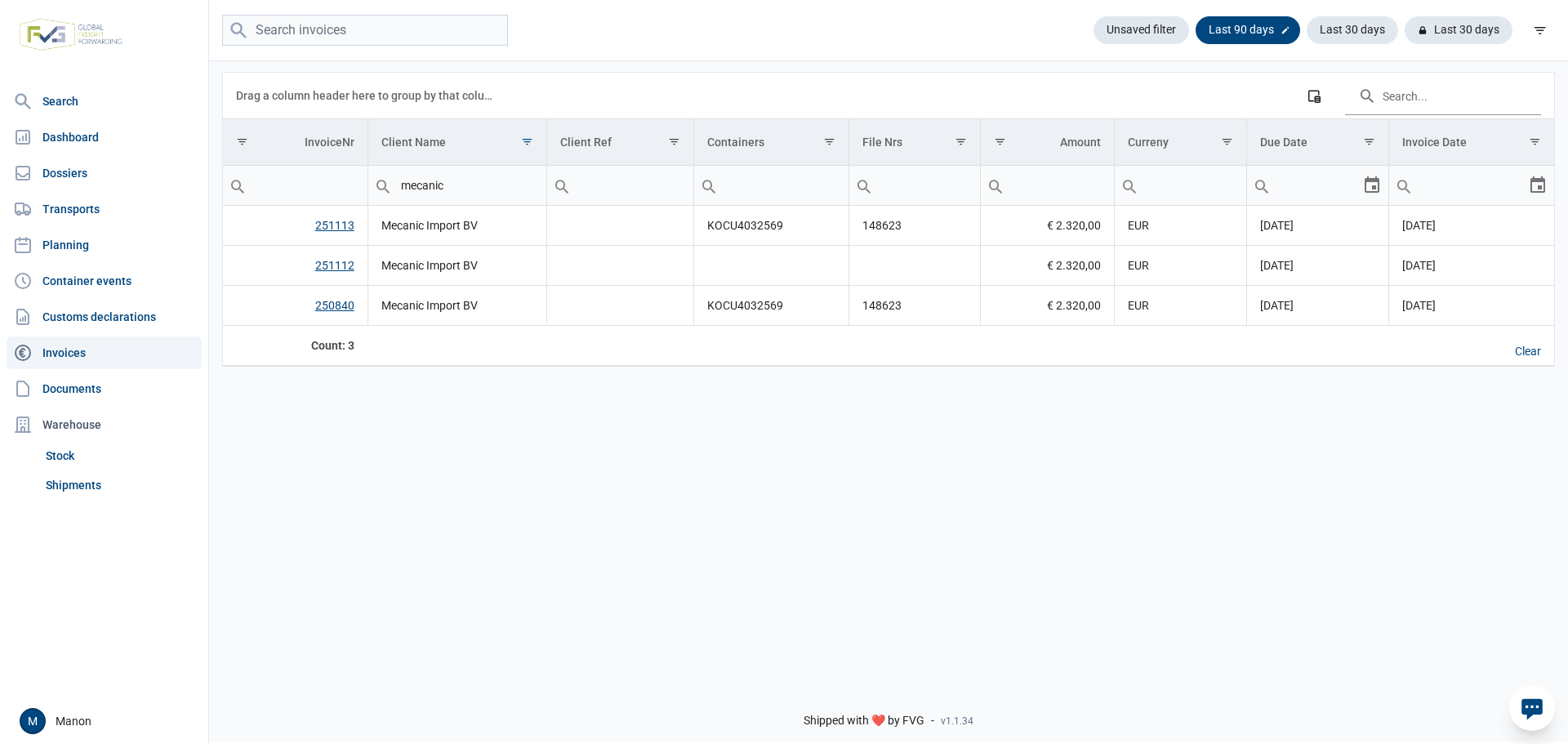 click 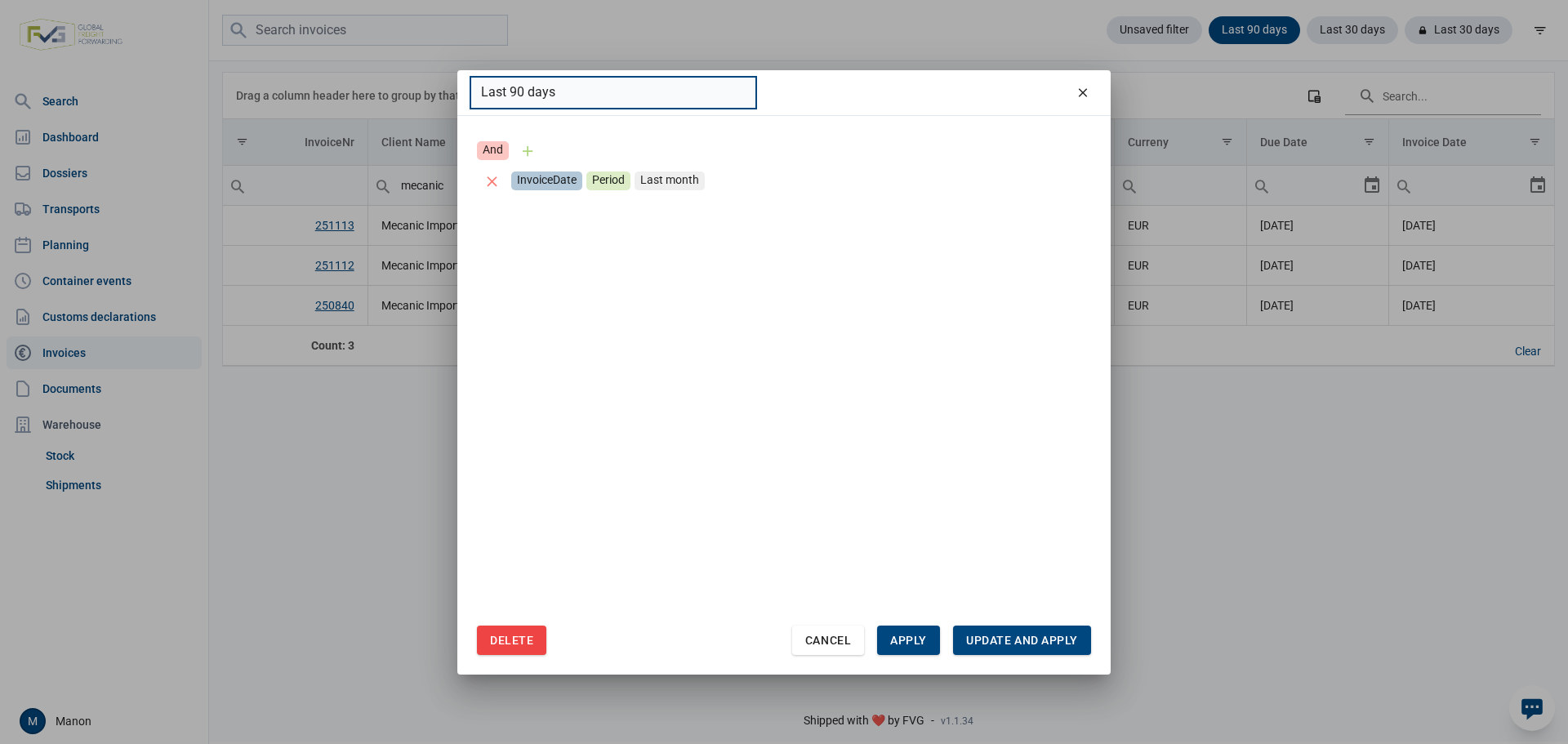 drag, startPoint x: 678, startPoint y: 98, endPoint x: 626, endPoint y: 92, distance: 52.345009 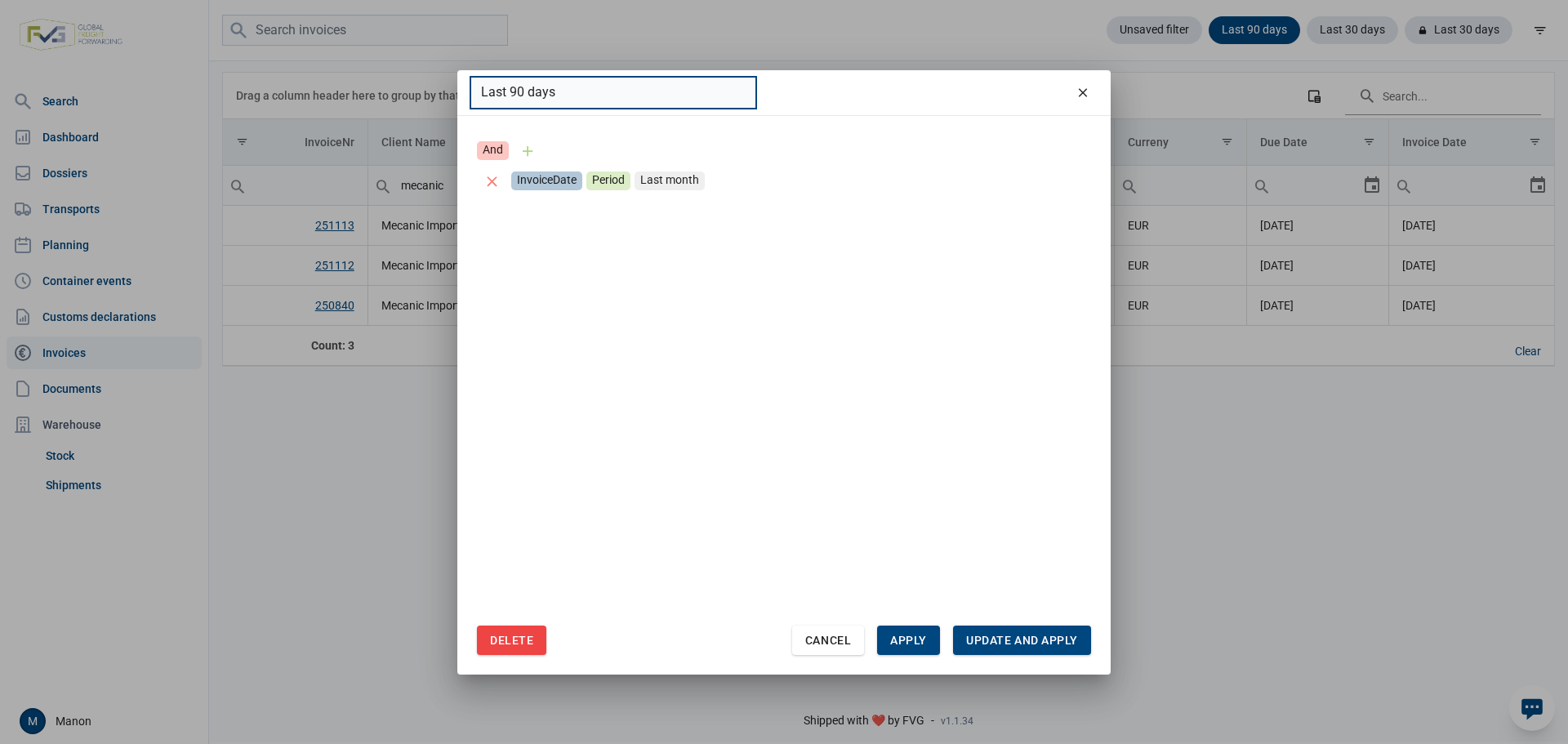 click on "Last 90 days" at bounding box center (613, 92) 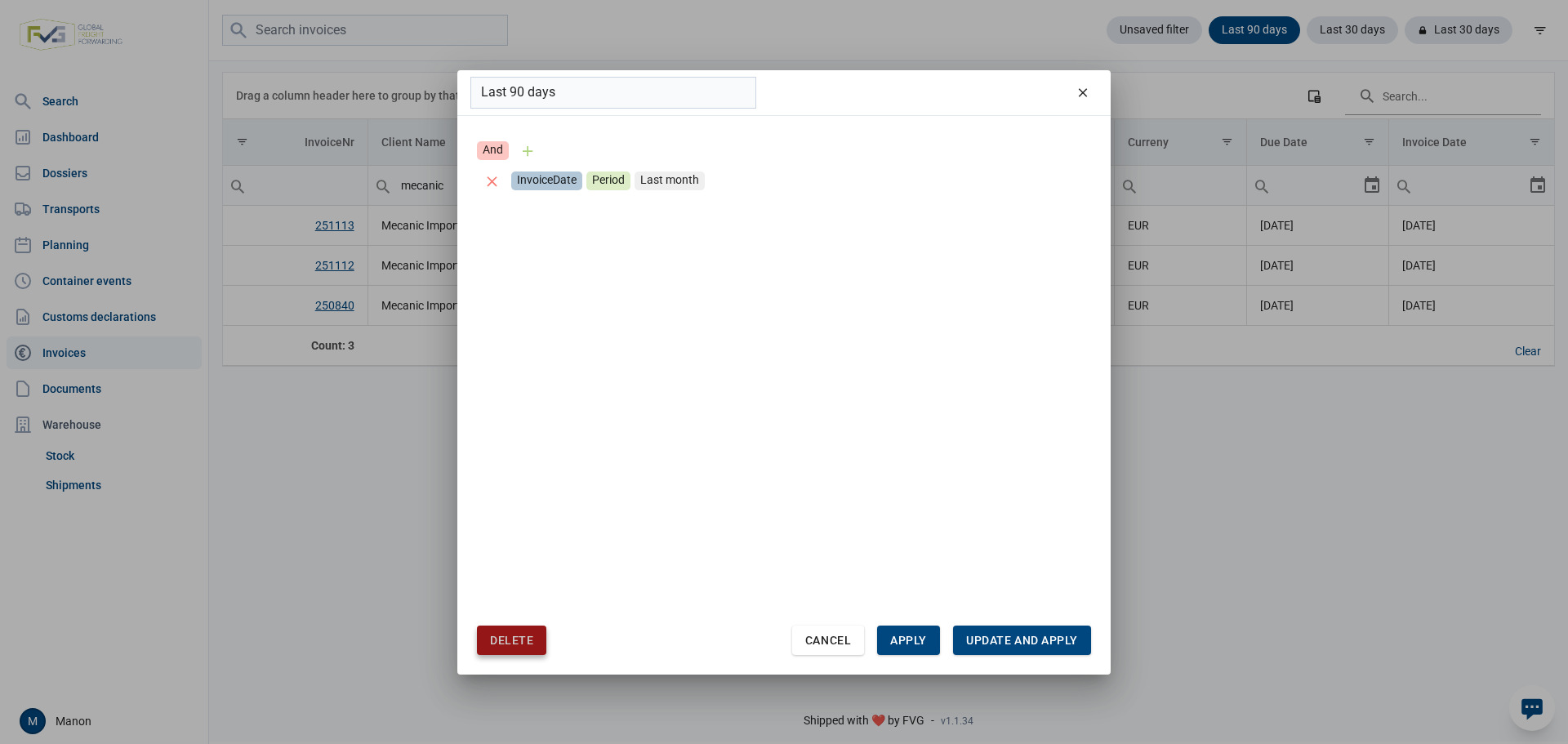 click on "Delete" at bounding box center [511, 640] 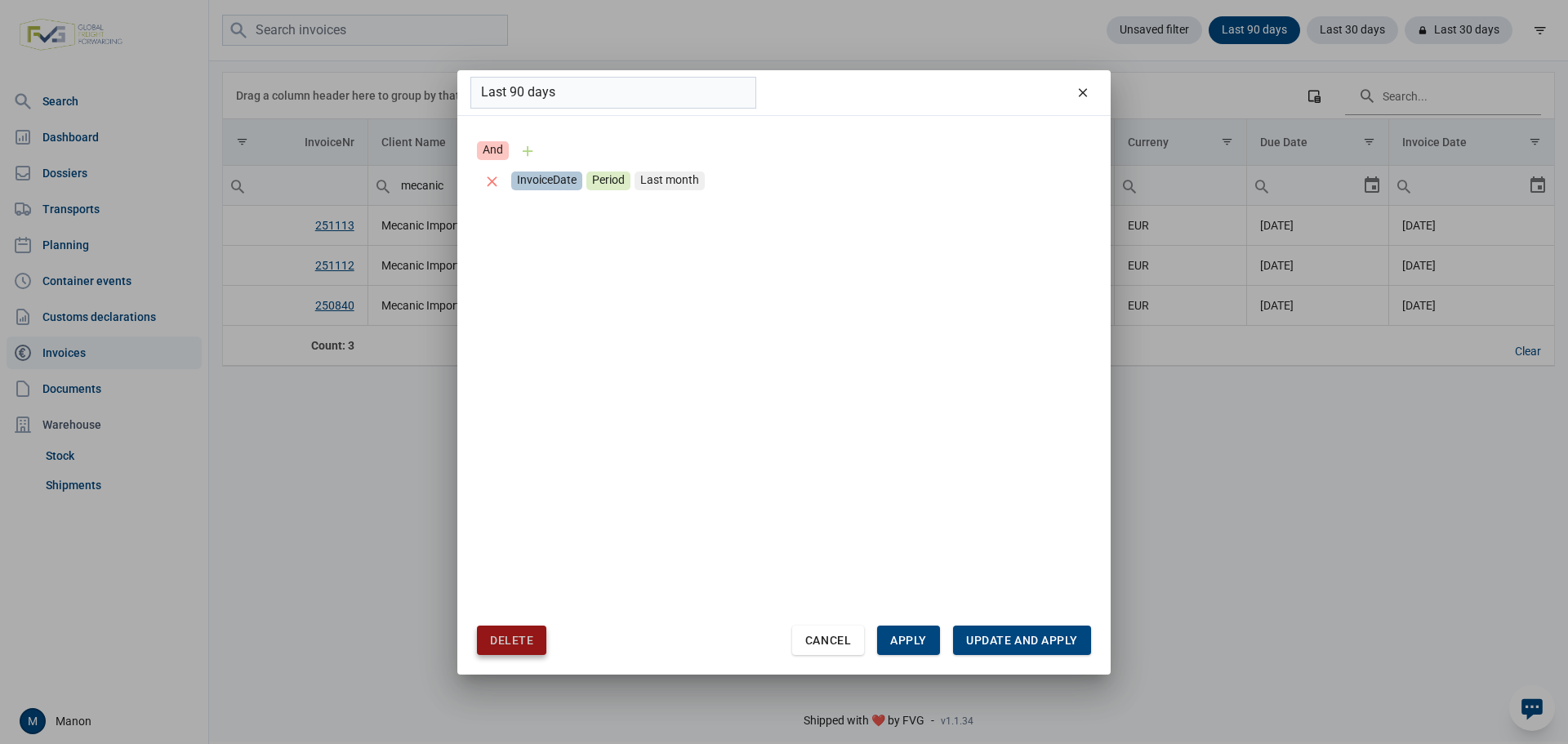 type 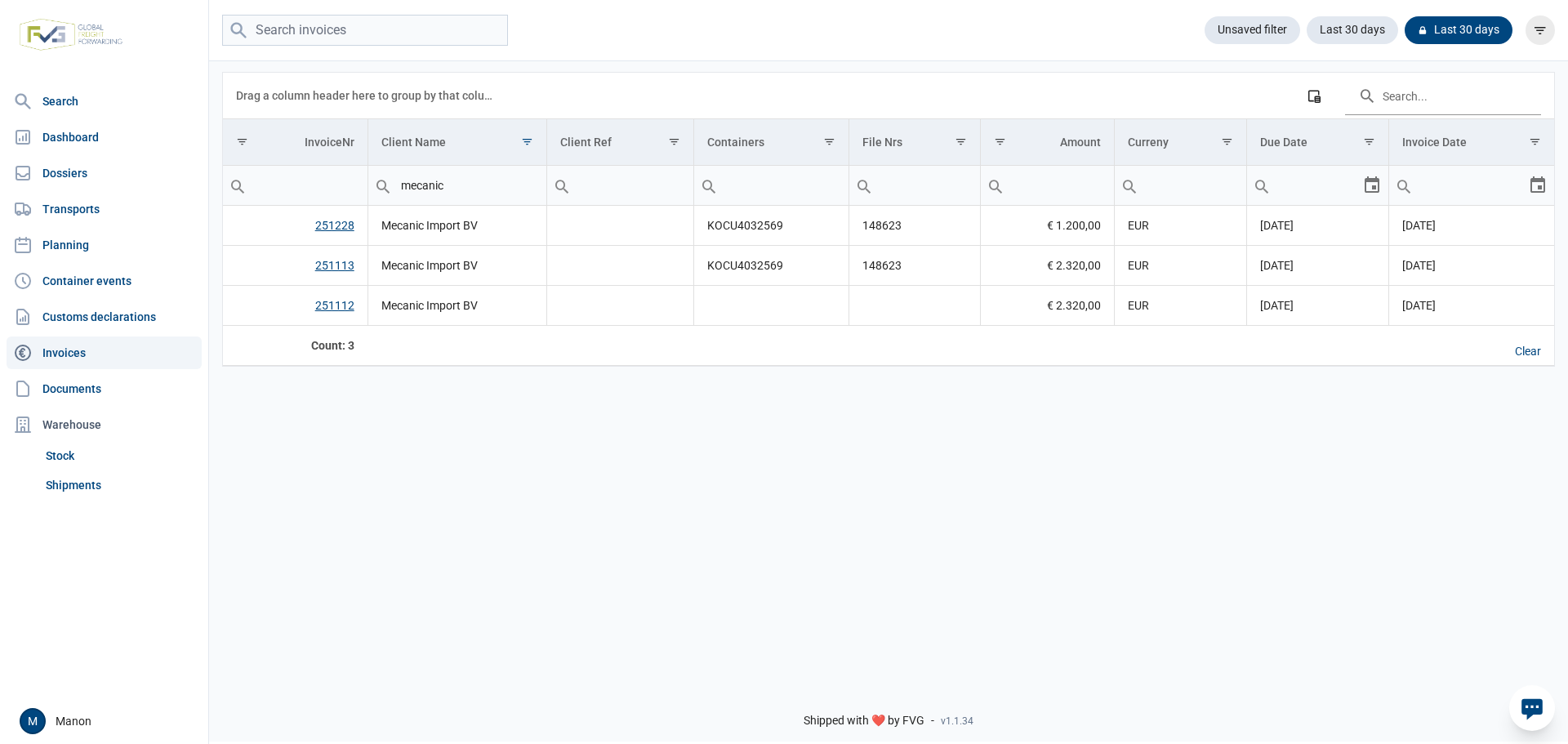 click at bounding box center [1540, 30] 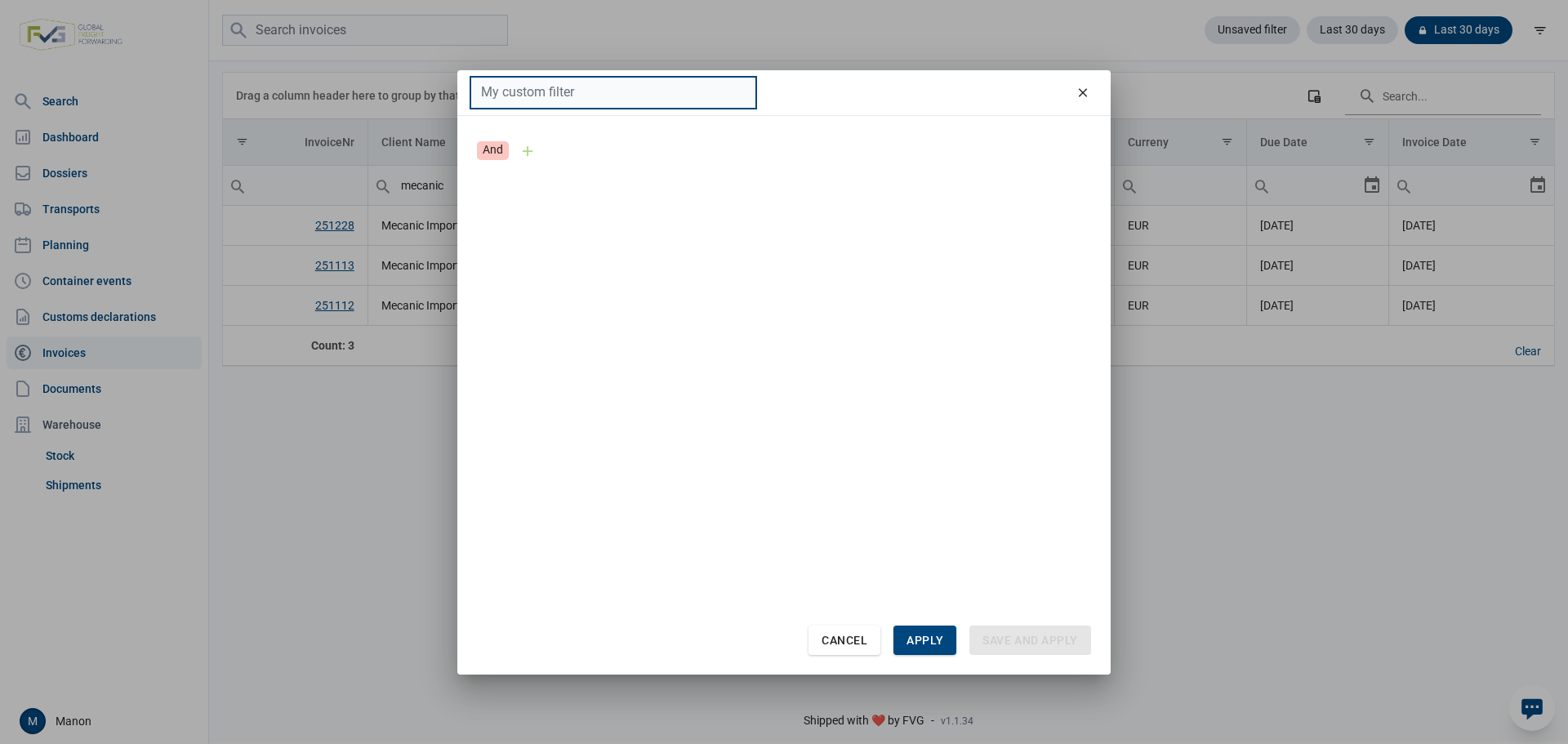 click at bounding box center (613, 92) 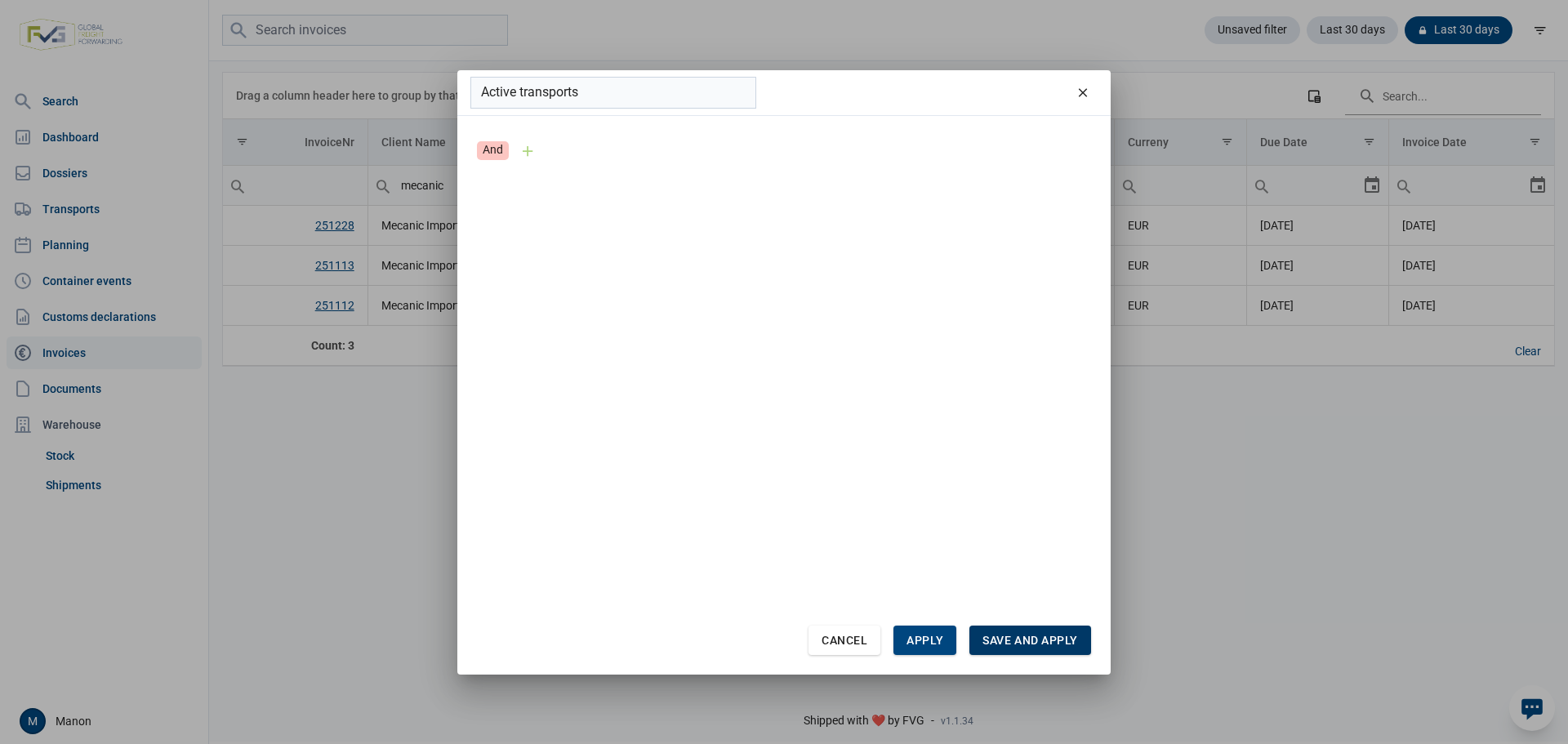 click on "Save and apply" at bounding box center (1030, 640) 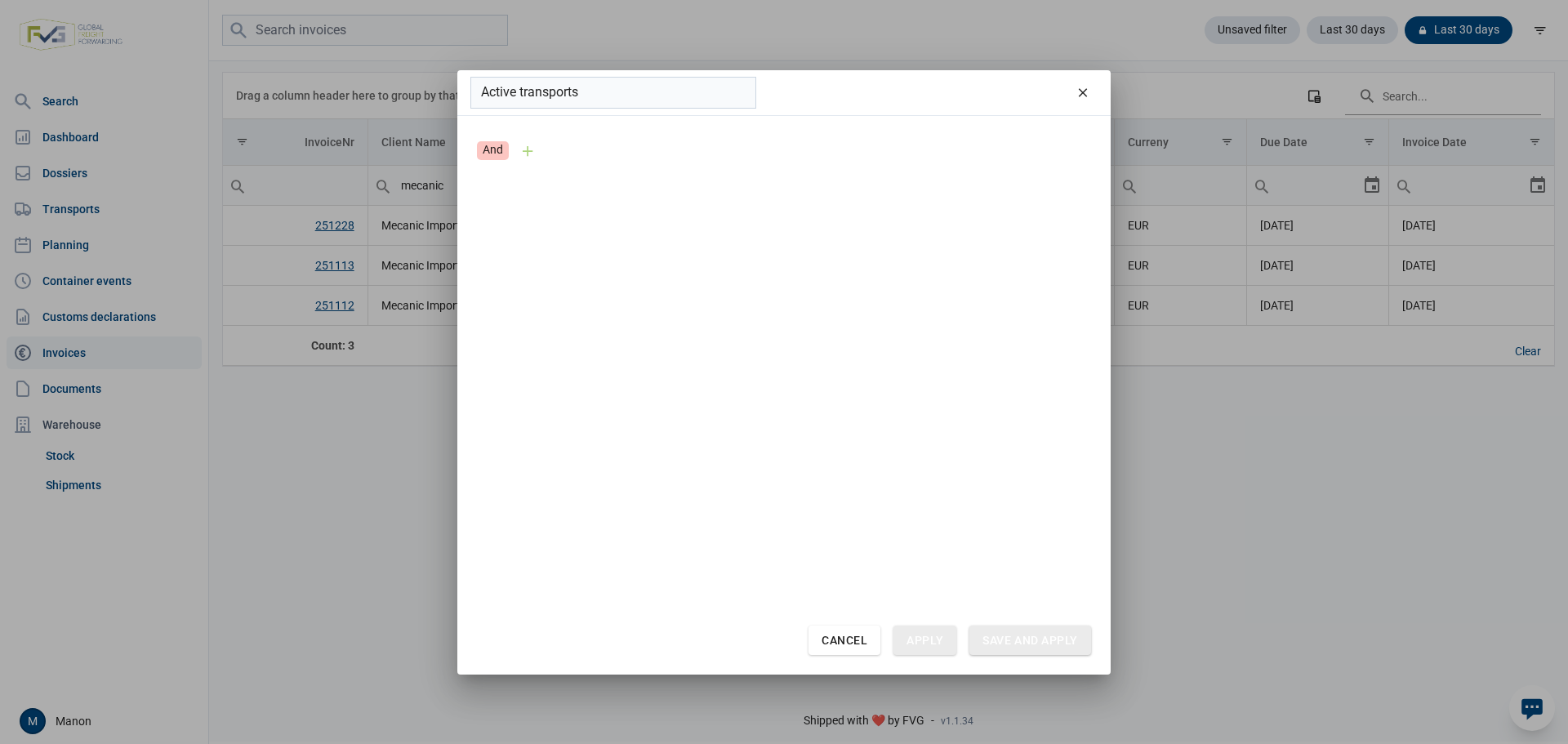 click on "Apply" at bounding box center (924, 640) 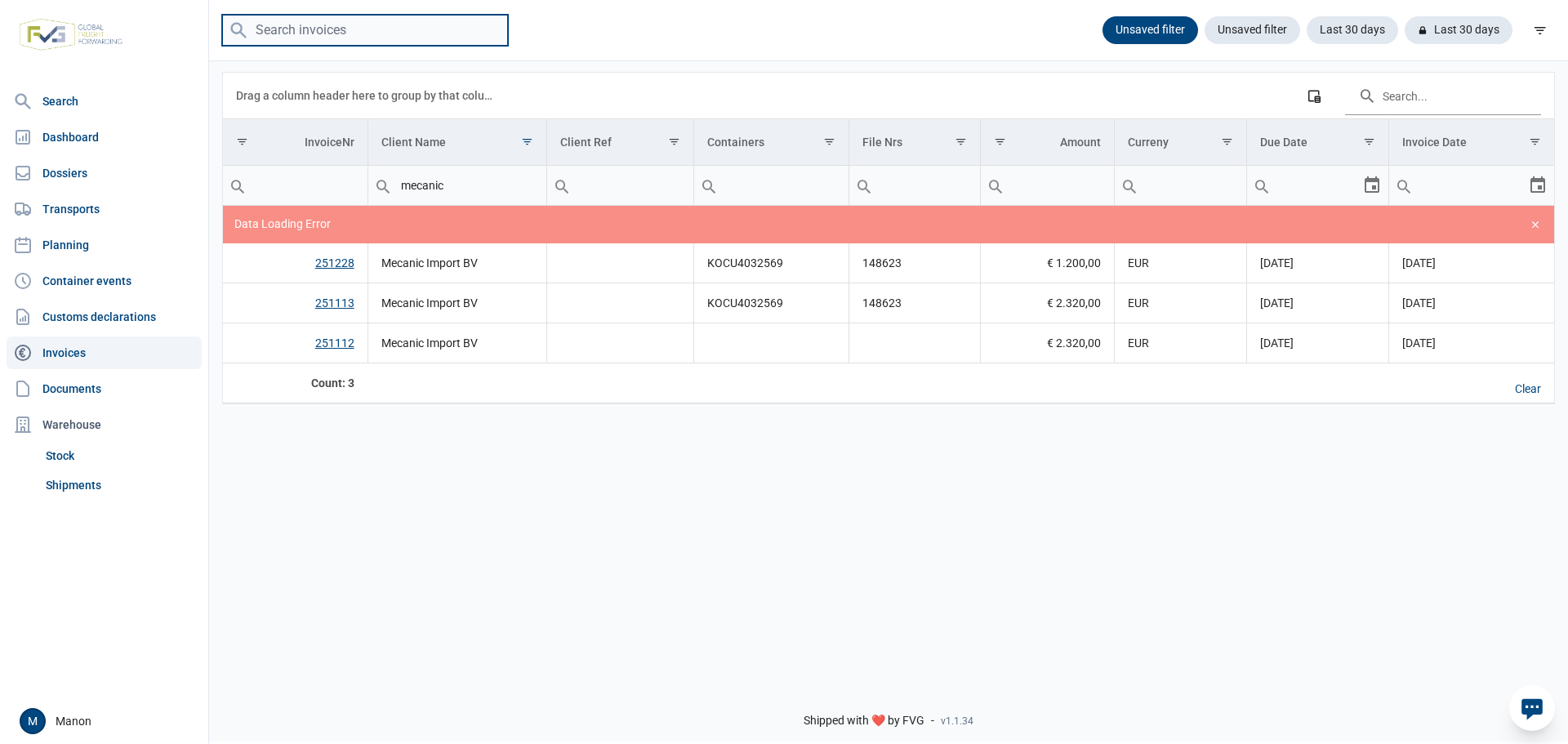click at bounding box center (365, 30) 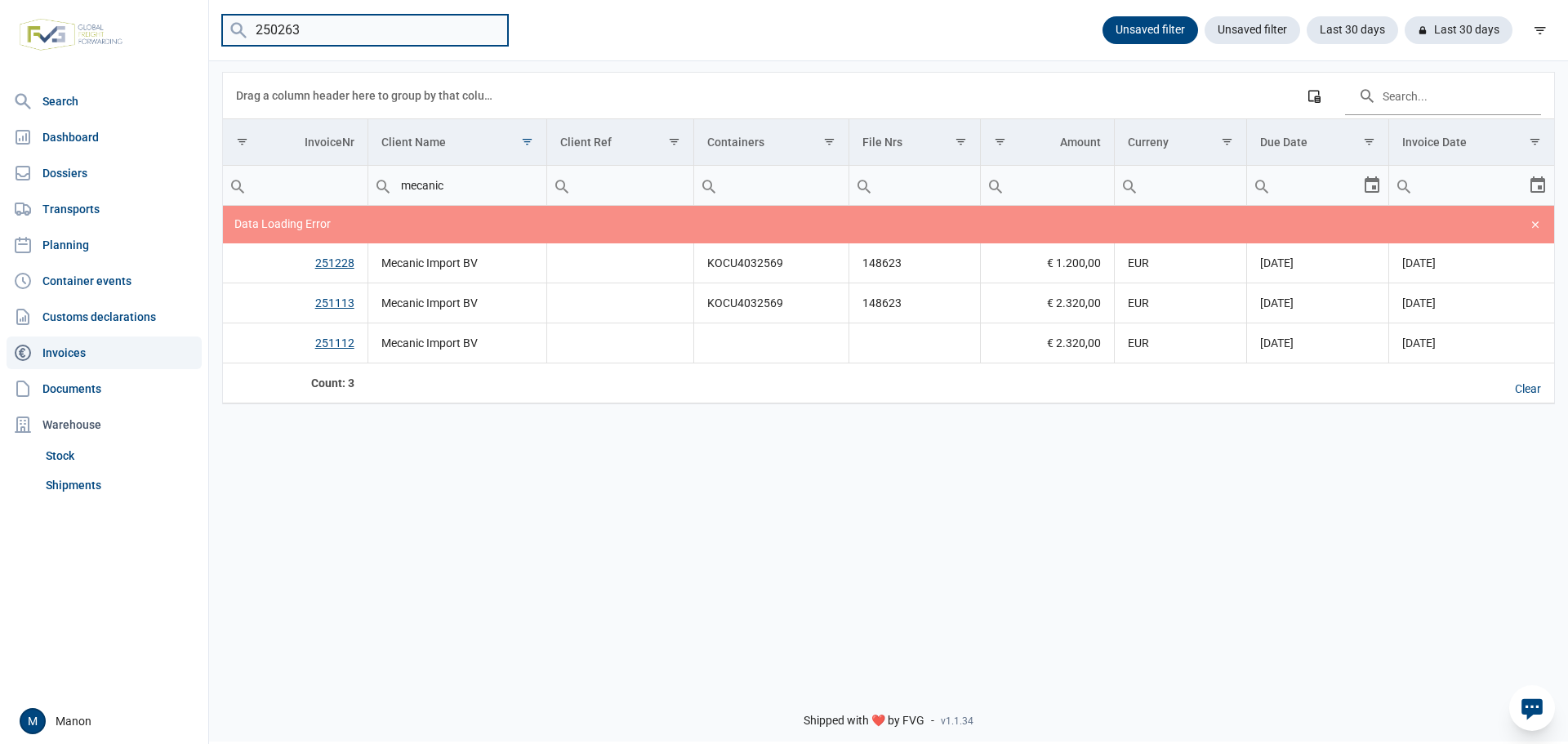 type on "250263" 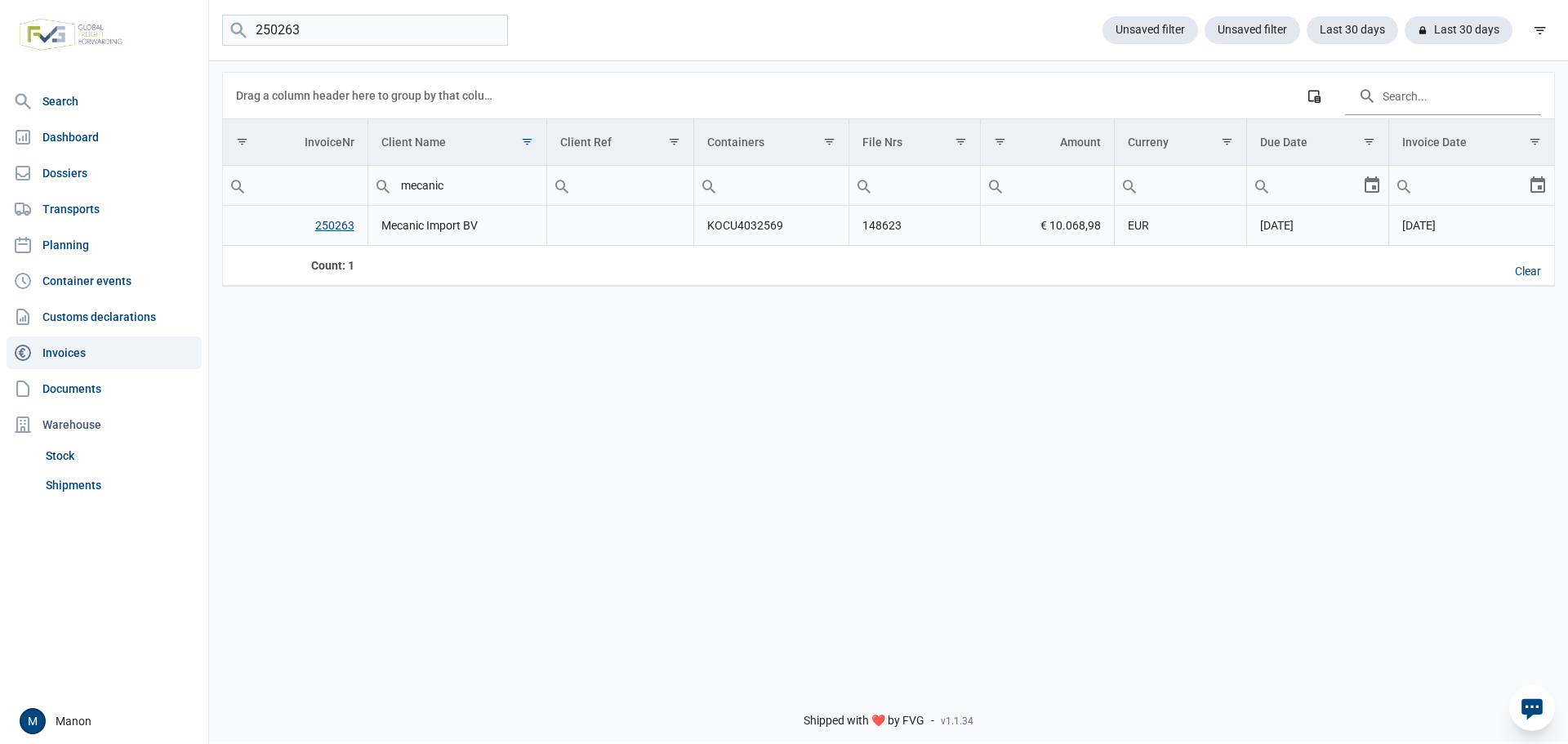 click on "250263" at bounding box center [335, 225] 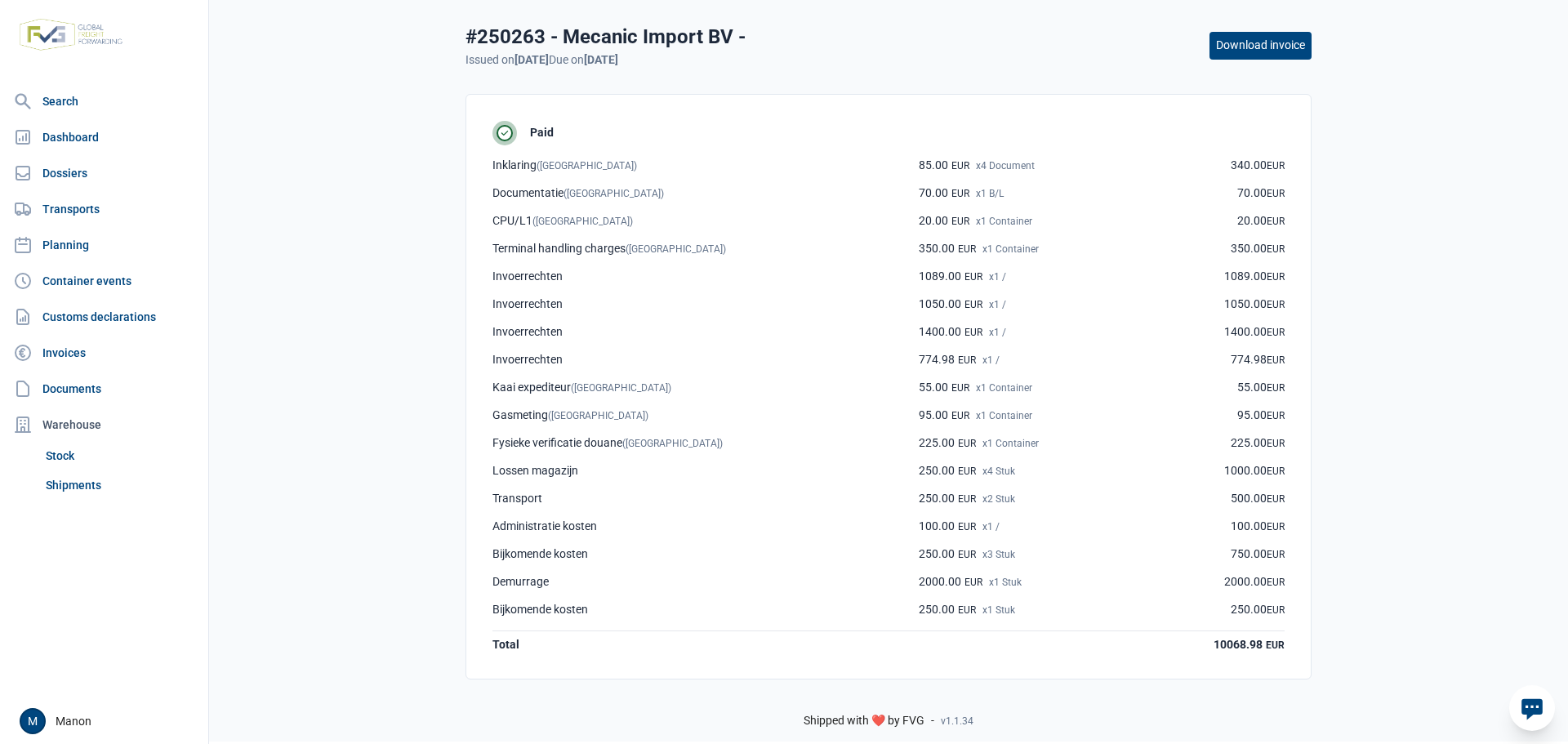 click on "29-04-2025" at bounding box center [601, 60] 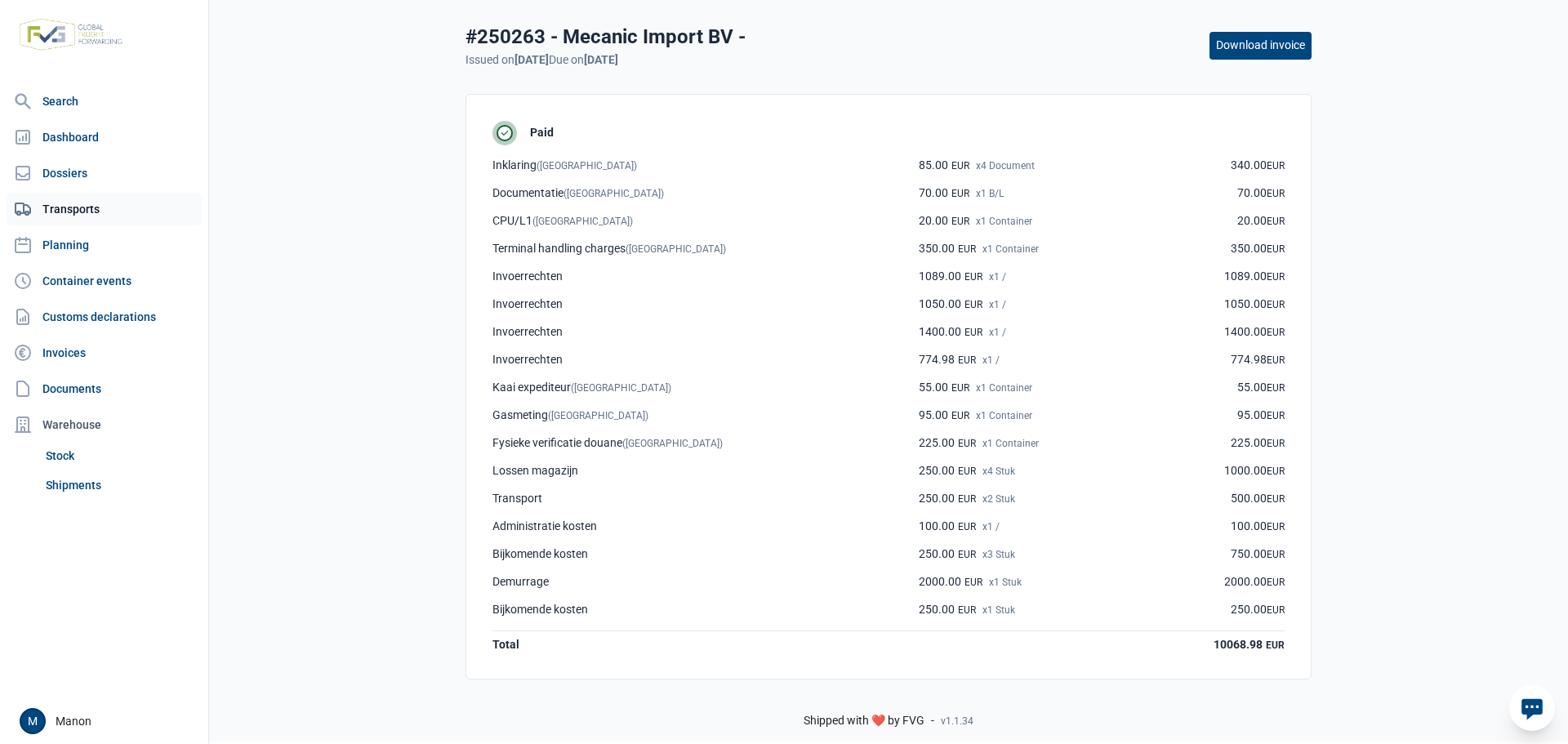 click on "Transports" 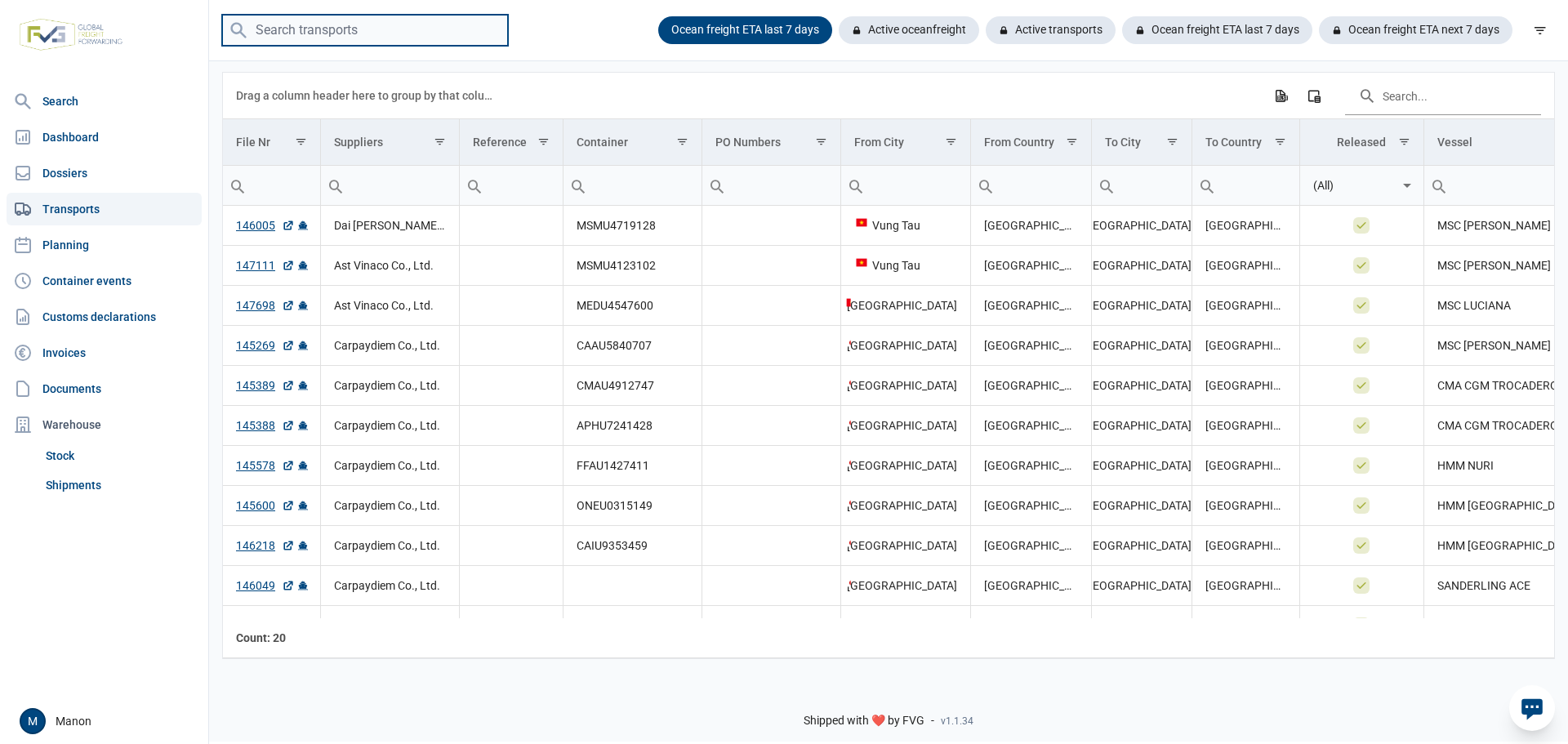 click at bounding box center [365, 30] 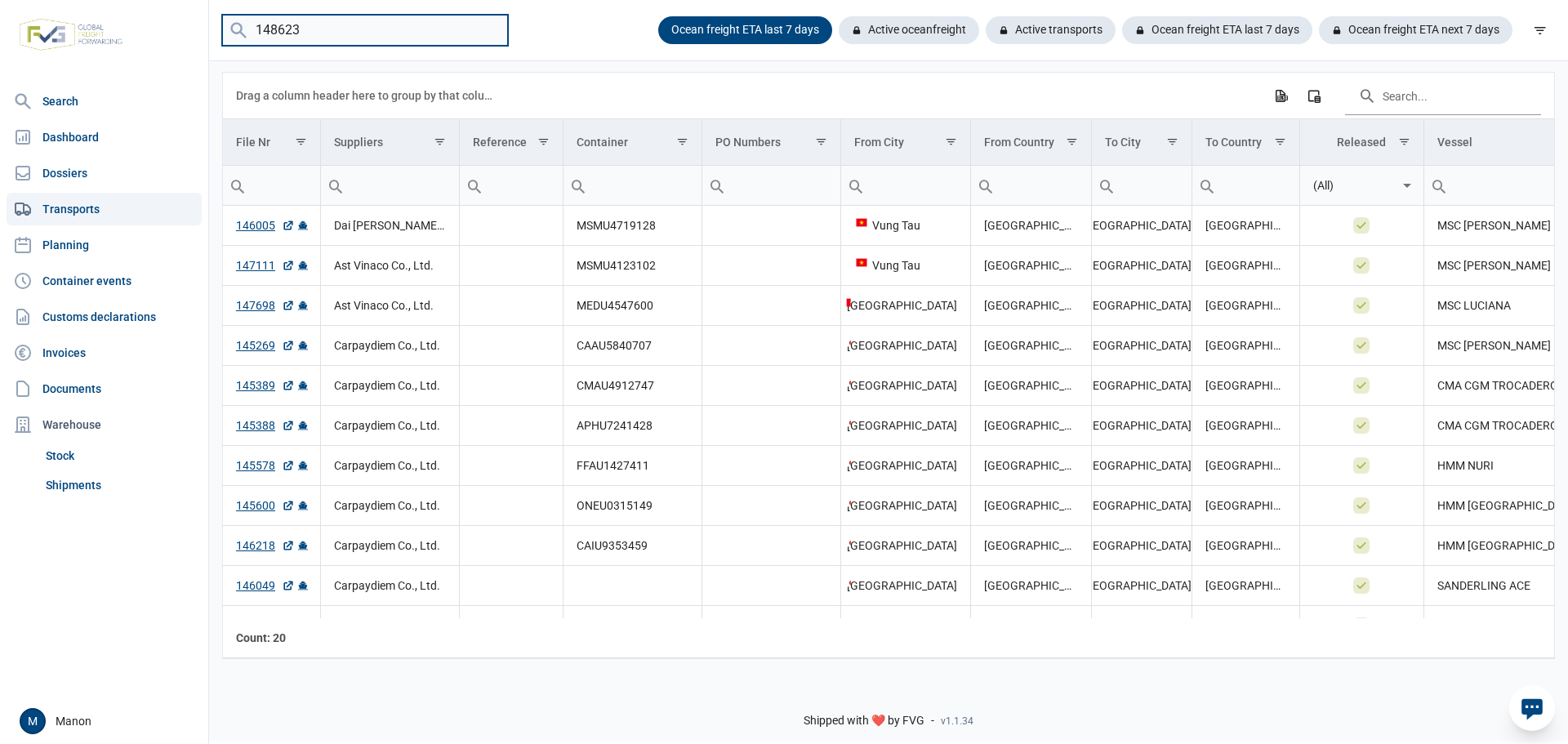 type on "148623" 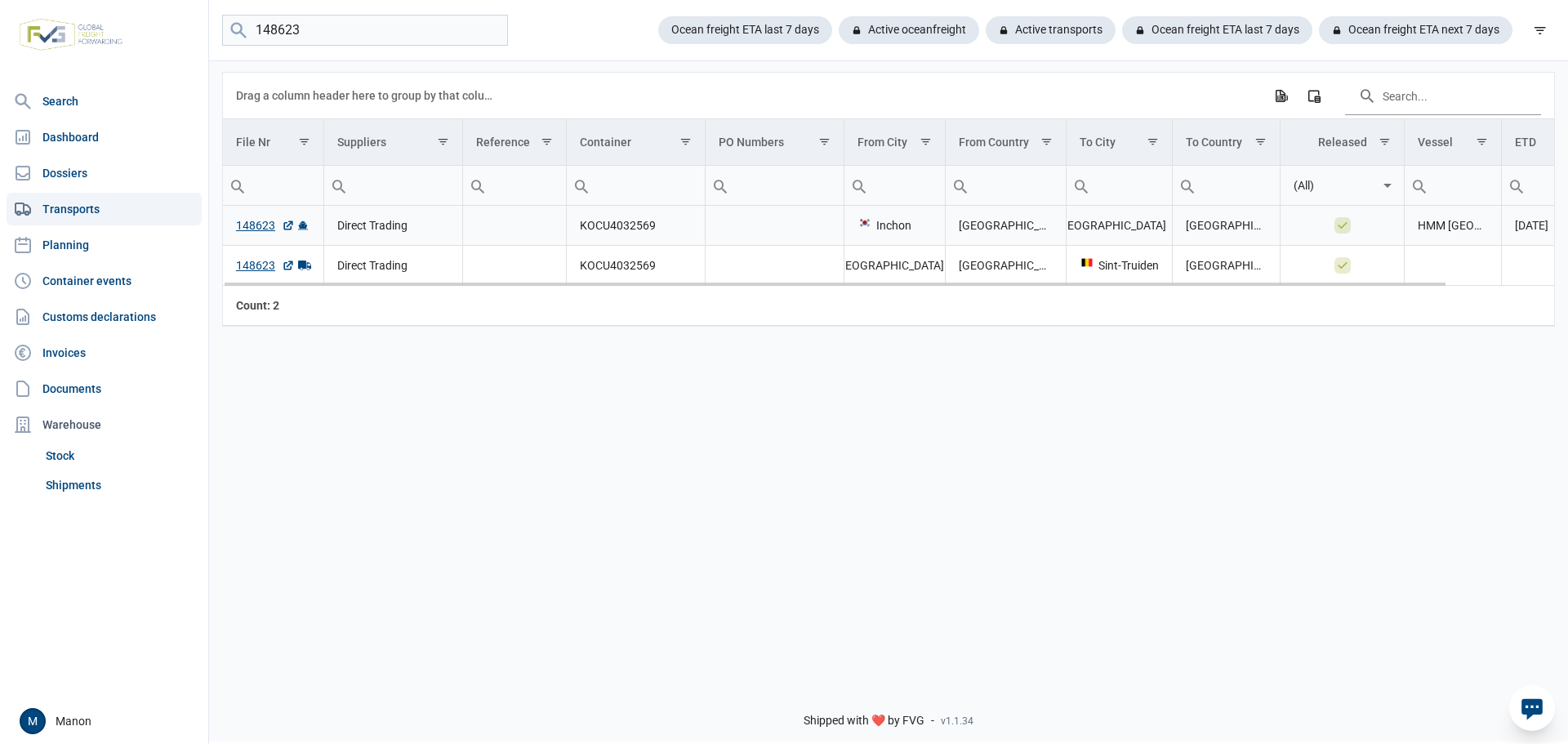 click on "148623" at bounding box center [265, 225] 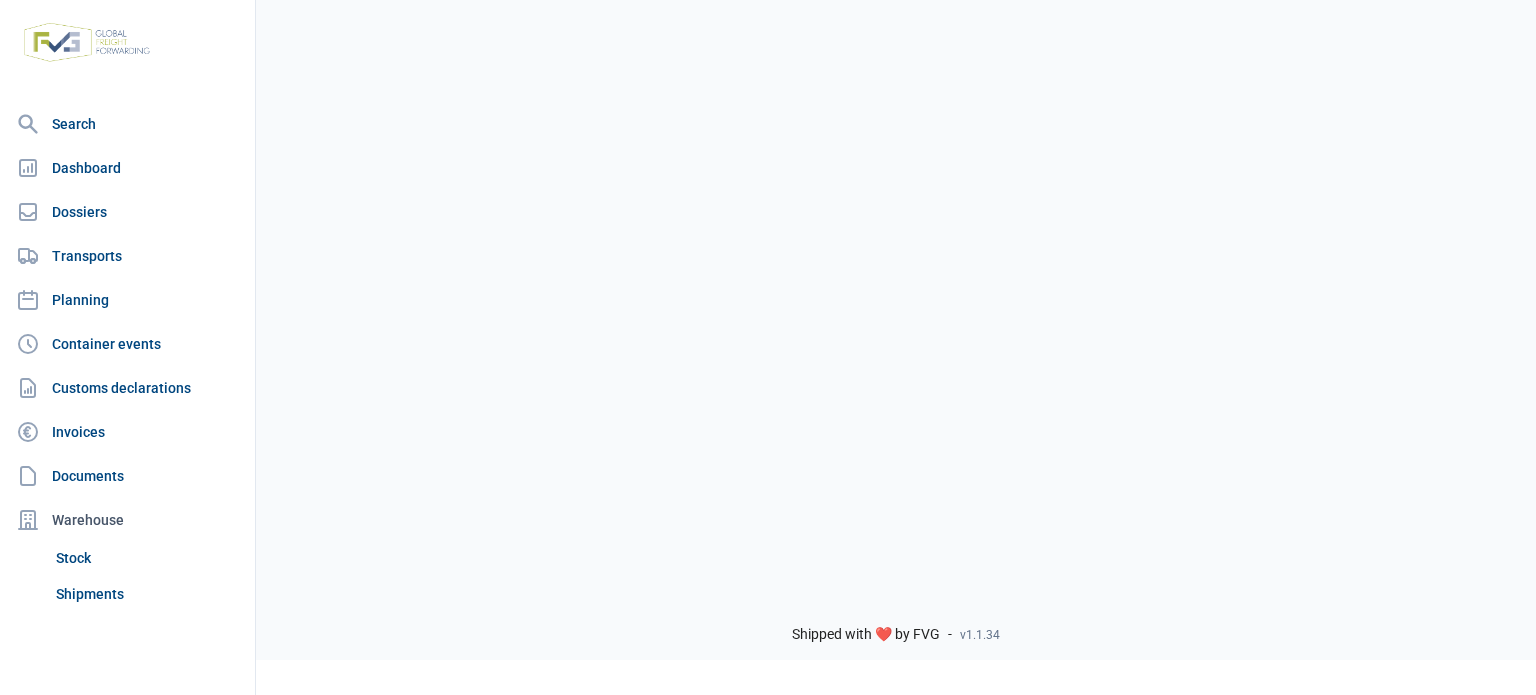 scroll, scrollTop: 0, scrollLeft: 0, axis: both 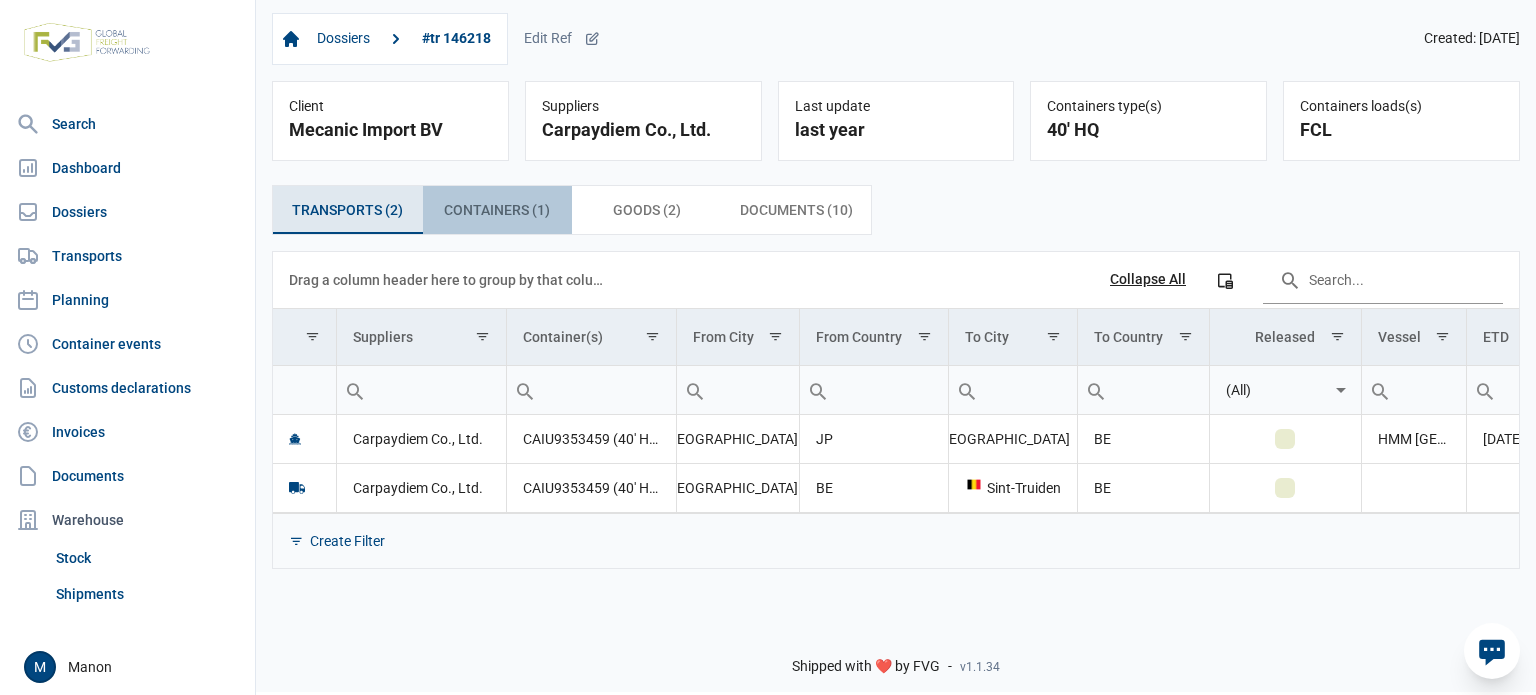 click on "Containers (1) Containers (1)" at bounding box center (497, 210) 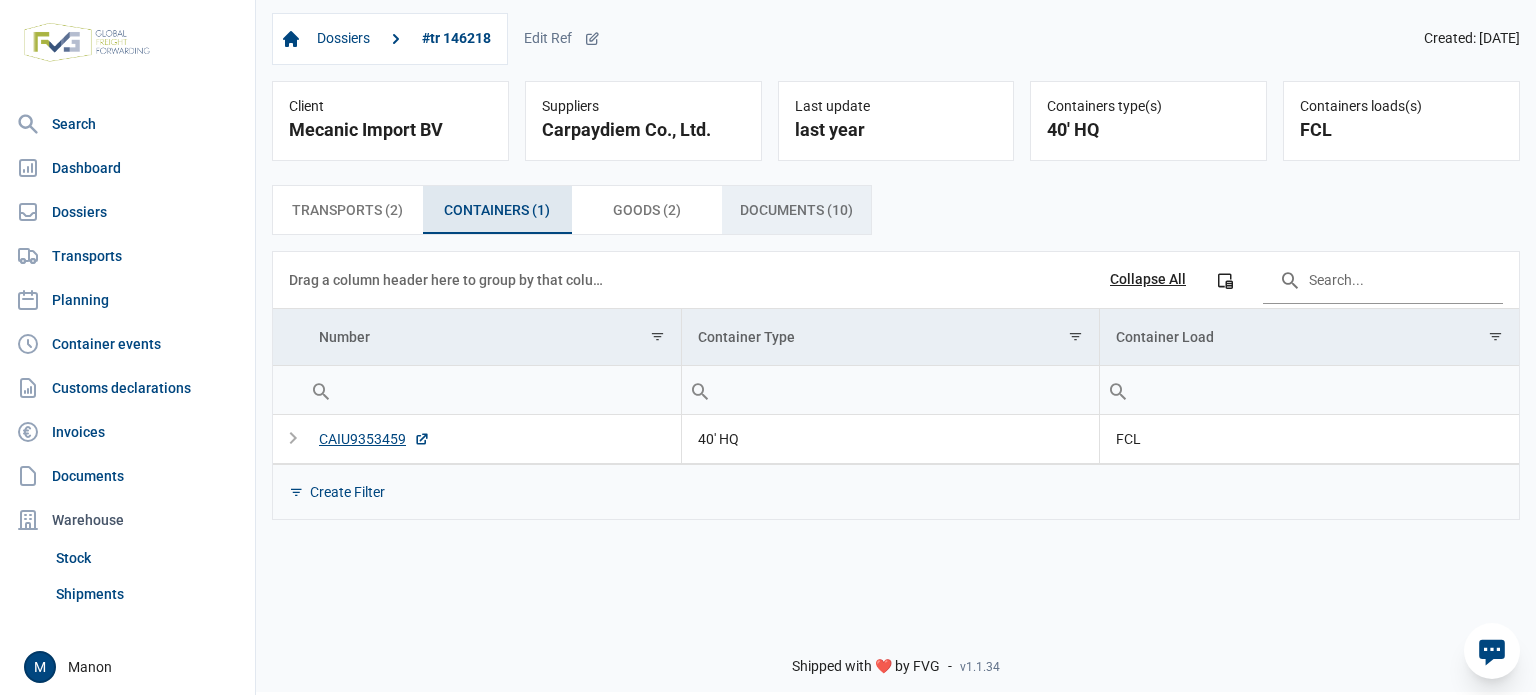 click on "Documents (10) Documents (10)" at bounding box center [796, 210] 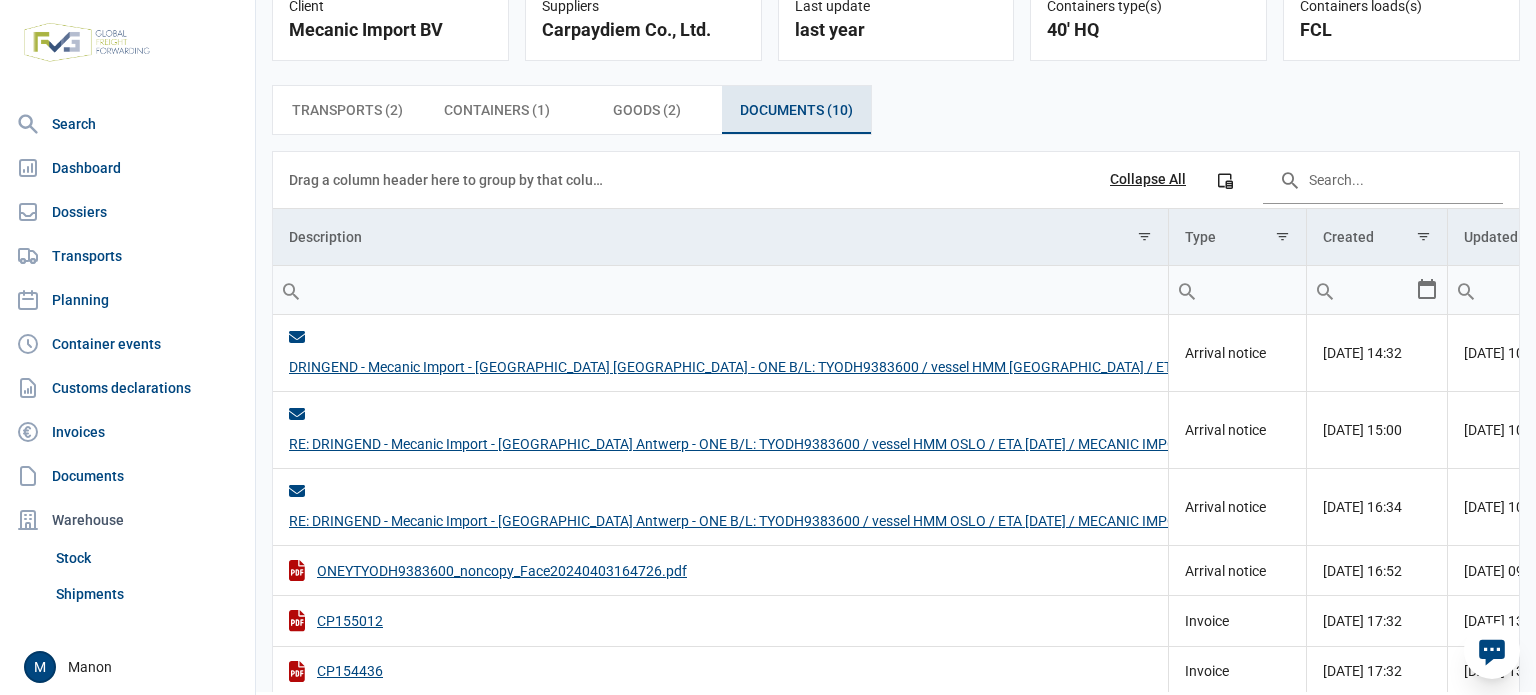 scroll, scrollTop: 200, scrollLeft: 0, axis: vertical 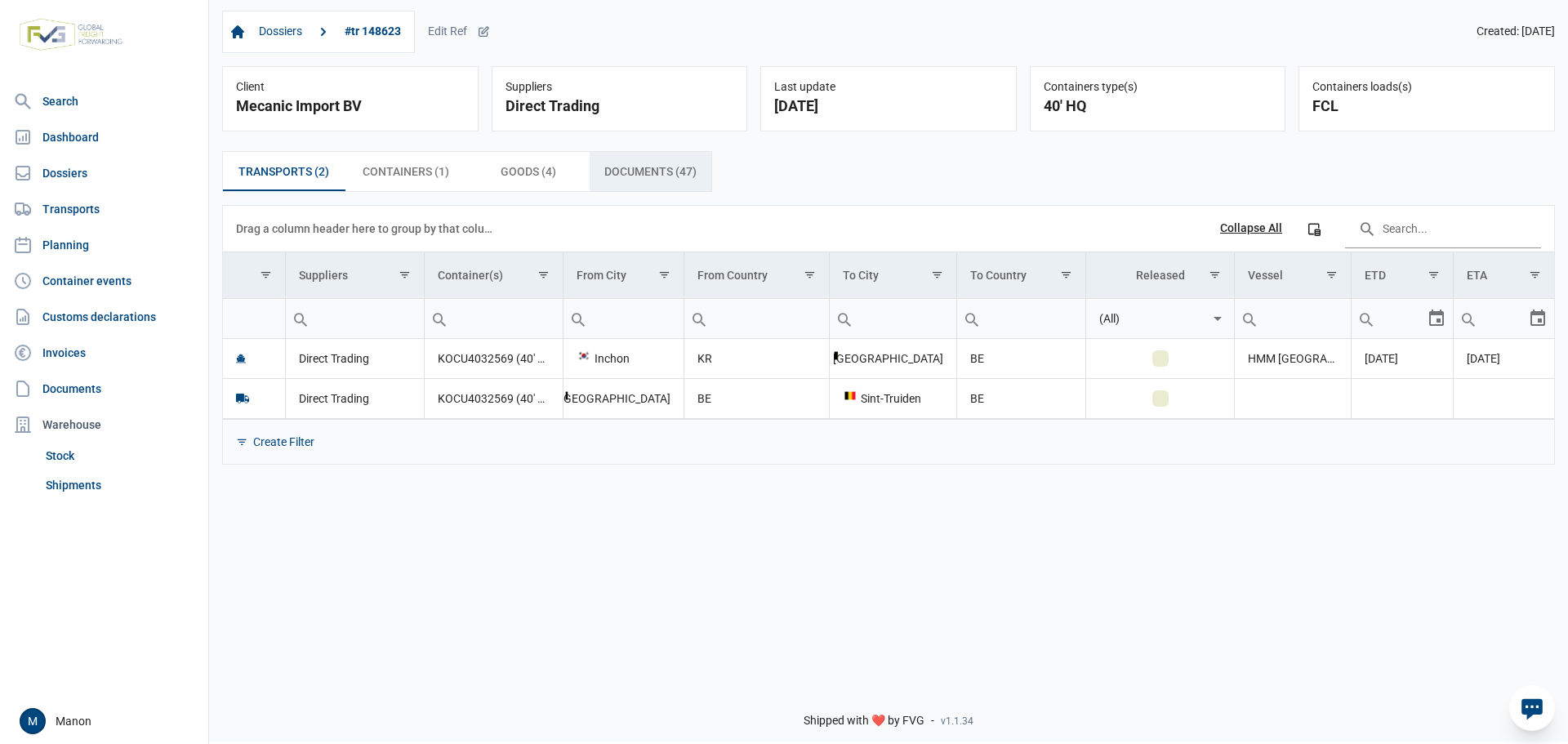 click on "Documents (47) Documents (47)" at bounding box center [650, 172] 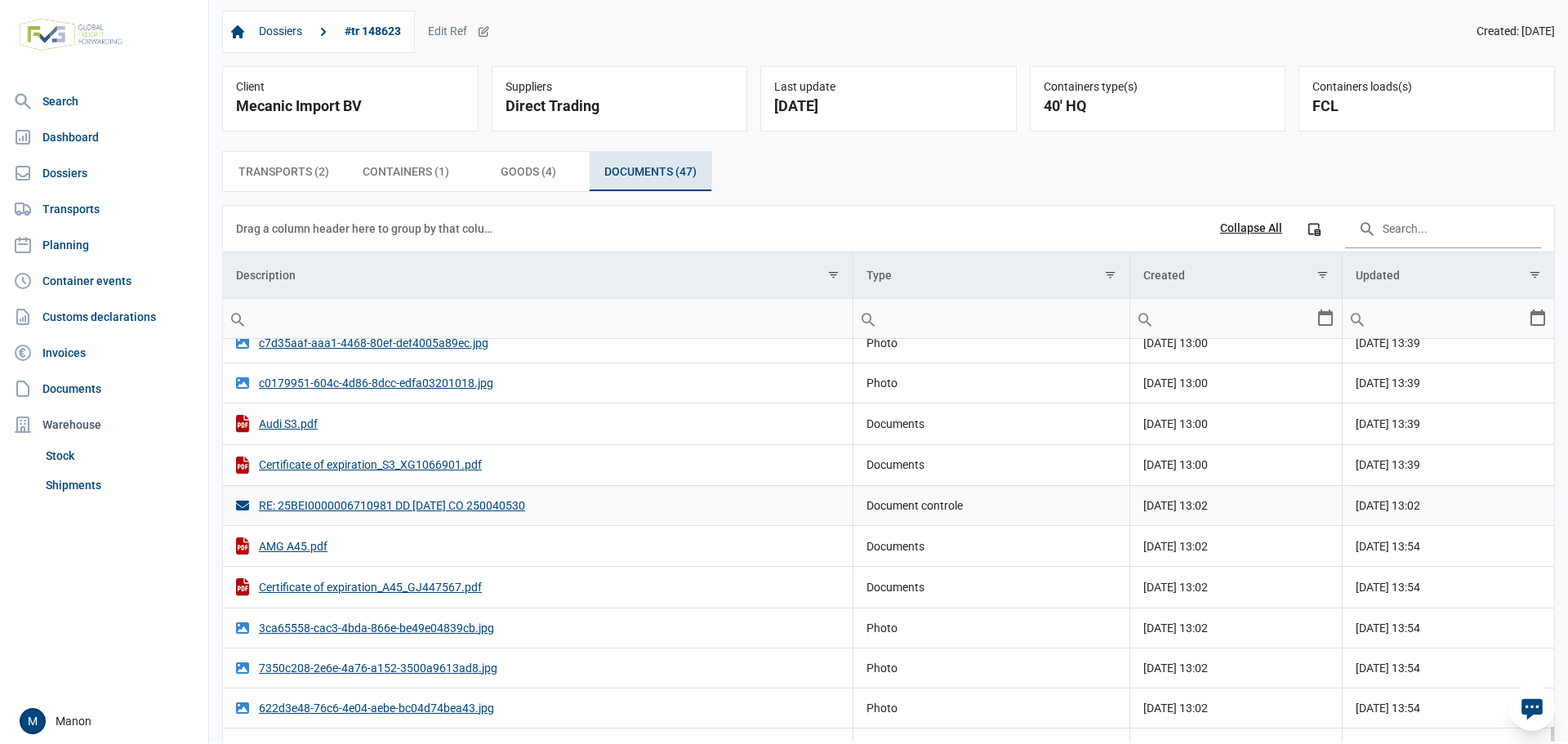scroll, scrollTop: 1358, scrollLeft: 0, axis: vertical 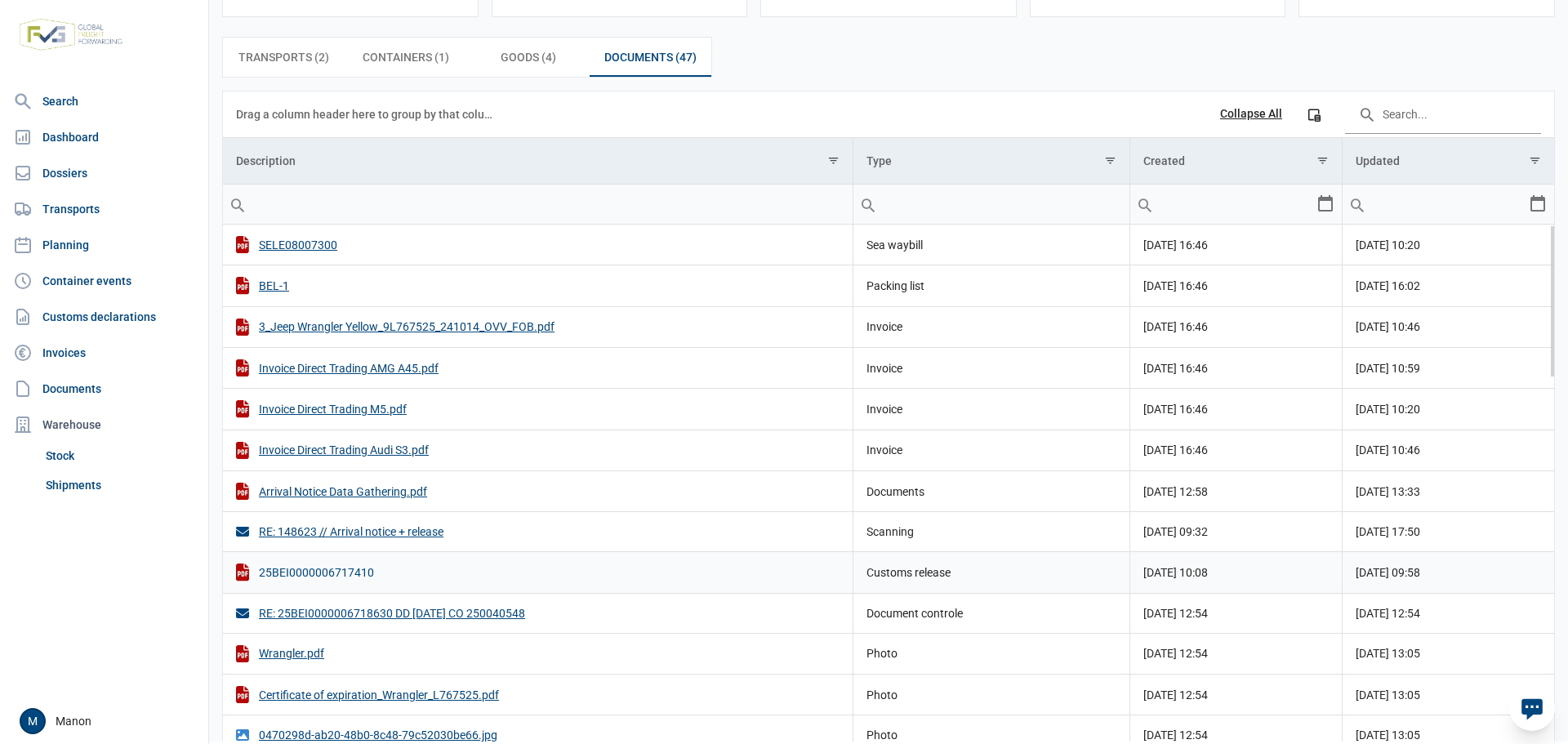 click on "25BEI0000006717410" at bounding box center (537, 572) 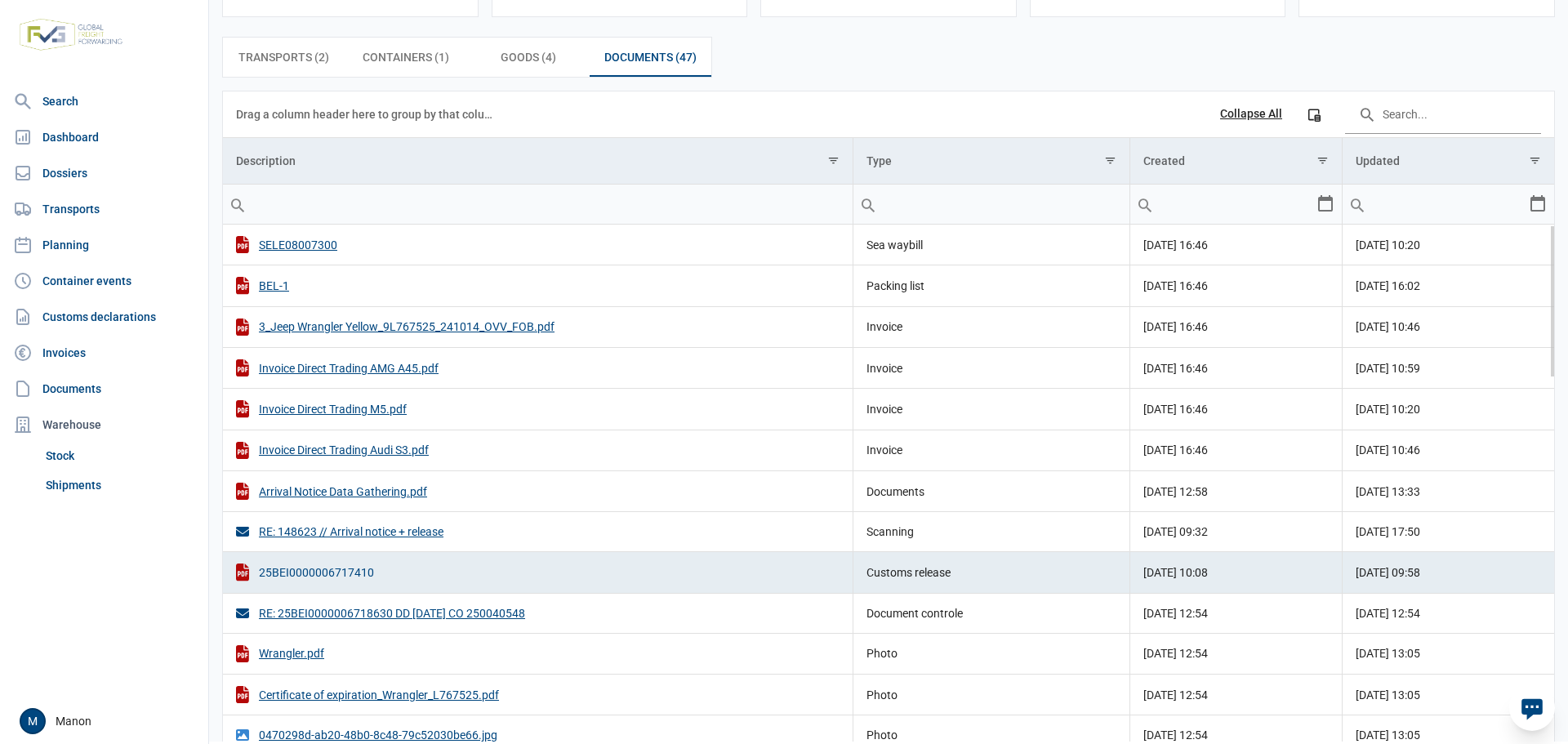 click on "25BEI0000006717410" at bounding box center [537, 572] 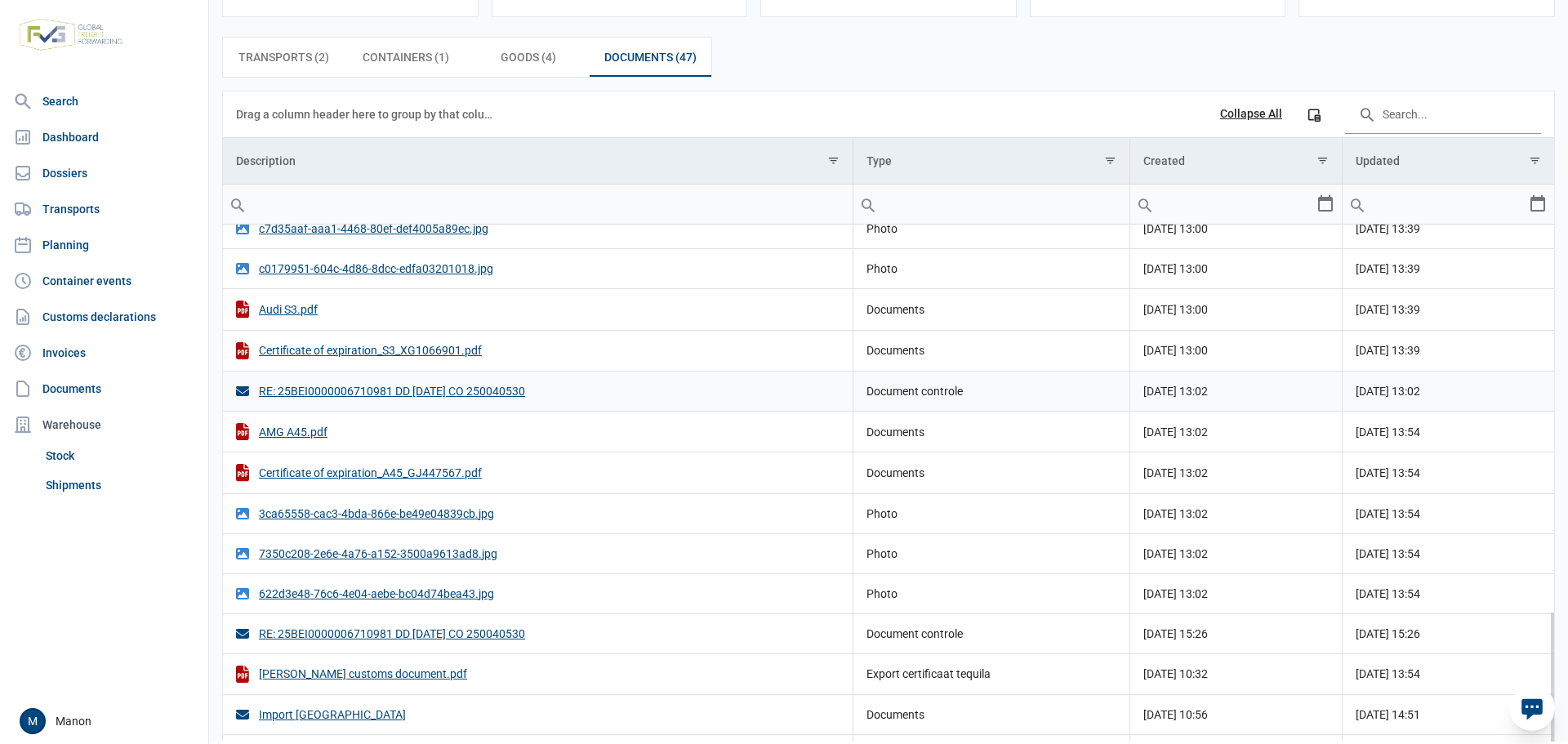 scroll, scrollTop: 1358, scrollLeft: 0, axis: vertical 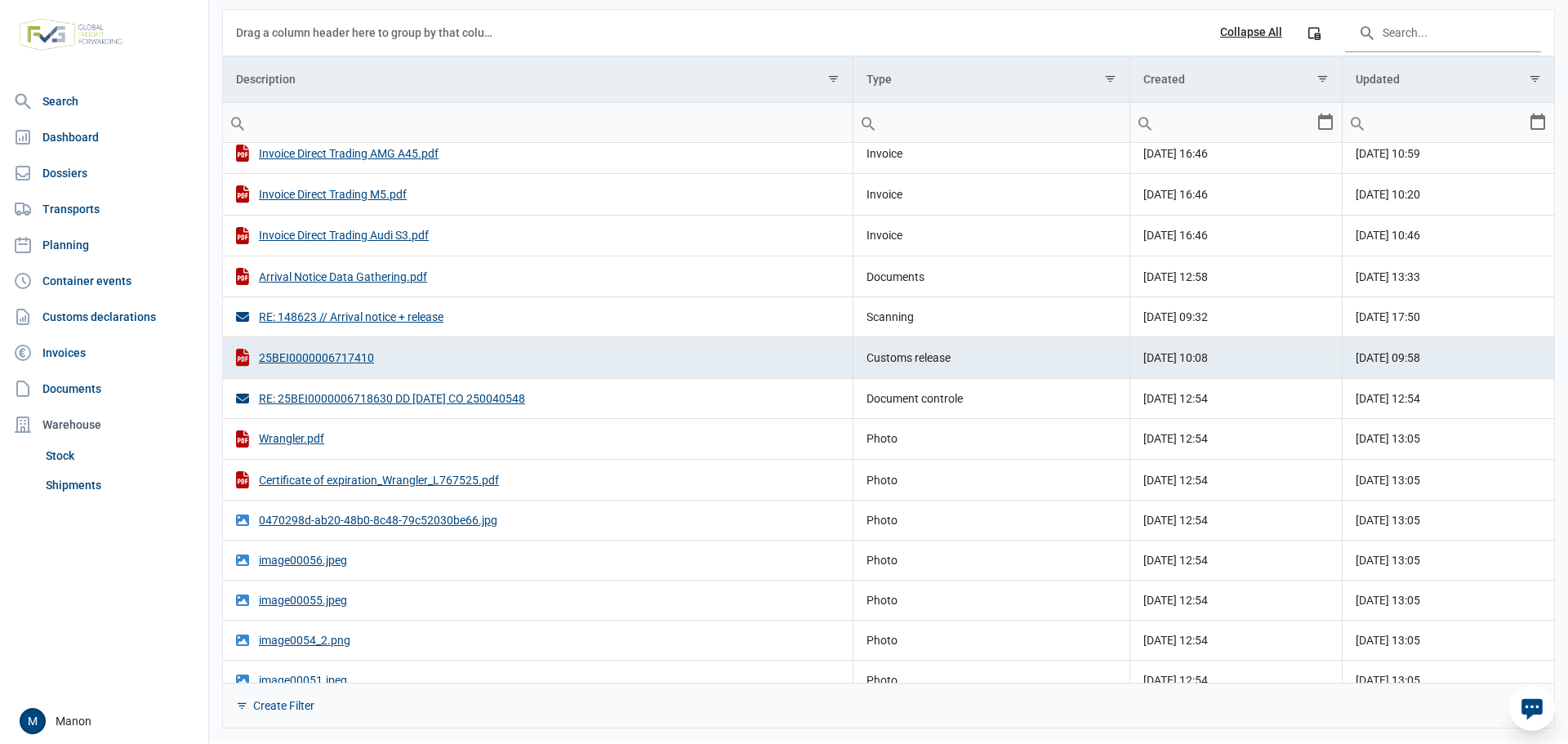 click at bounding box center (991, 123) 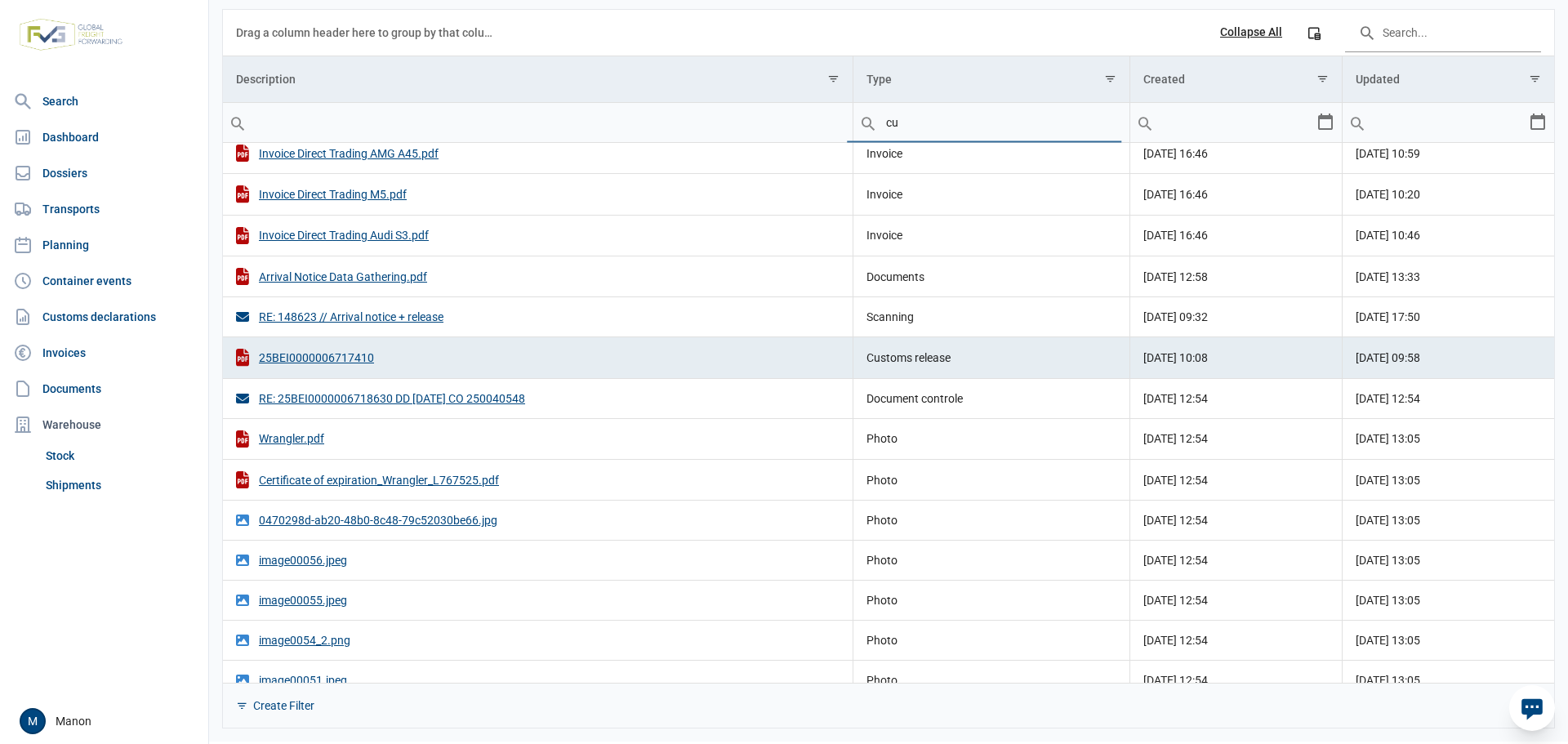 type on "cu" 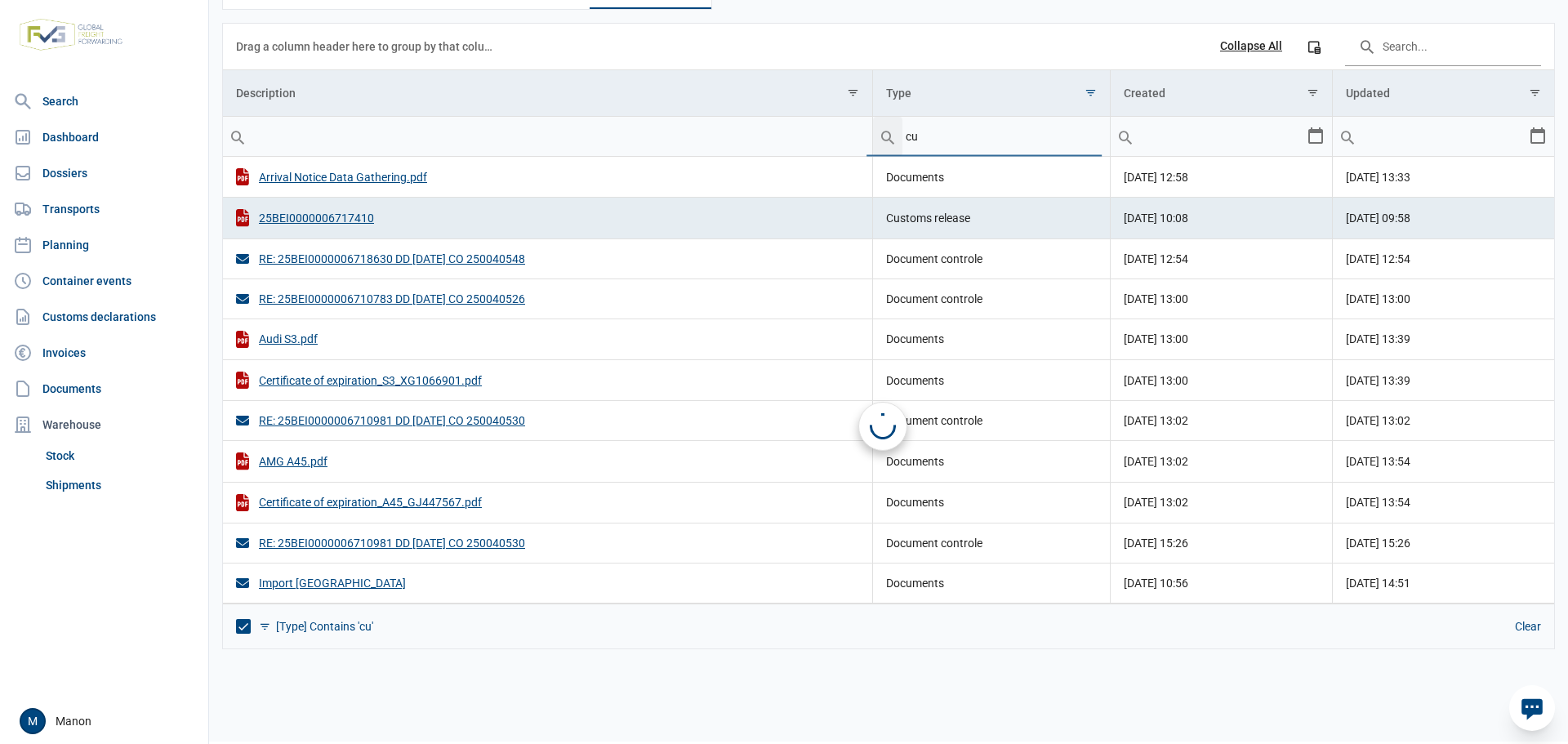 scroll, scrollTop: 103, scrollLeft: 0, axis: vertical 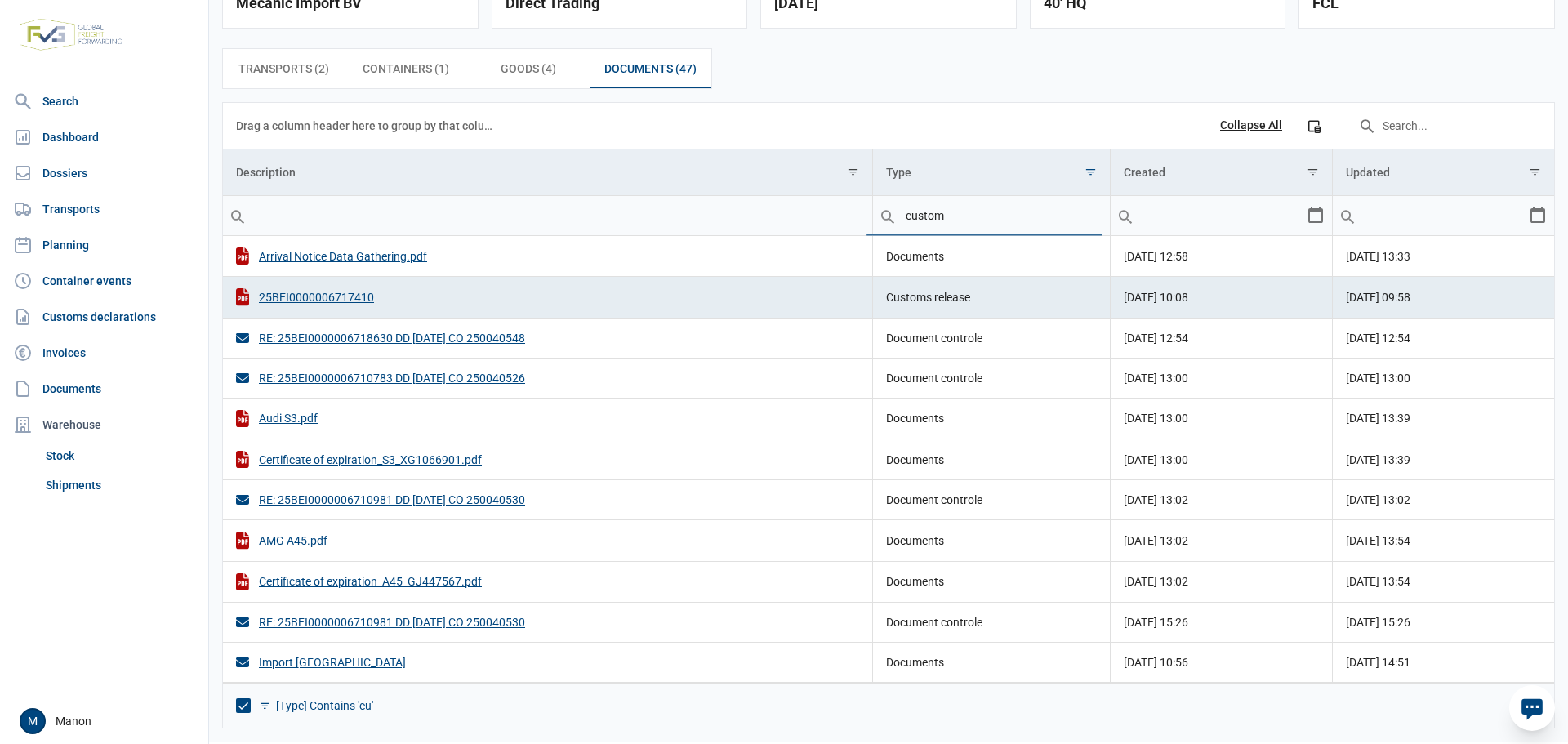 type on "custom" 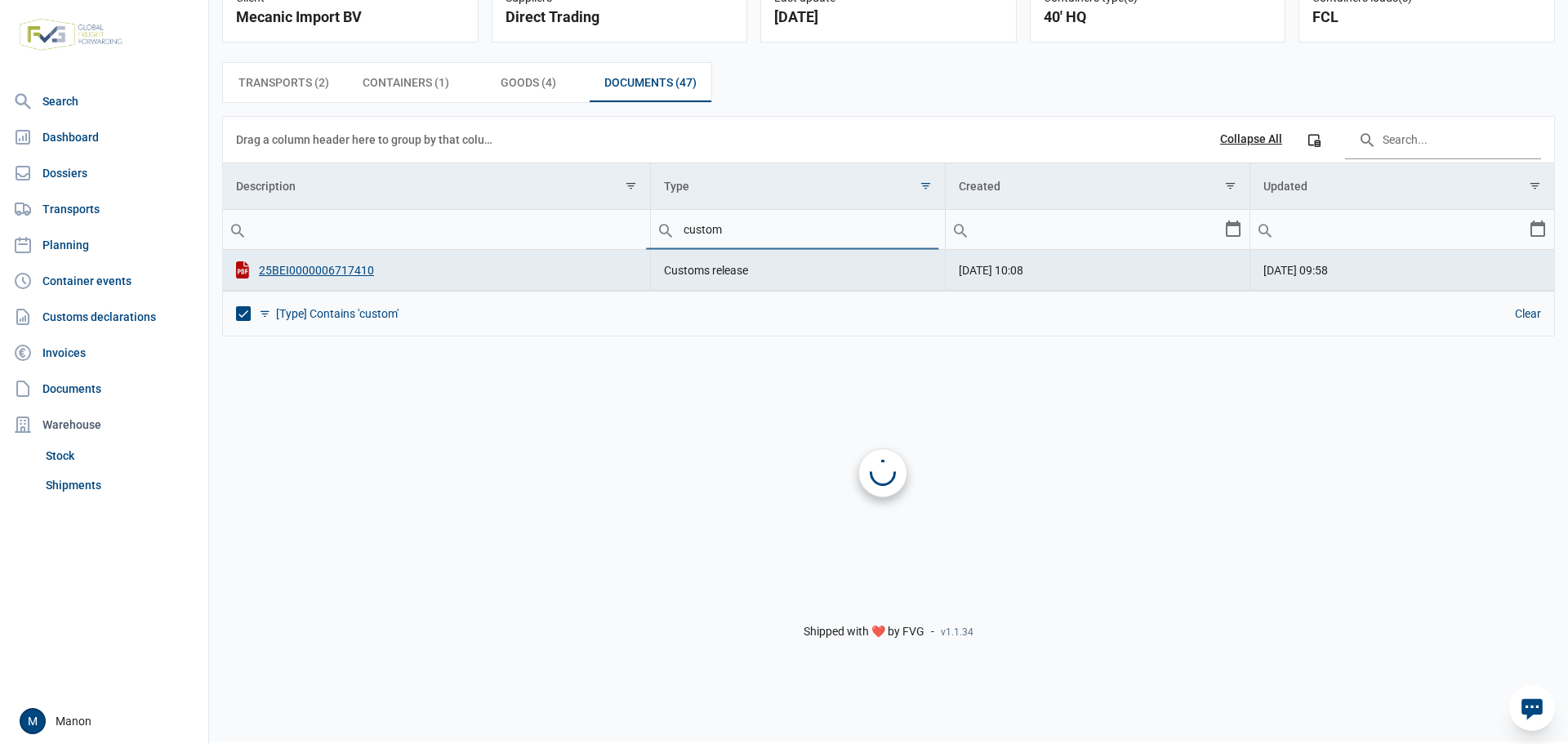 scroll, scrollTop: 0, scrollLeft: 0, axis: both 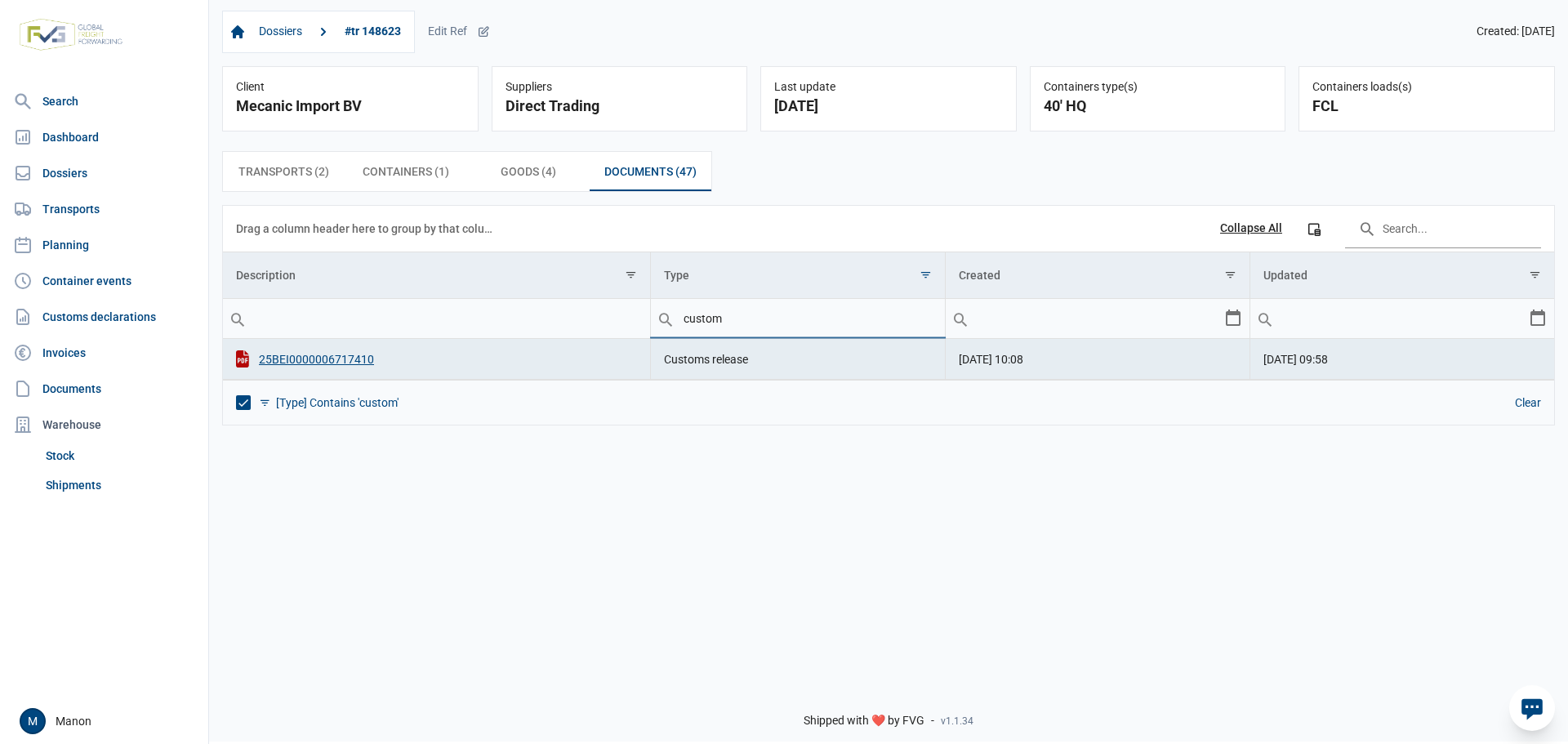 click at bounding box center (243, 403) 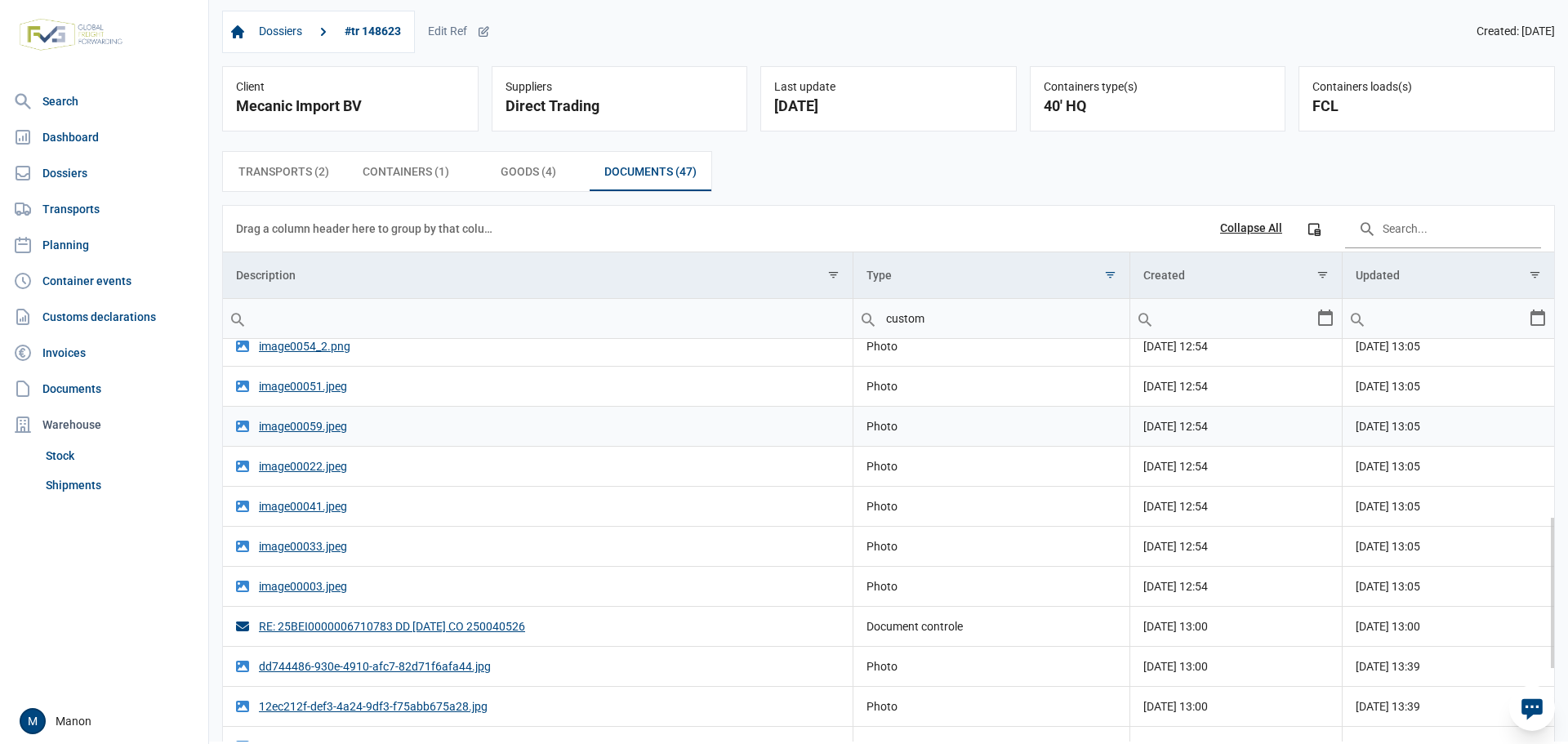 scroll, scrollTop: 0, scrollLeft: 0, axis: both 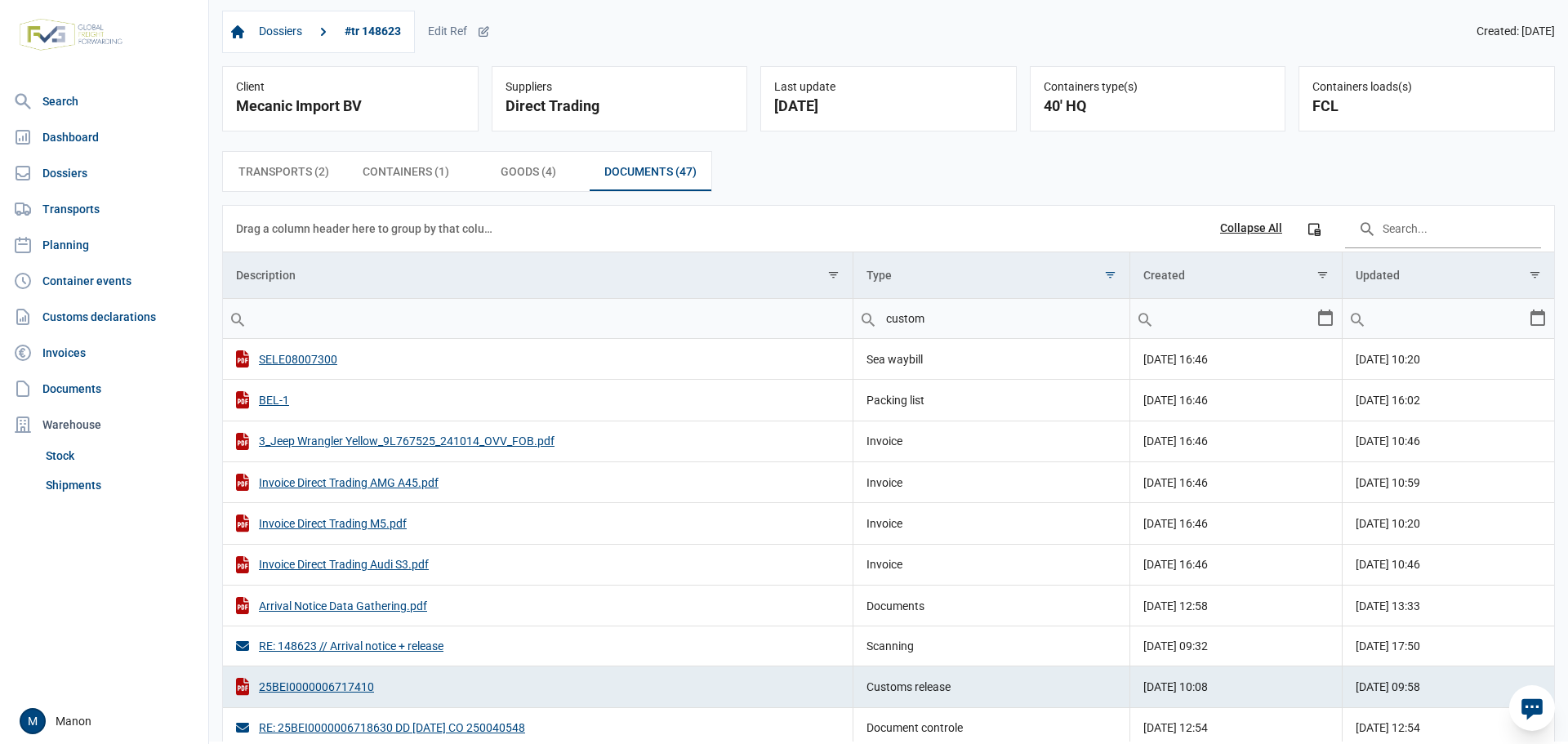 click on "custom" at bounding box center (991, 319) 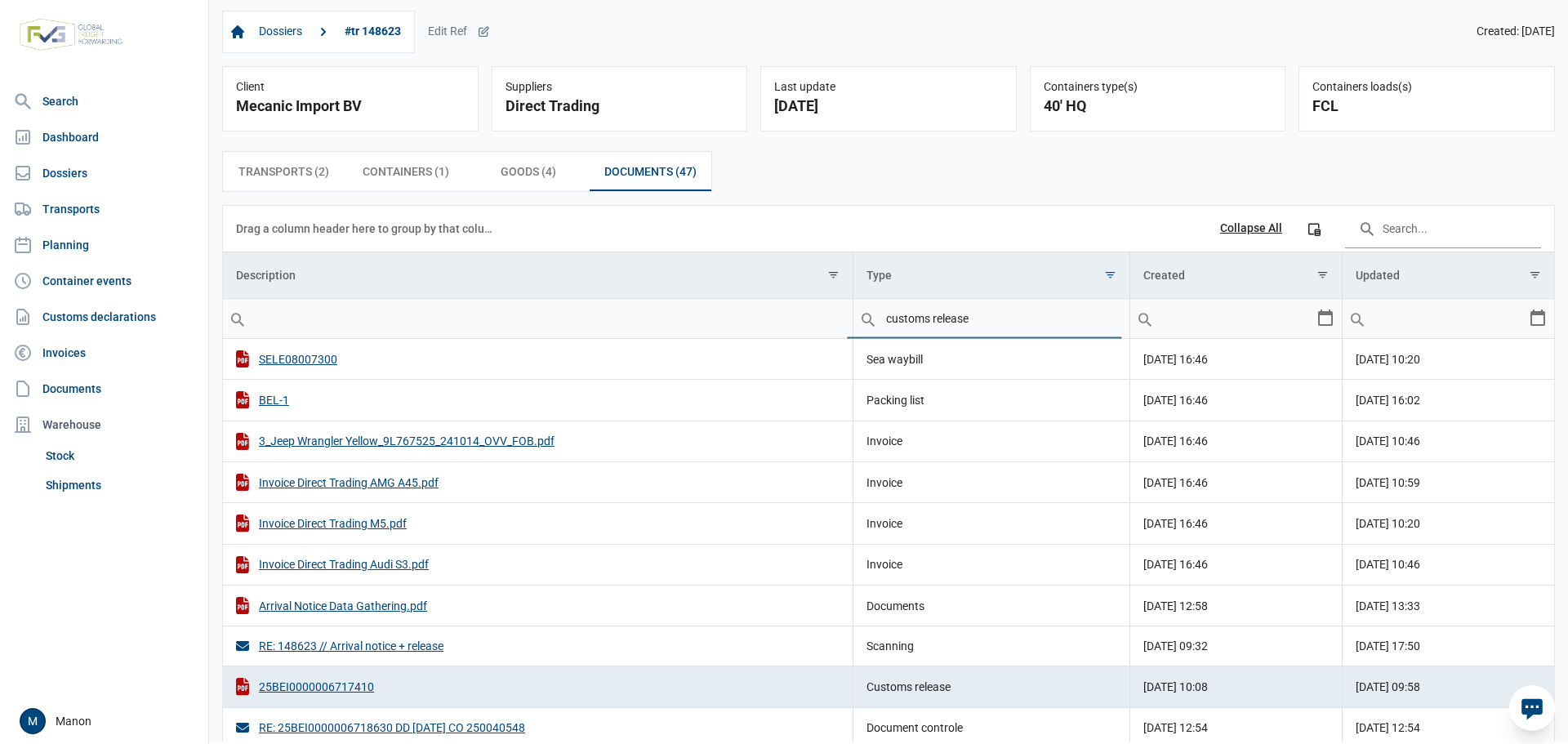 type on "customs release" 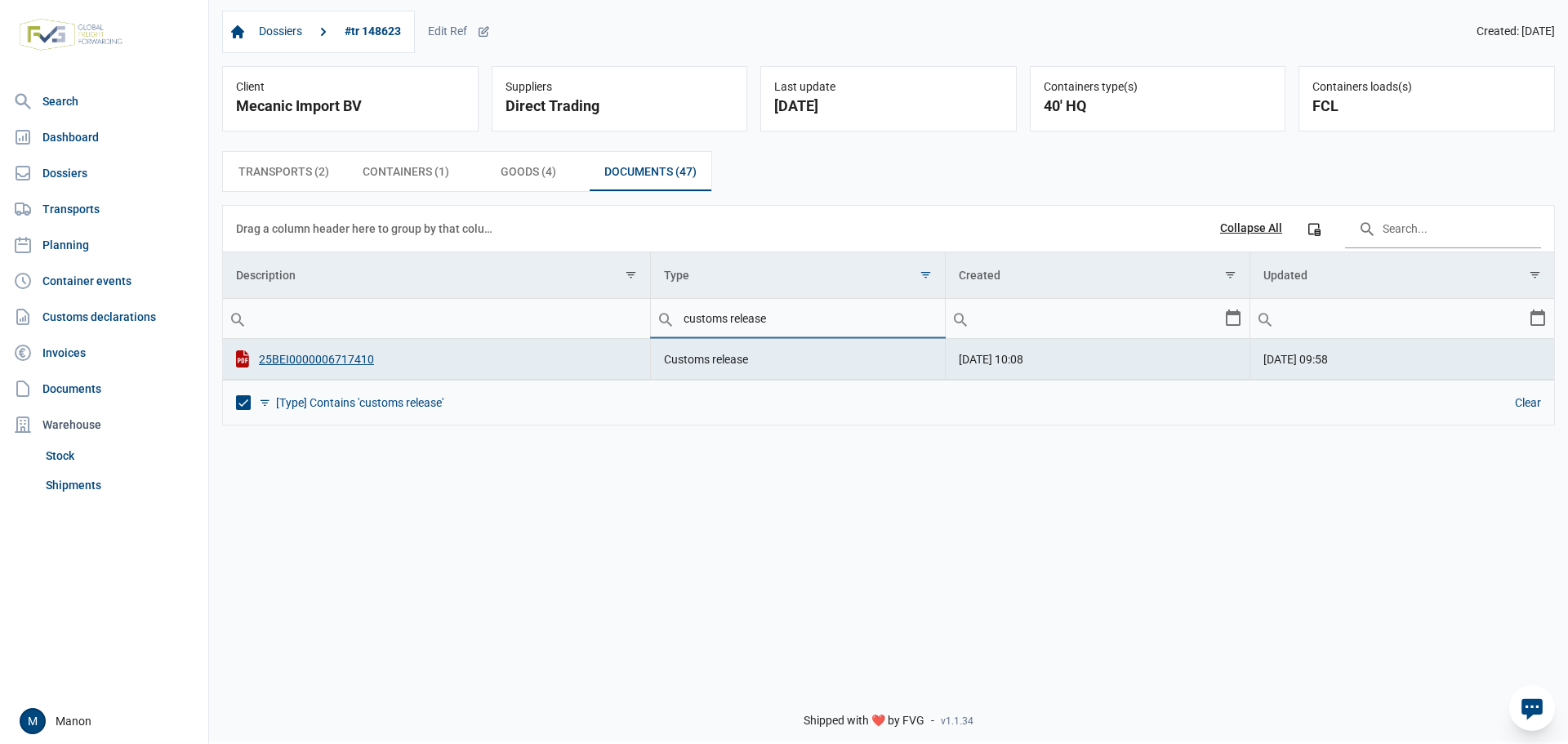 drag, startPoint x: 779, startPoint y: 324, endPoint x: 652, endPoint y: 319, distance: 127.09839 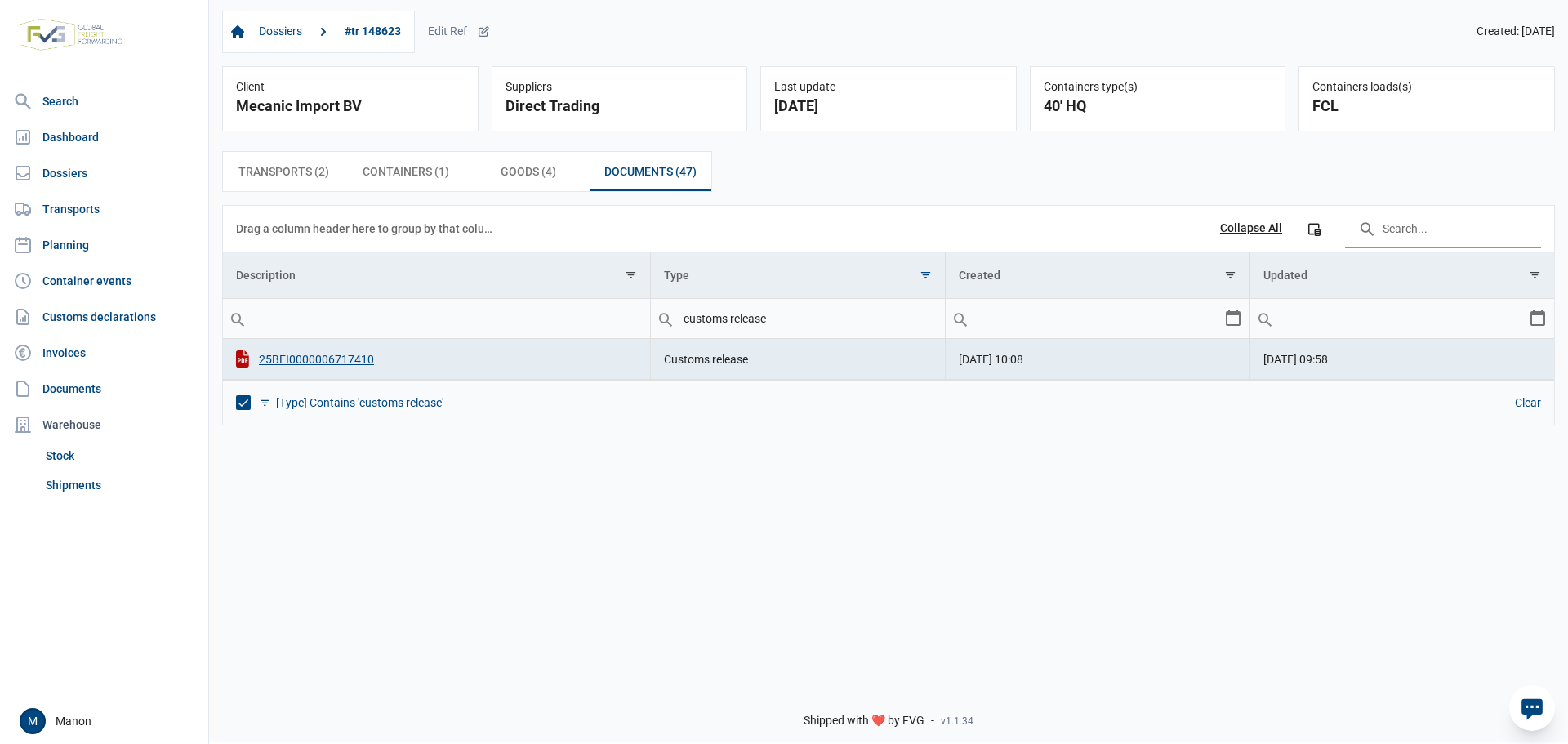 click on "Dossiers #tr 148623 Edit Ref Created: [DATE] Client Mecanic Import BV Suppliers Direct Trading Last update [DATE] Containers type(s) 40' HQ Containers loads(s) FCL Transports (2) Transports (2) Containers (1) Containers (1) Goods (4) Goods (4) Documents (47) Documents (47) Data grid with 1 rows and 4 columns   Drag a column header here to group by that column Collapse All Column Chooser Description Type Created Updated Contains Does not contain Starts with Ends with Equals Does not equal Reset customs release  25BEI0000006717410 Customs release [DATE] 10:08 [DATE] 09:58 Loading... [Type] Contains 'customs release' Clear" at bounding box center [889, 335] 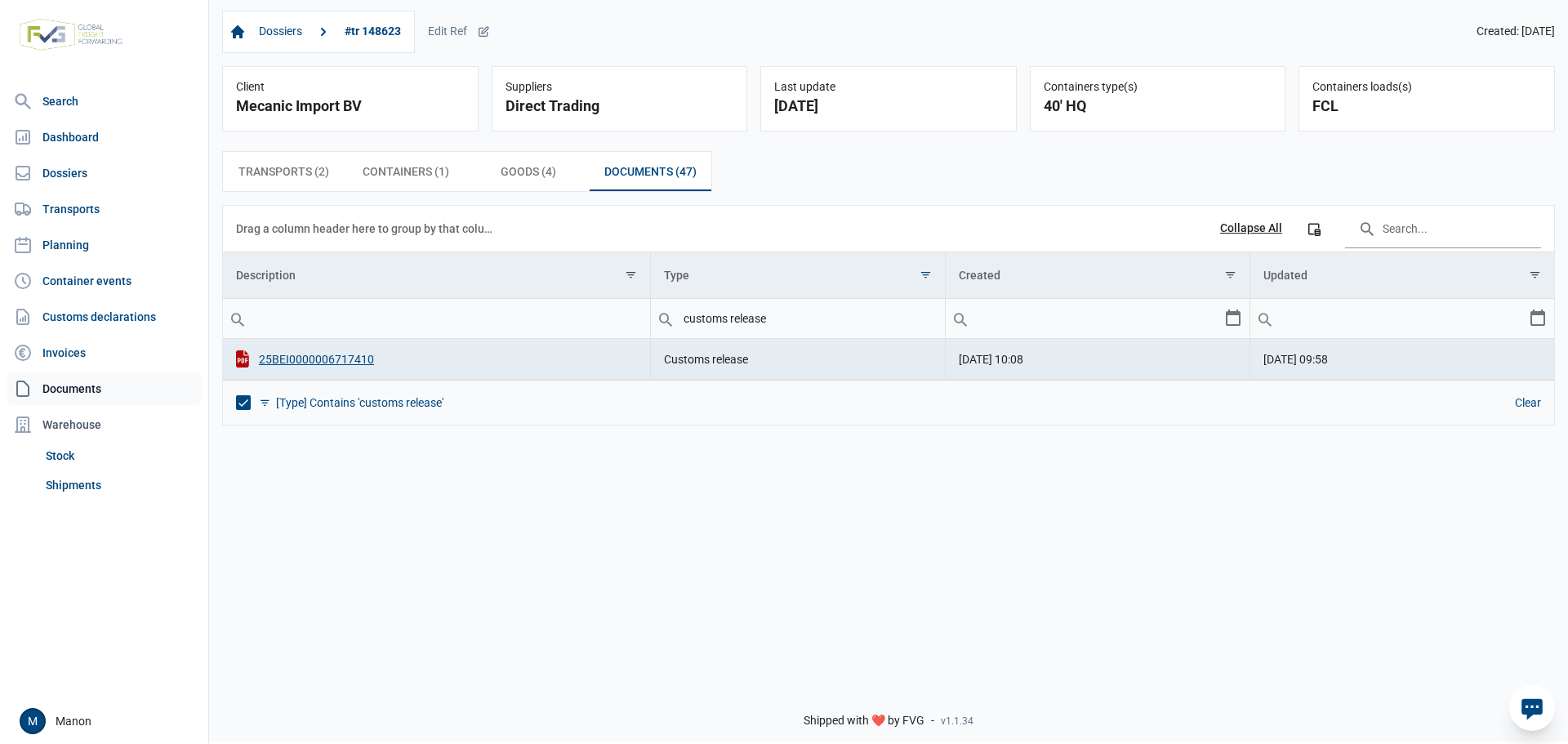click on "Documents" 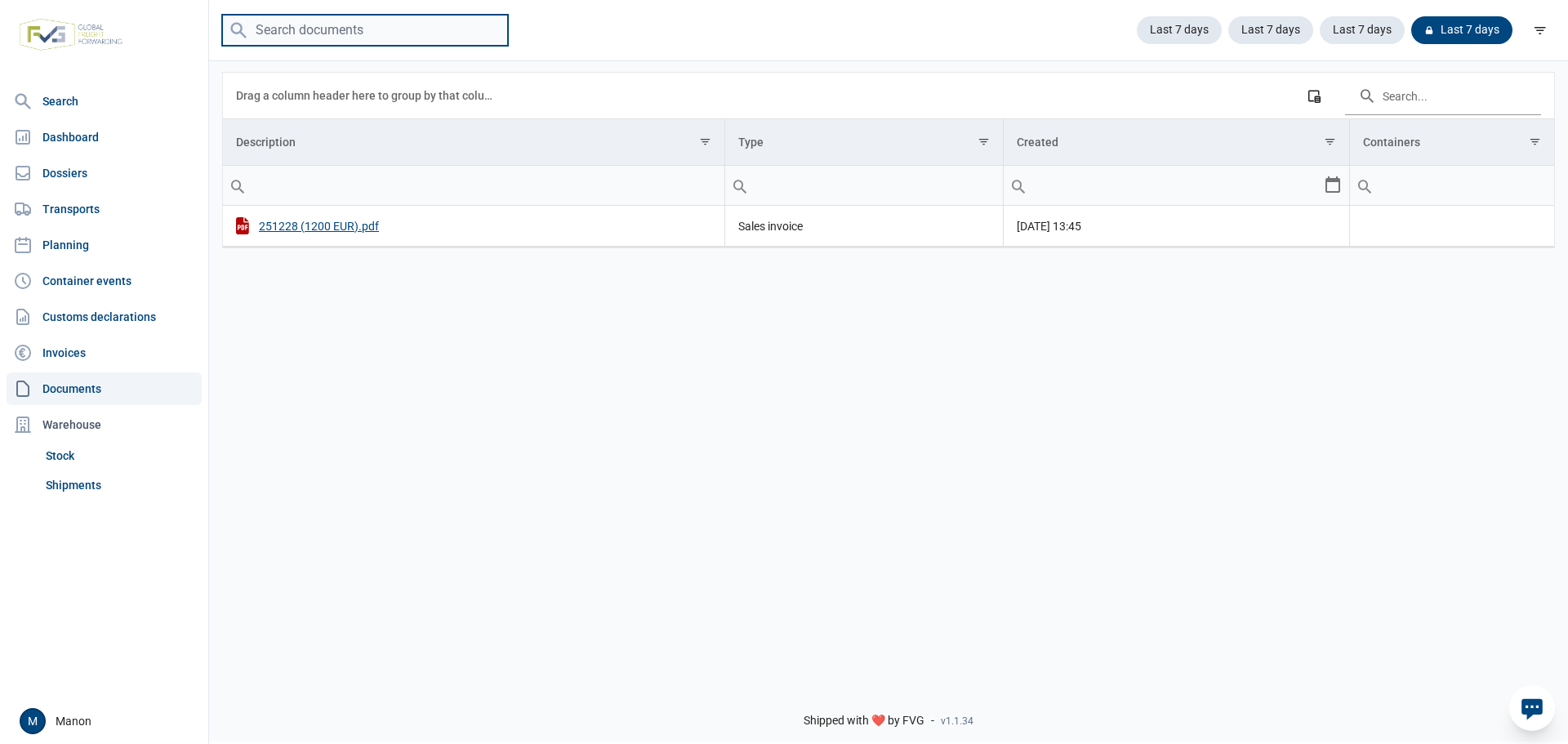 click at bounding box center [365, 30] 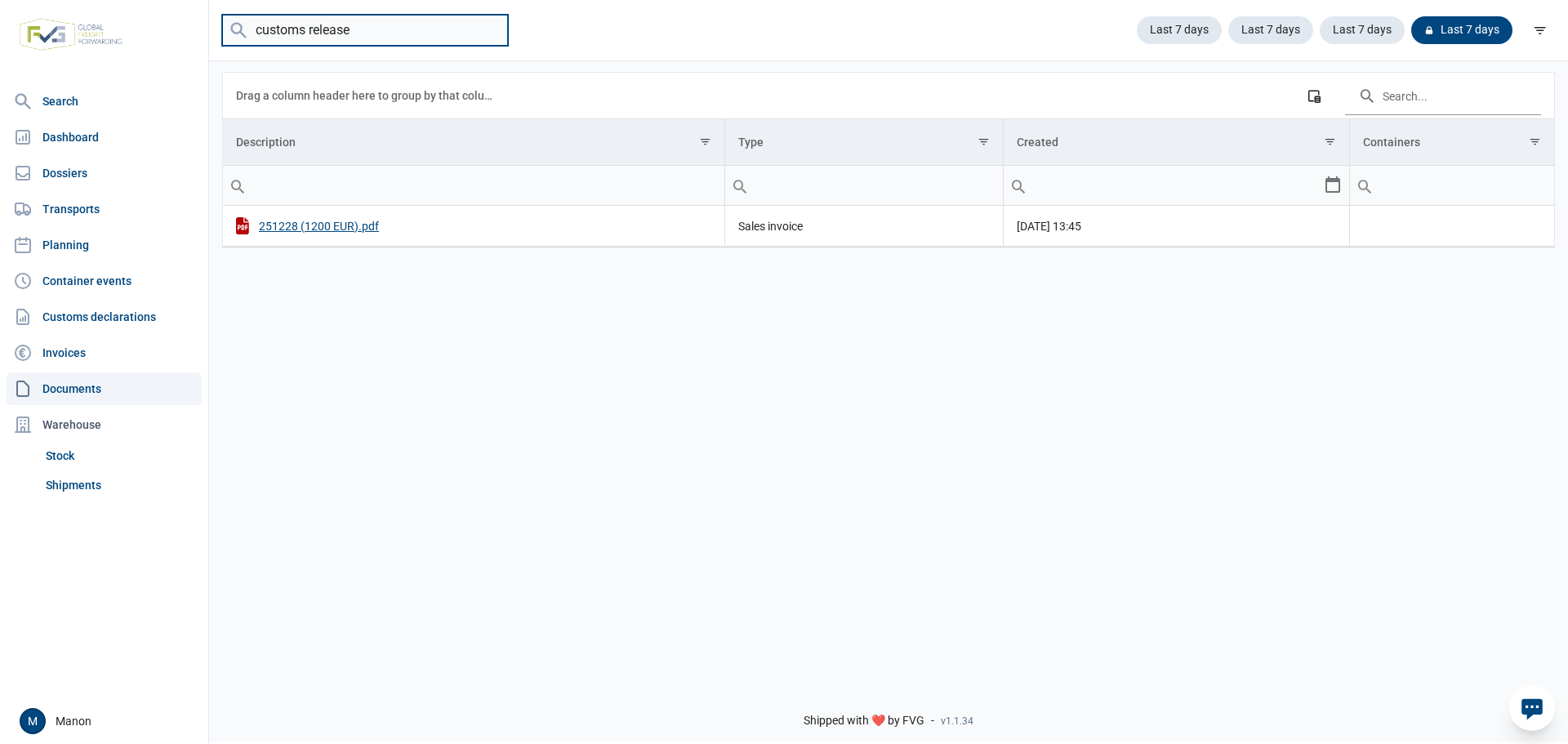 type on "customs release" 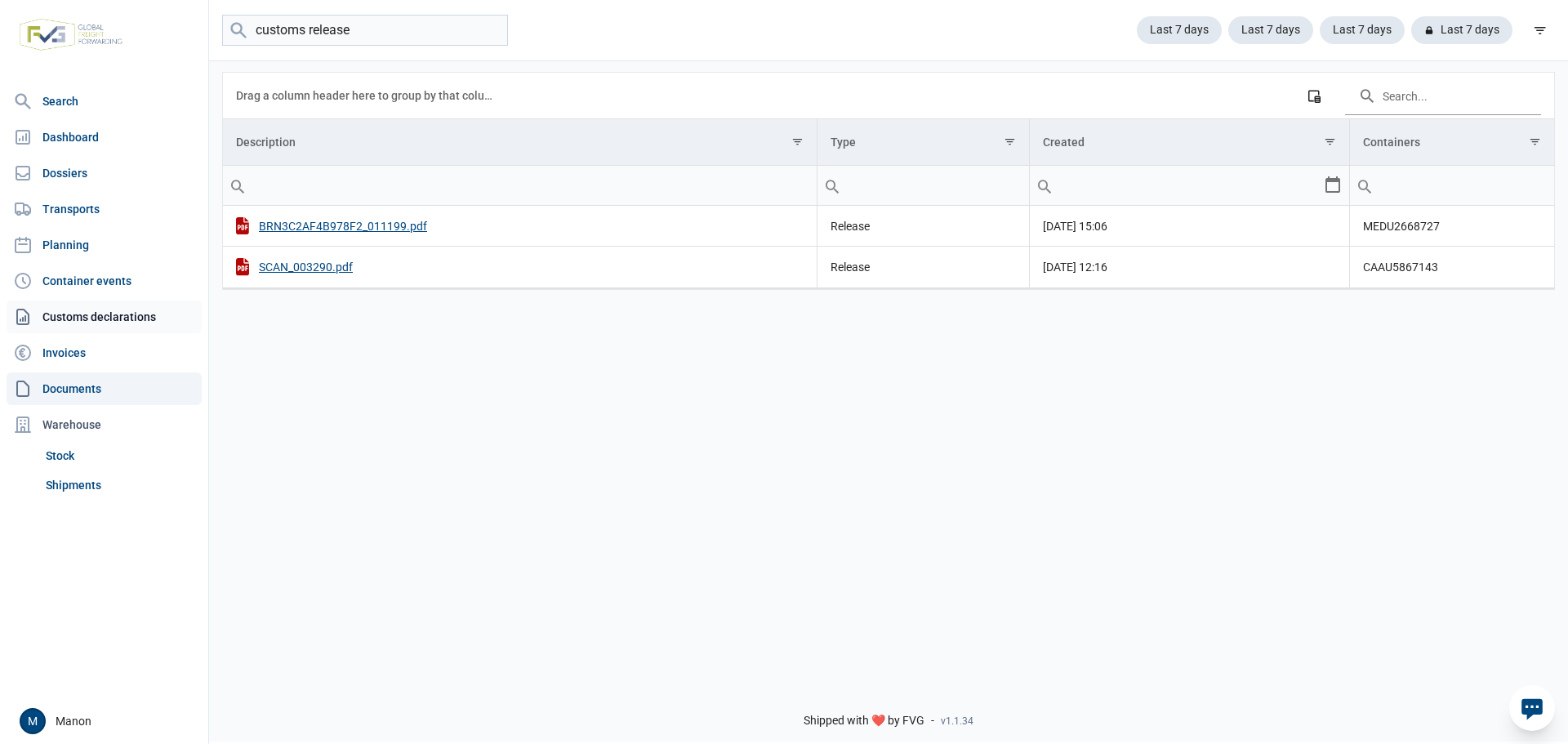 click on "Customs declarations" 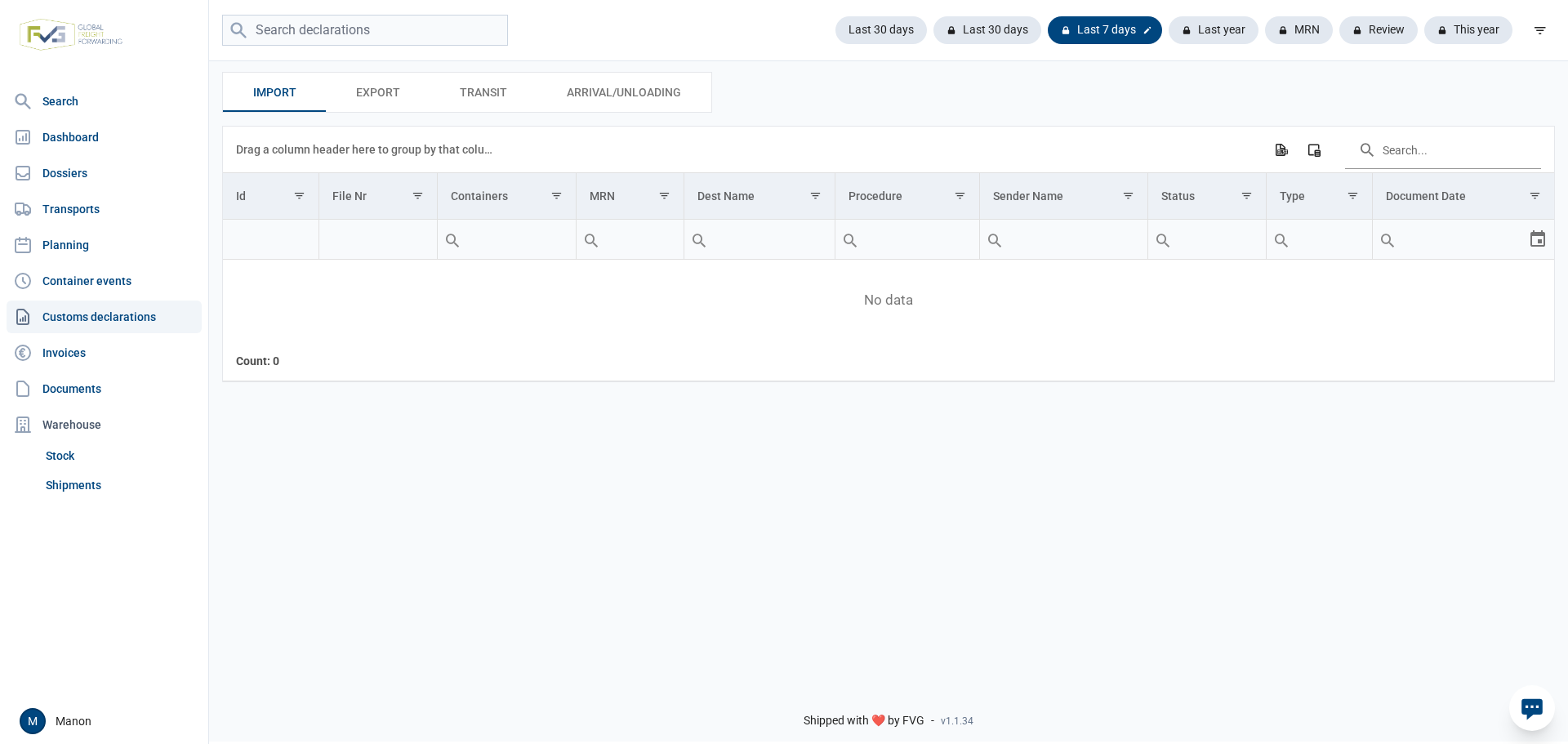 click on "Last 7 days" 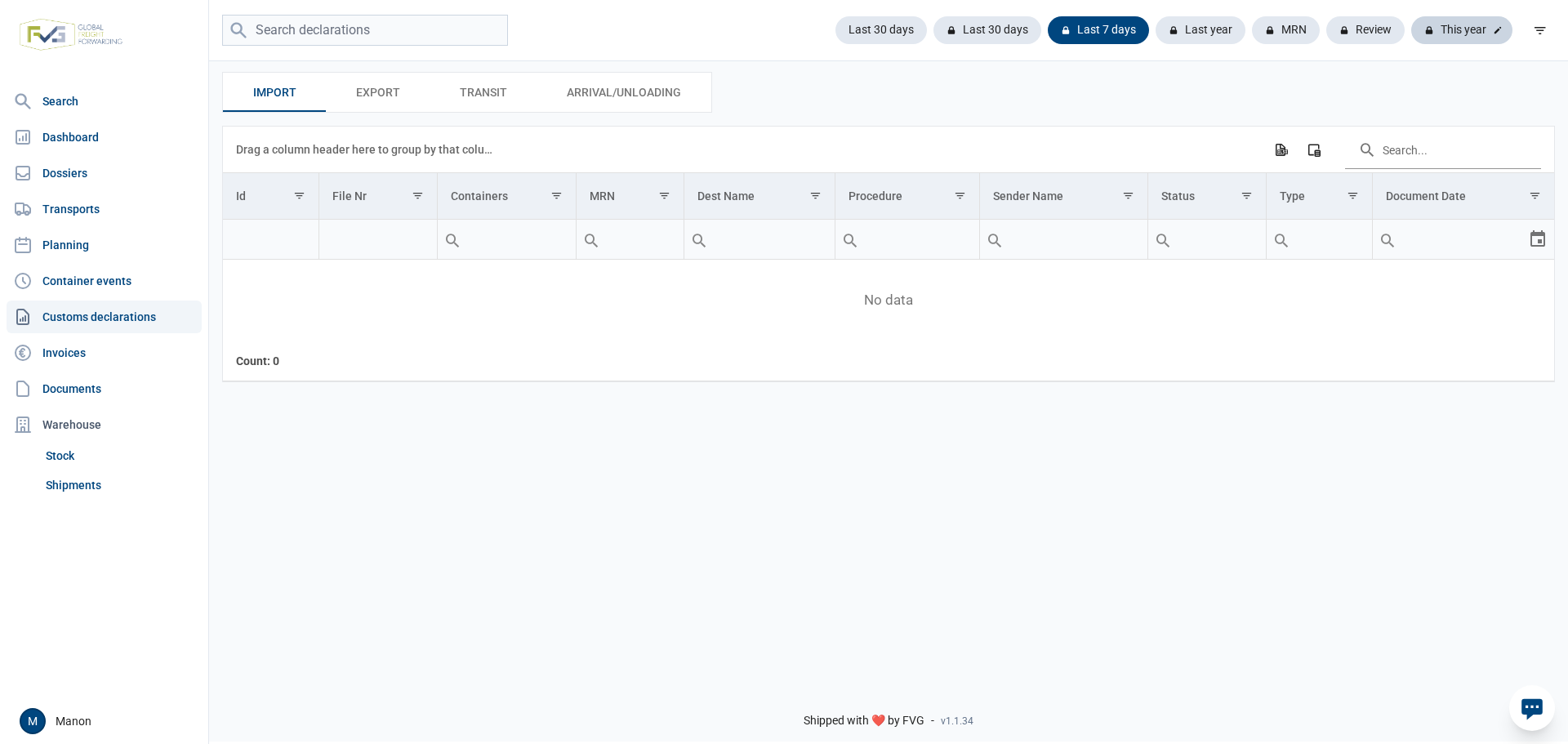 click on "This year" 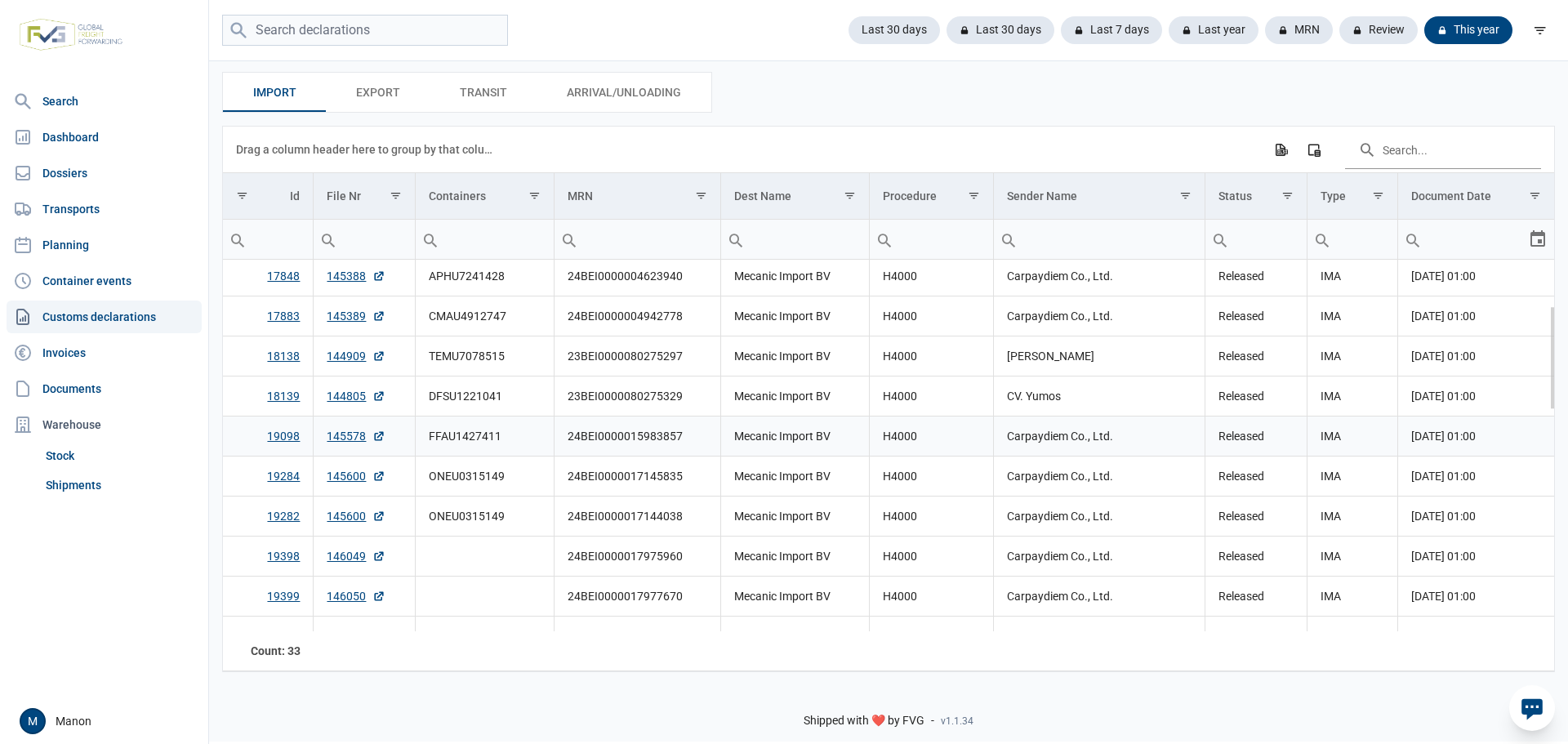 scroll, scrollTop: 0, scrollLeft: 0, axis: both 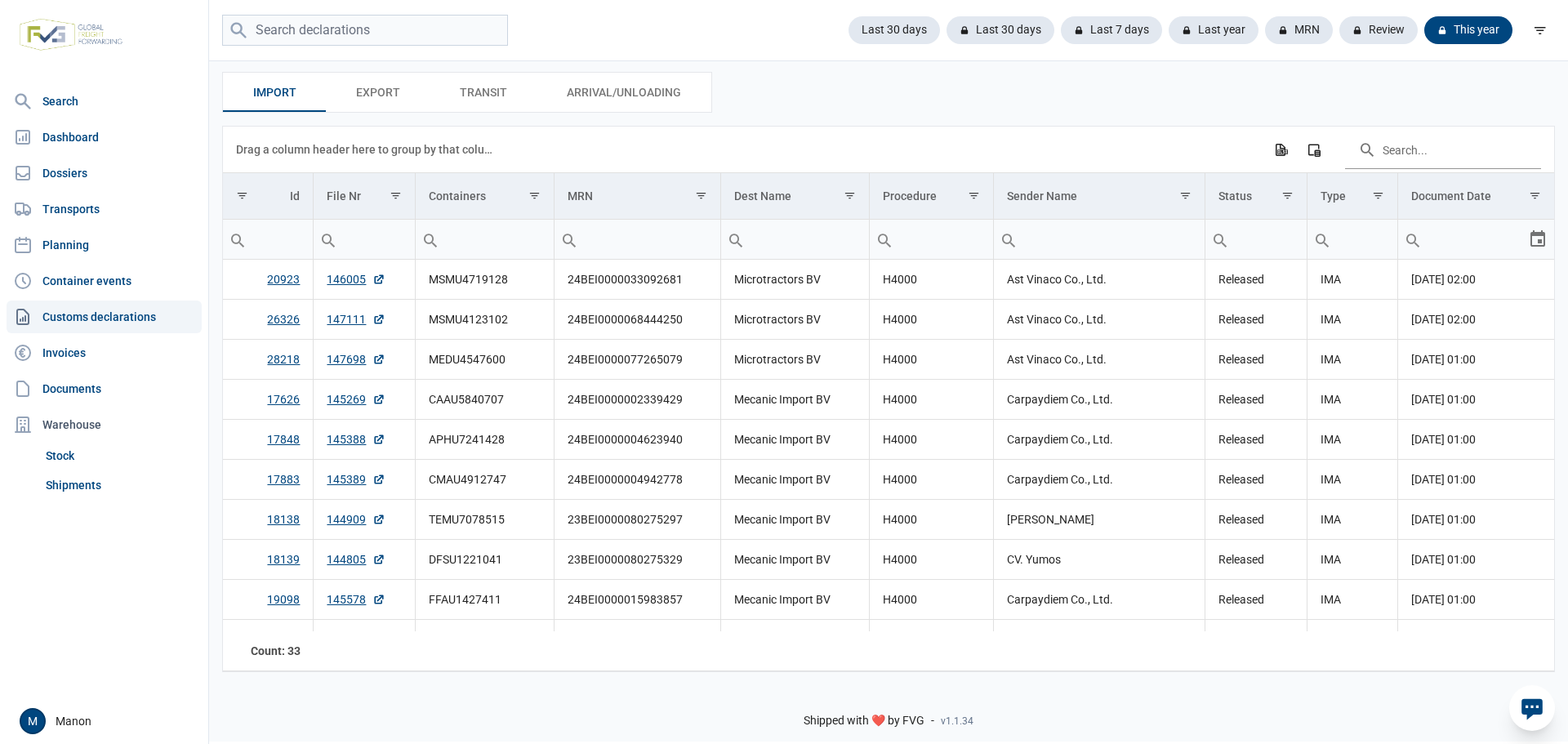 click at bounding box center [795, 239] 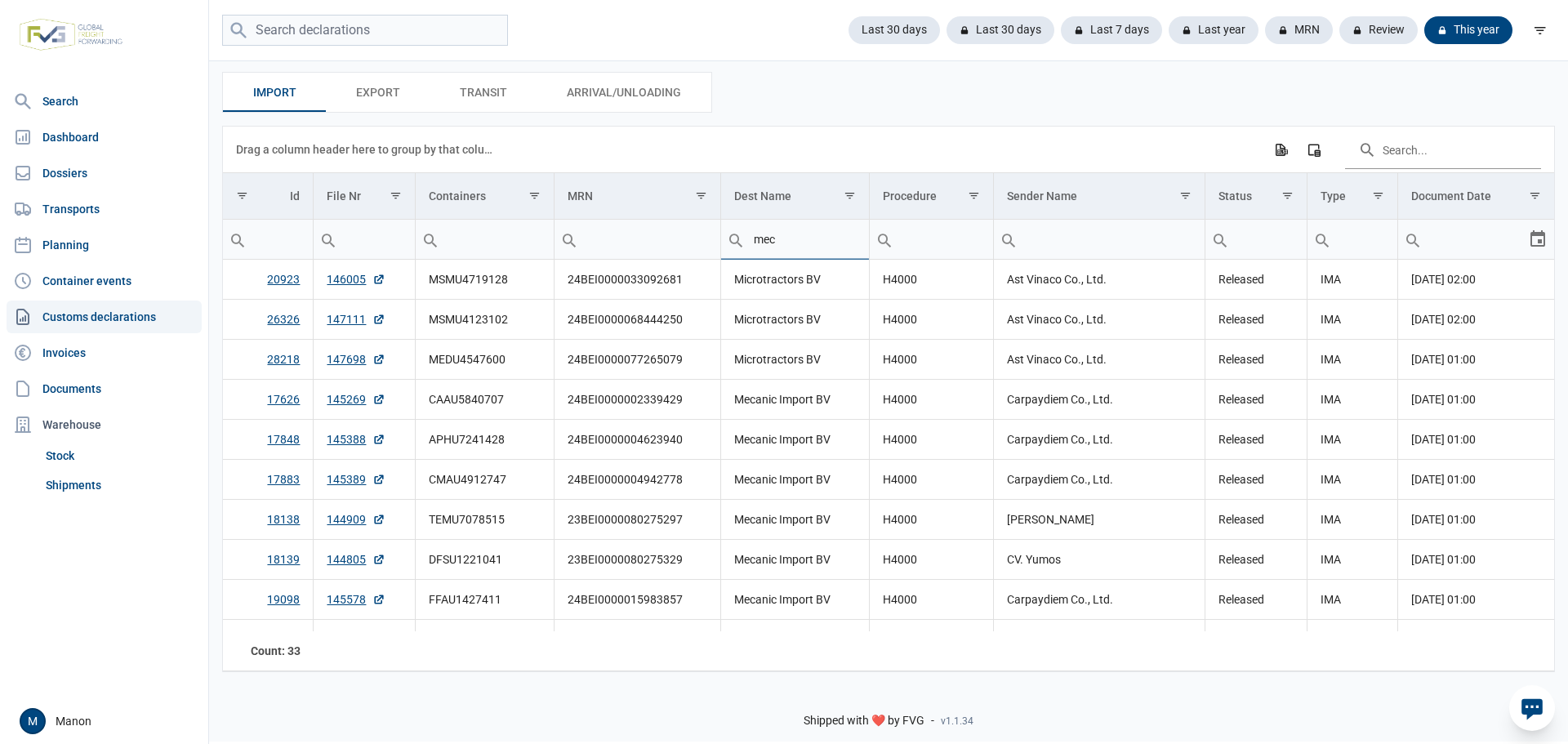 type on "mec" 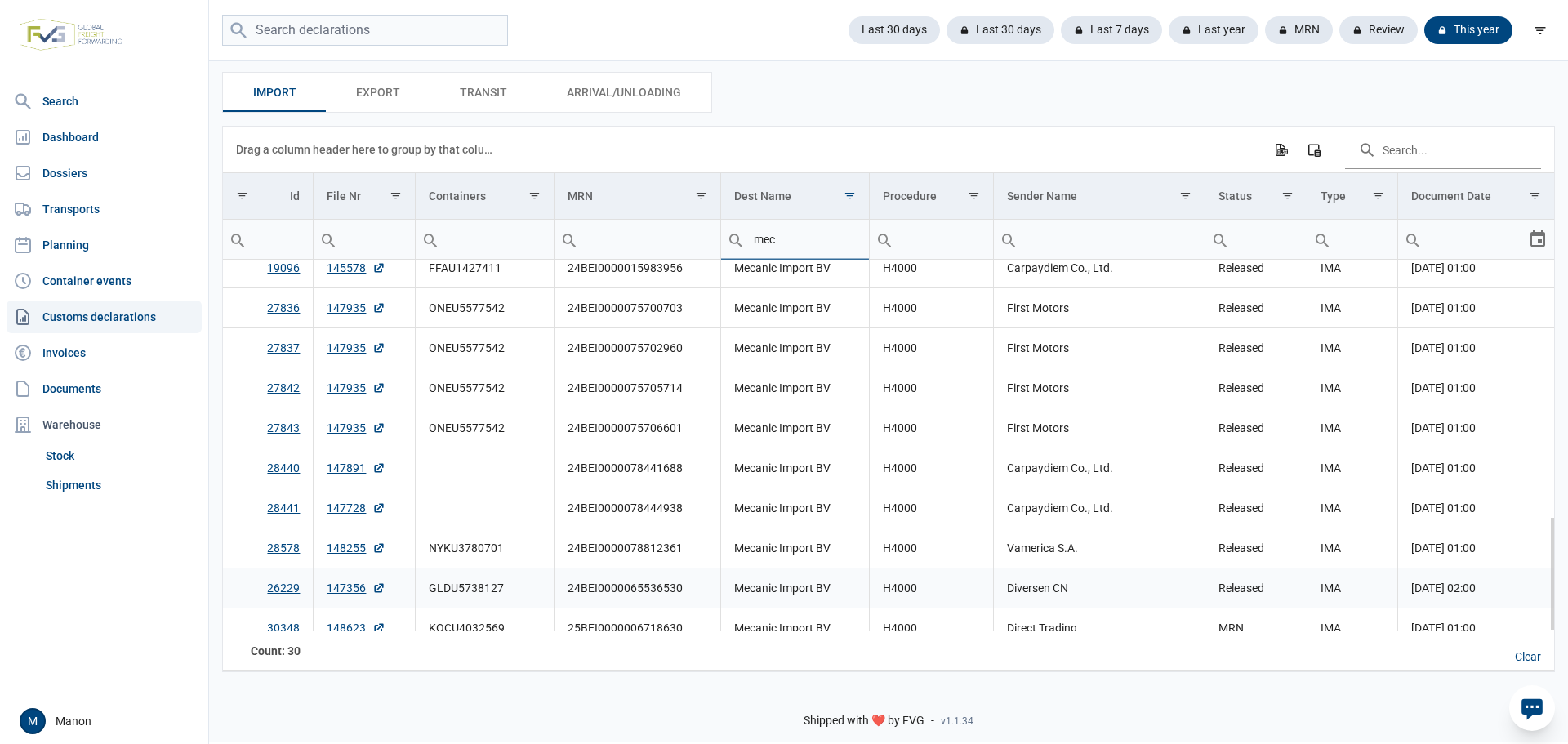 scroll, scrollTop: 829, scrollLeft: 0, axis: vertical 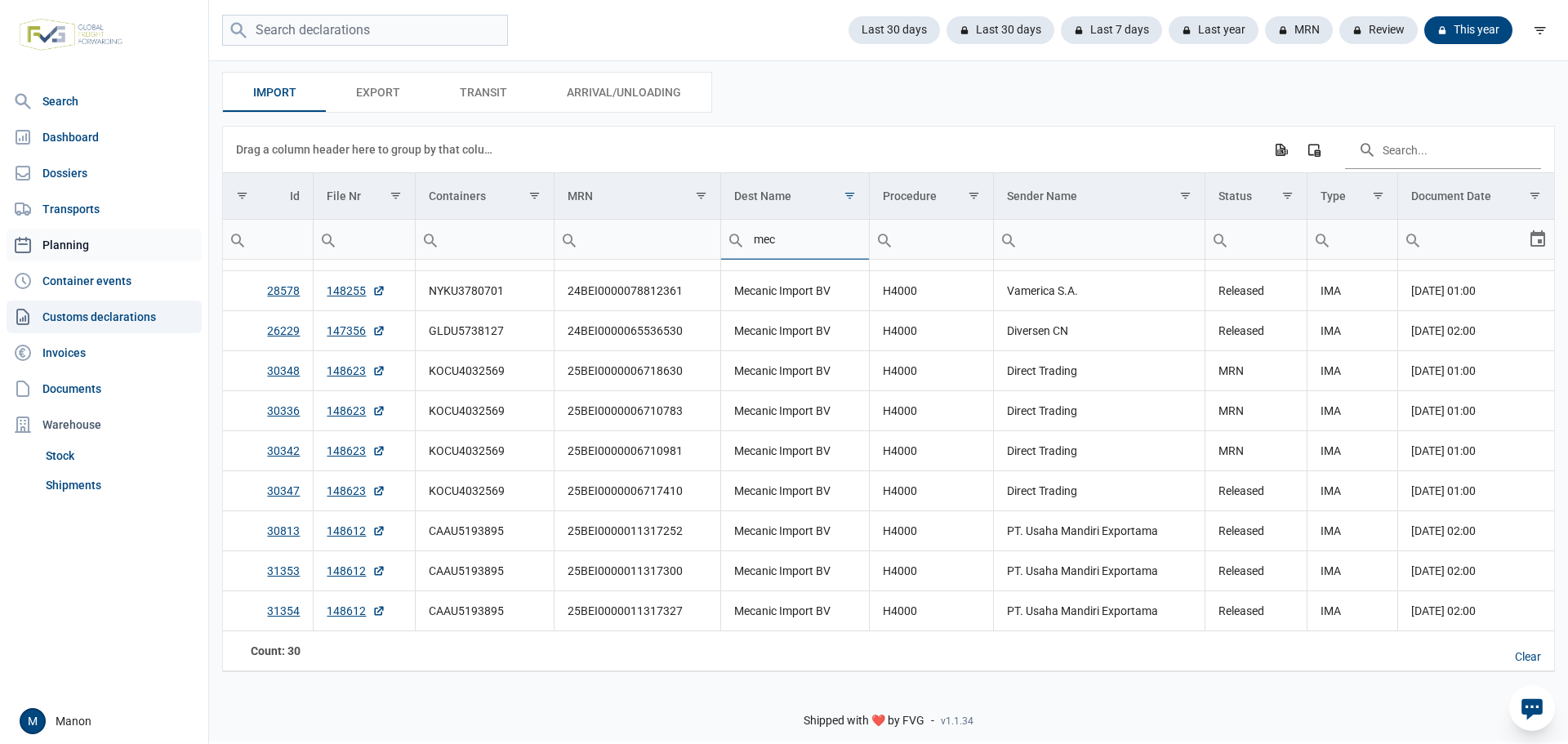 click on "Planning" 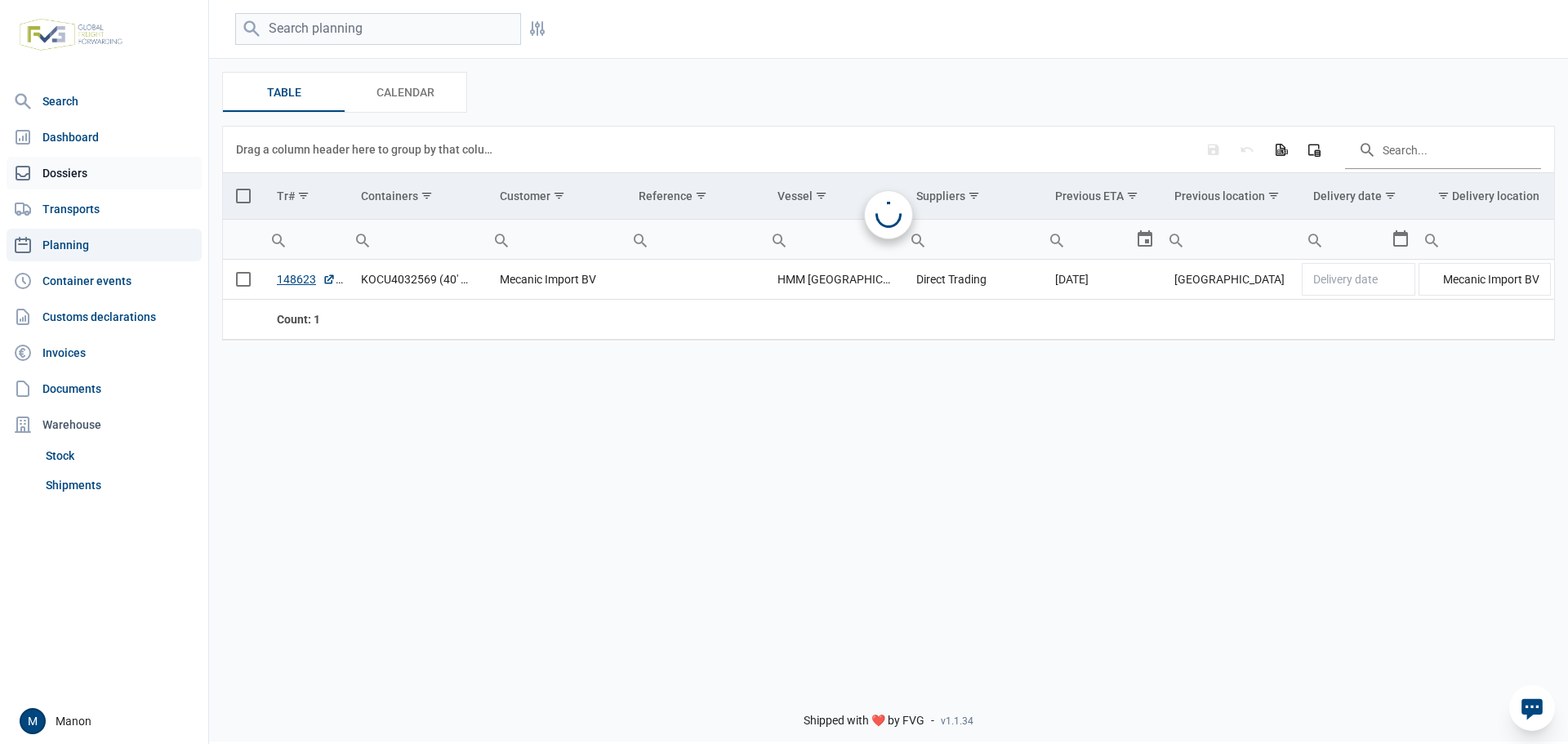 click on "Dossiers" 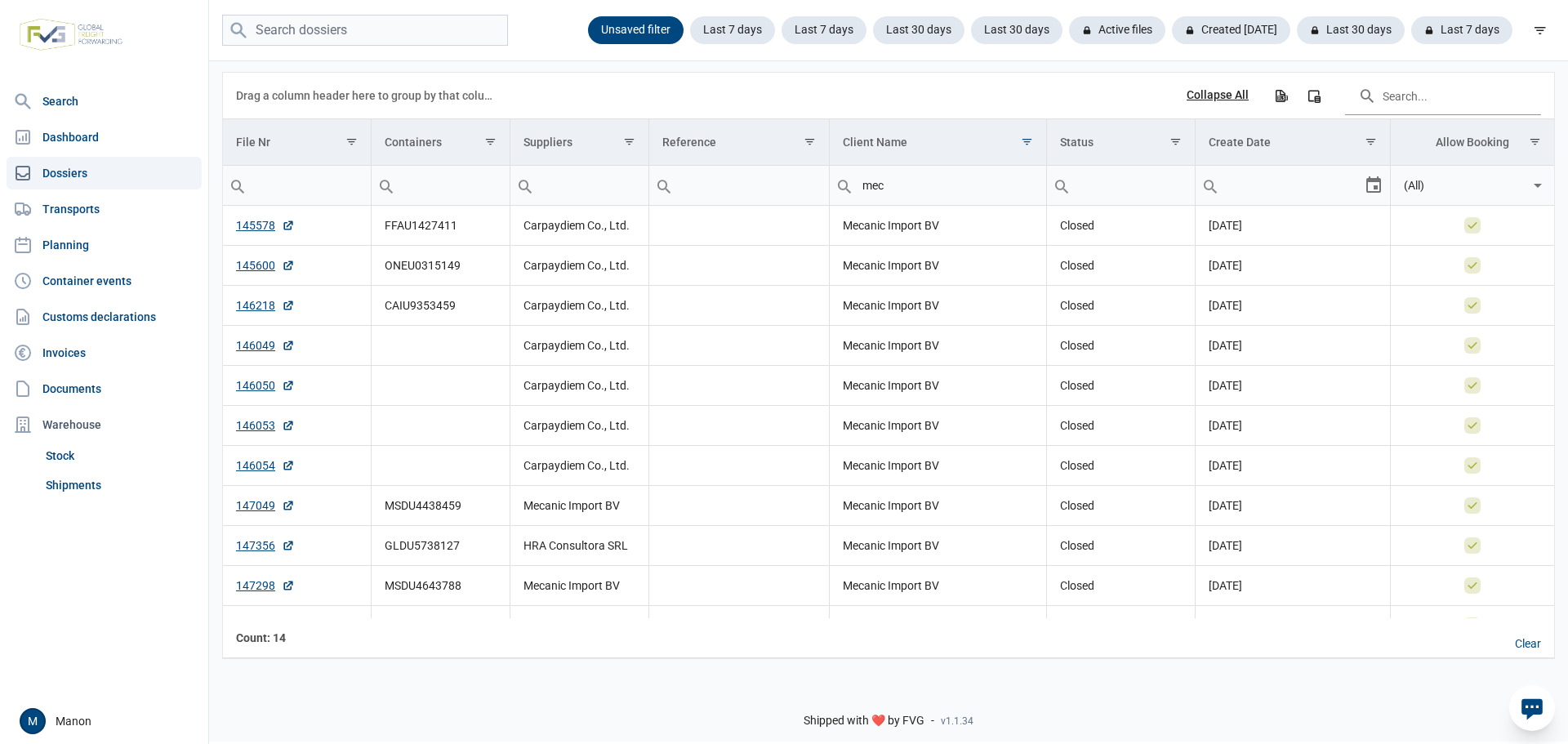 click at bounding box center [296, 185] 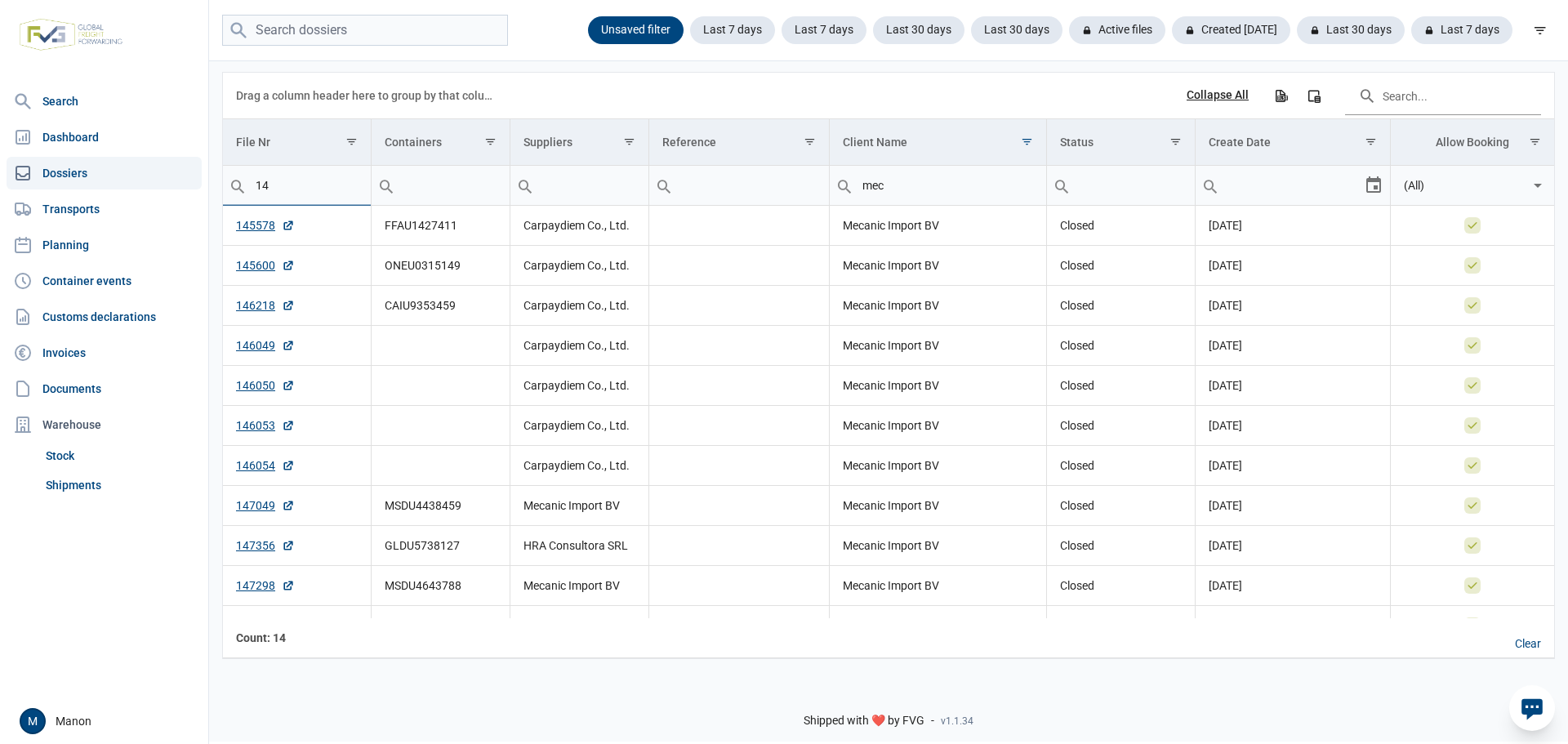 type on "14" 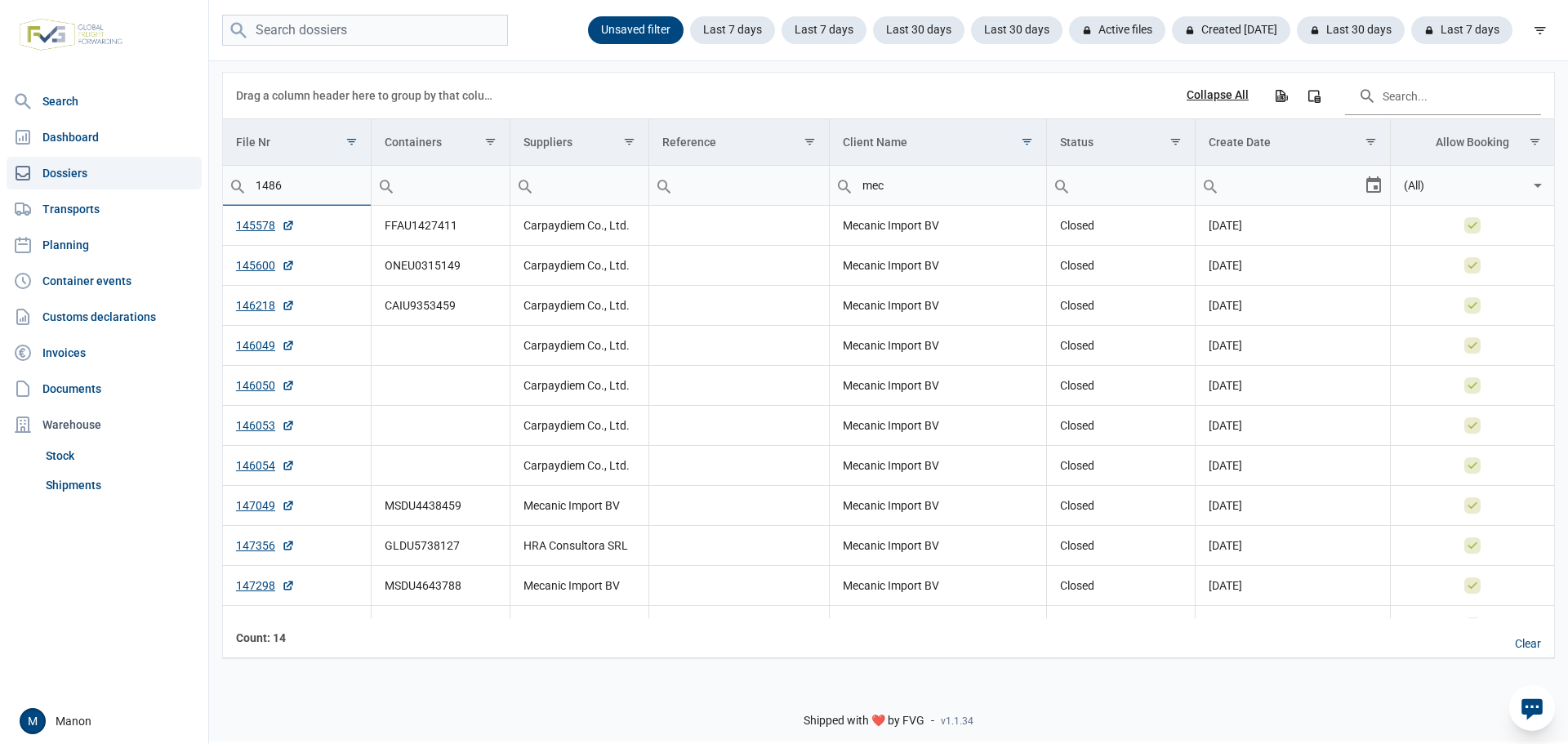 type on "1486" 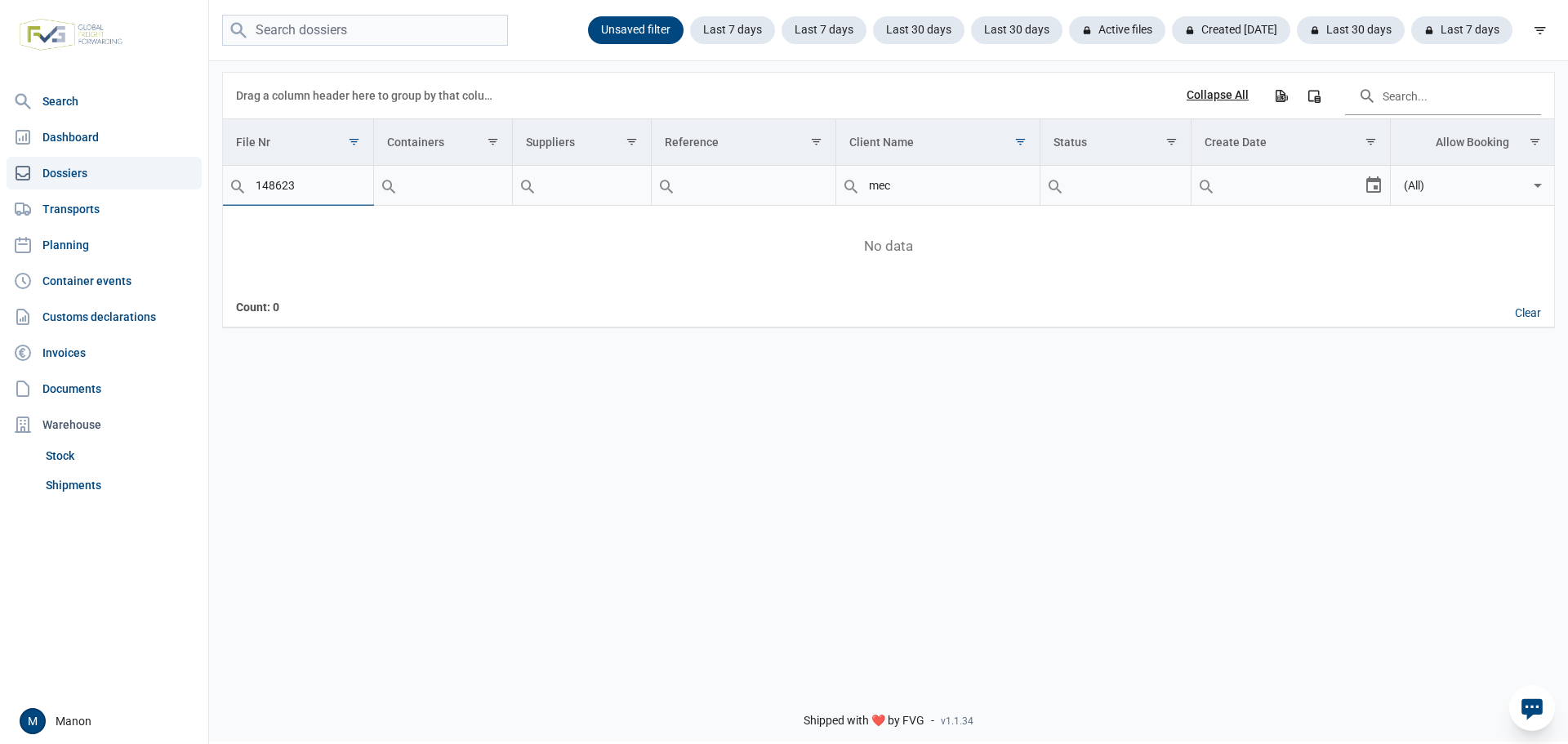 type on "148623" 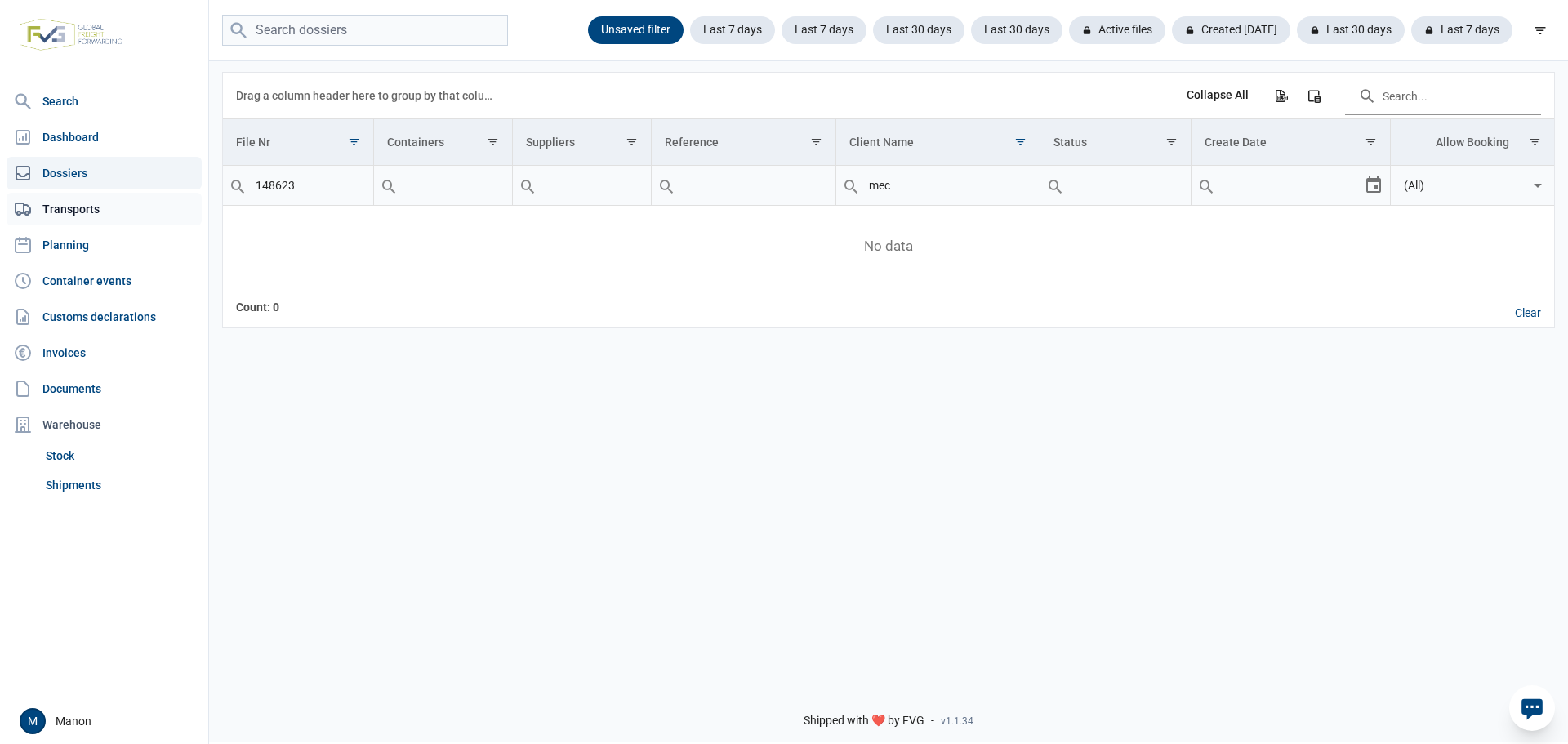 click on "Transports" 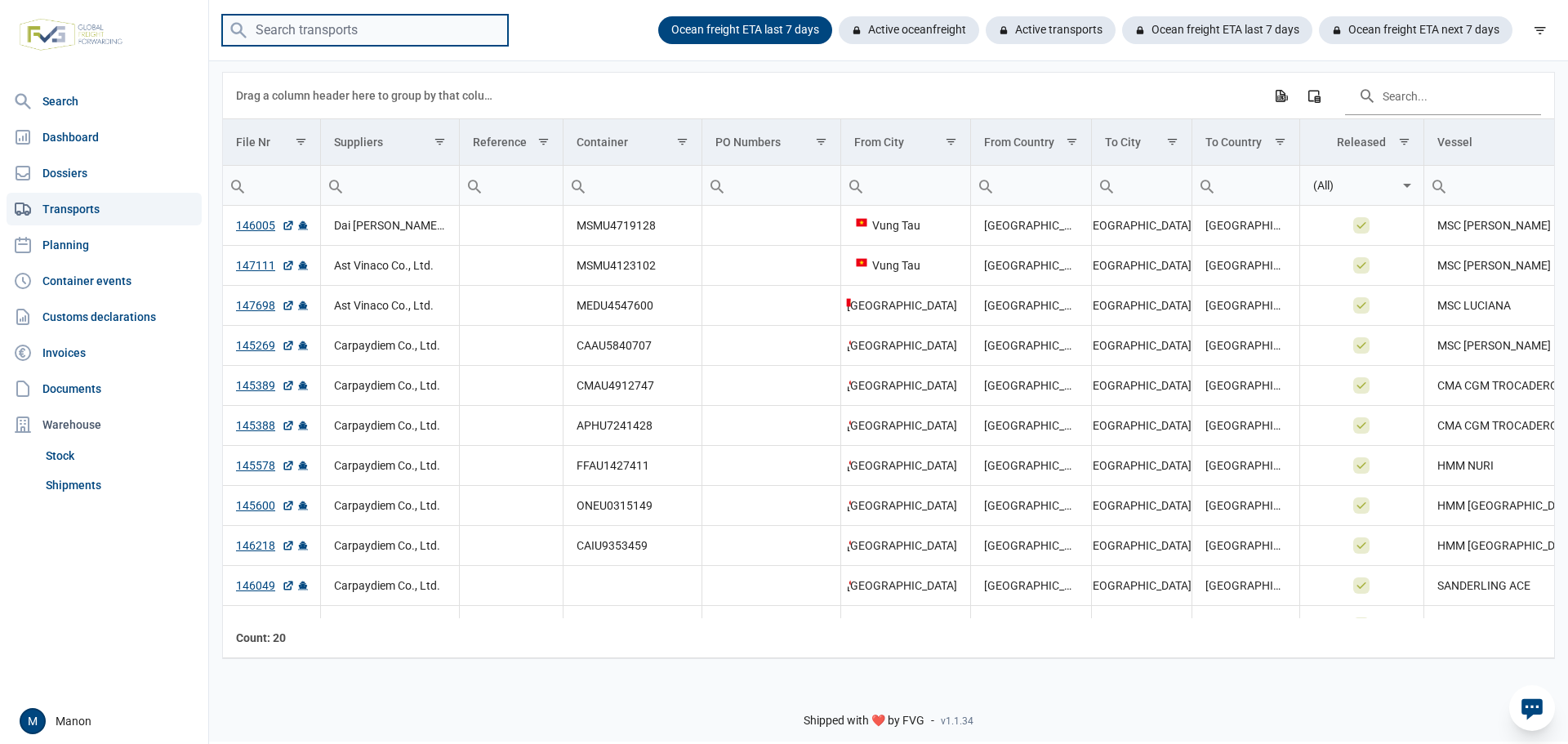 click at bounding box center [365, 30] 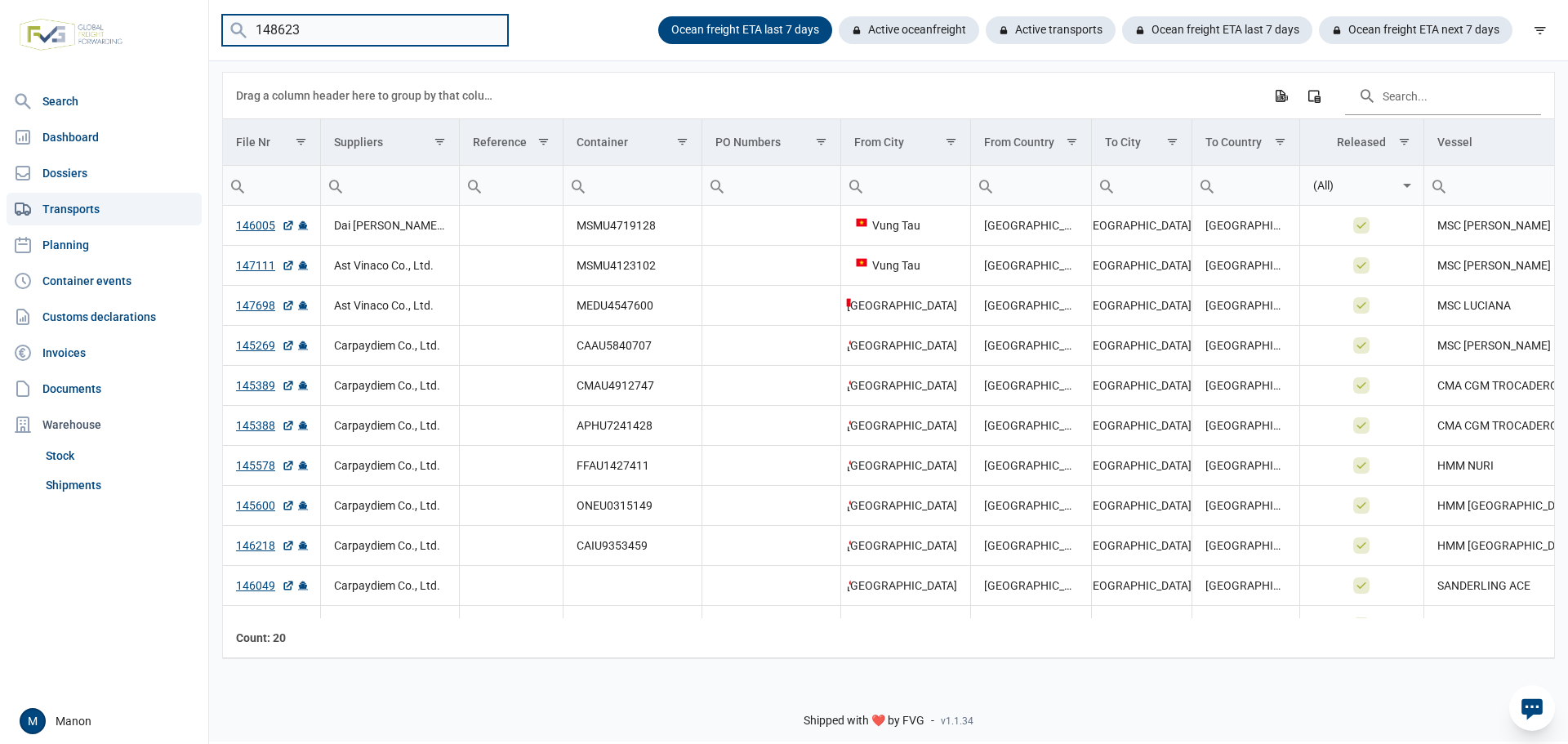 type on "148623" 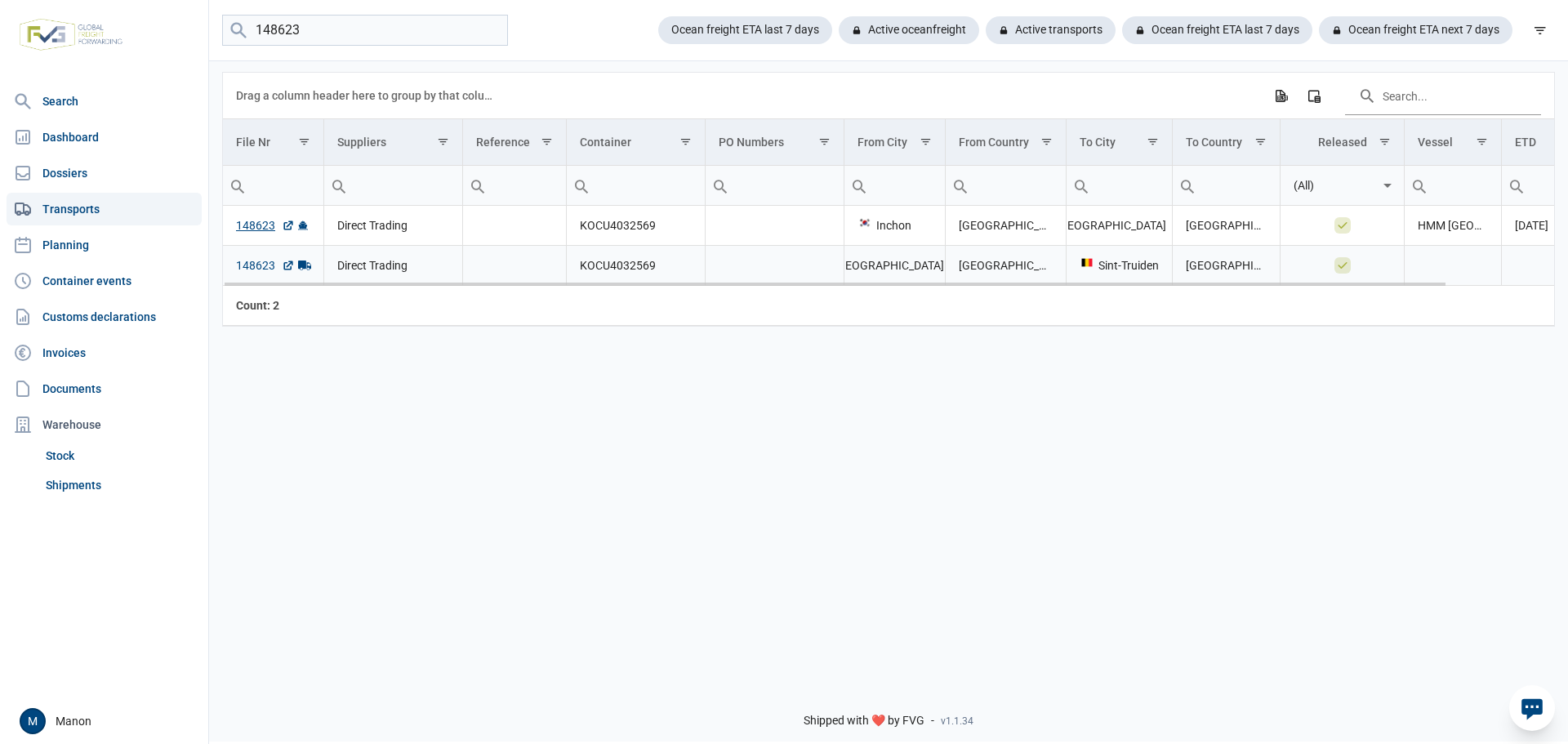 click on "148623" at bounding box center [265, 265] 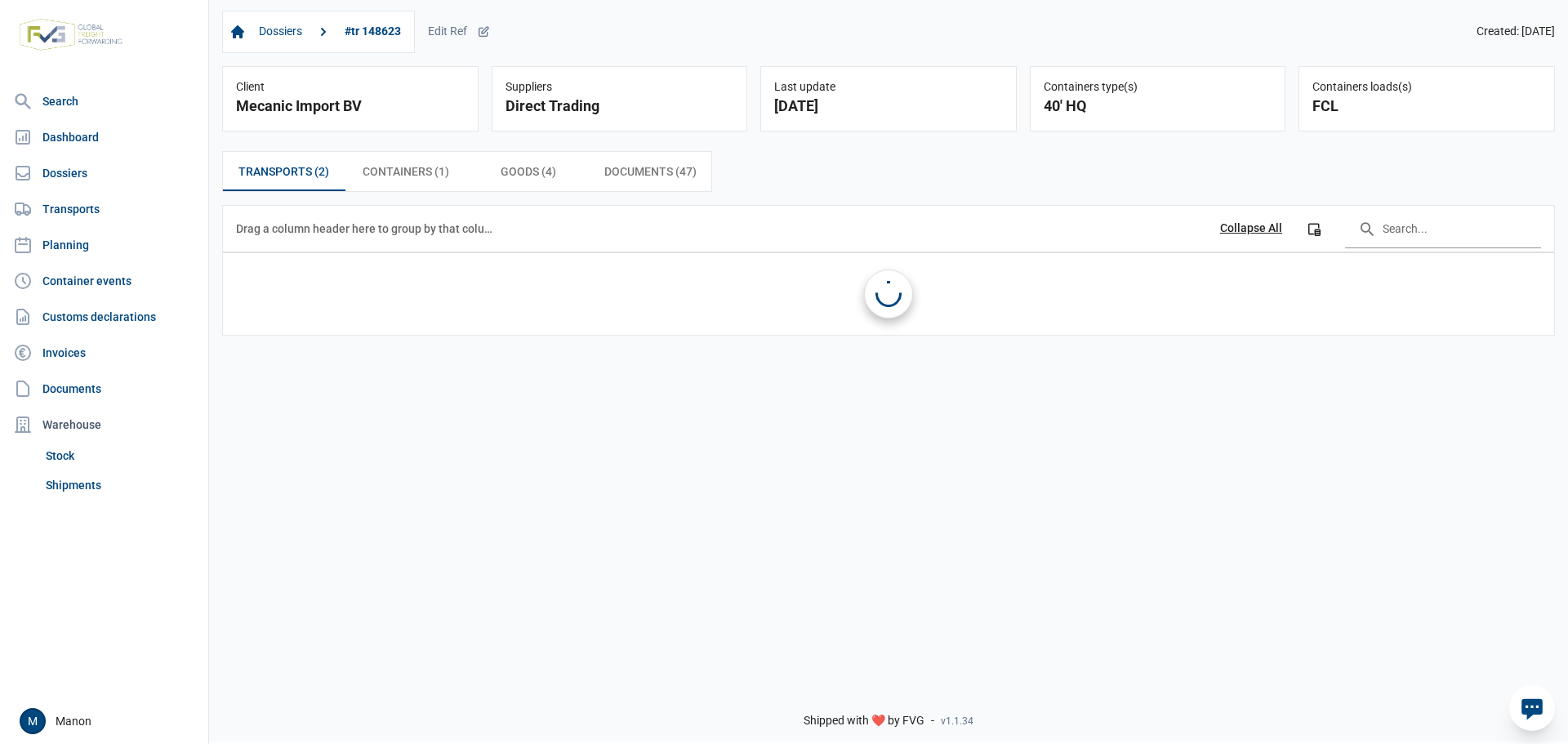 scroll, scrollTop: 0, scrollLeft: 0, axis: both 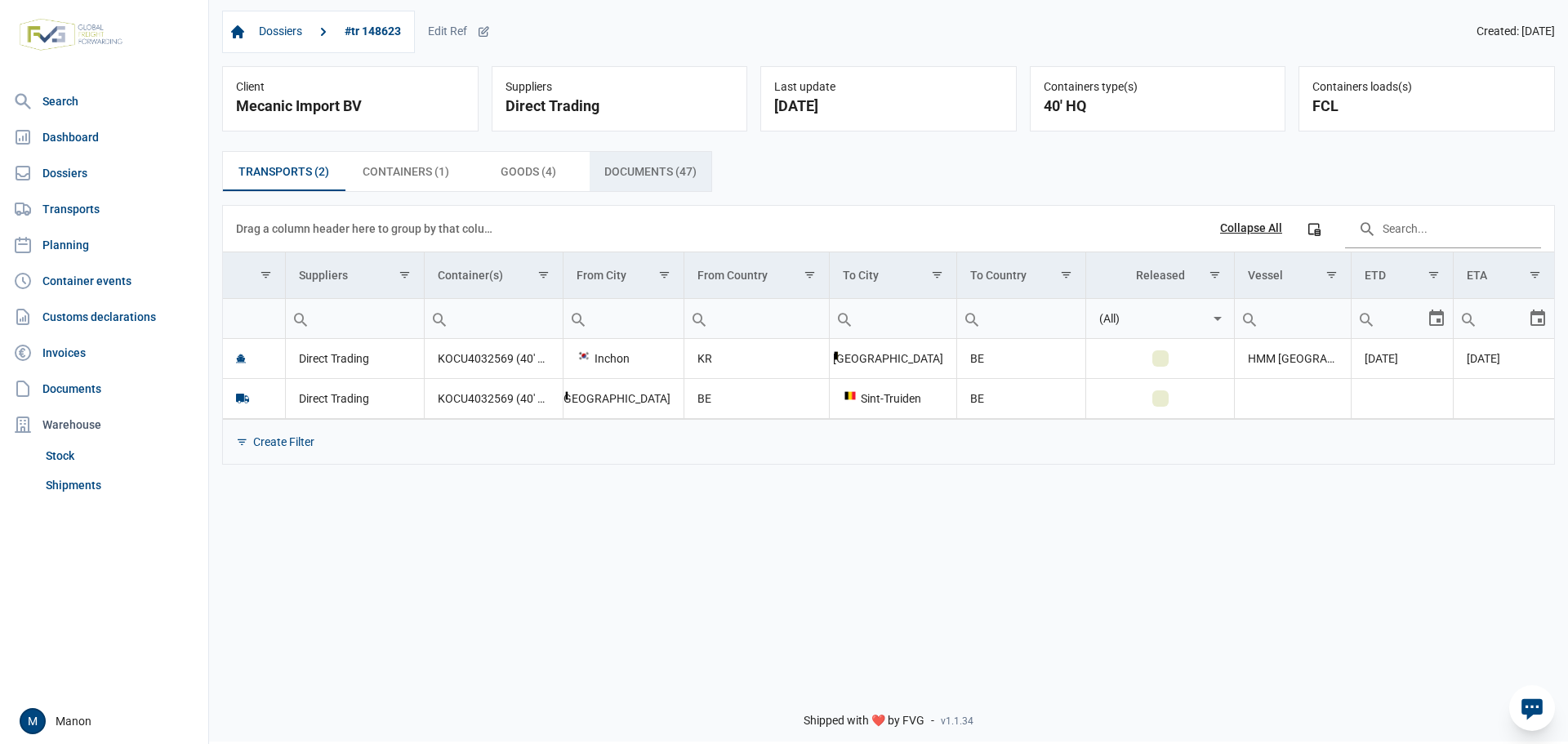 click on "Documents (47) Documents (47)" at bounding box center [650, 172] 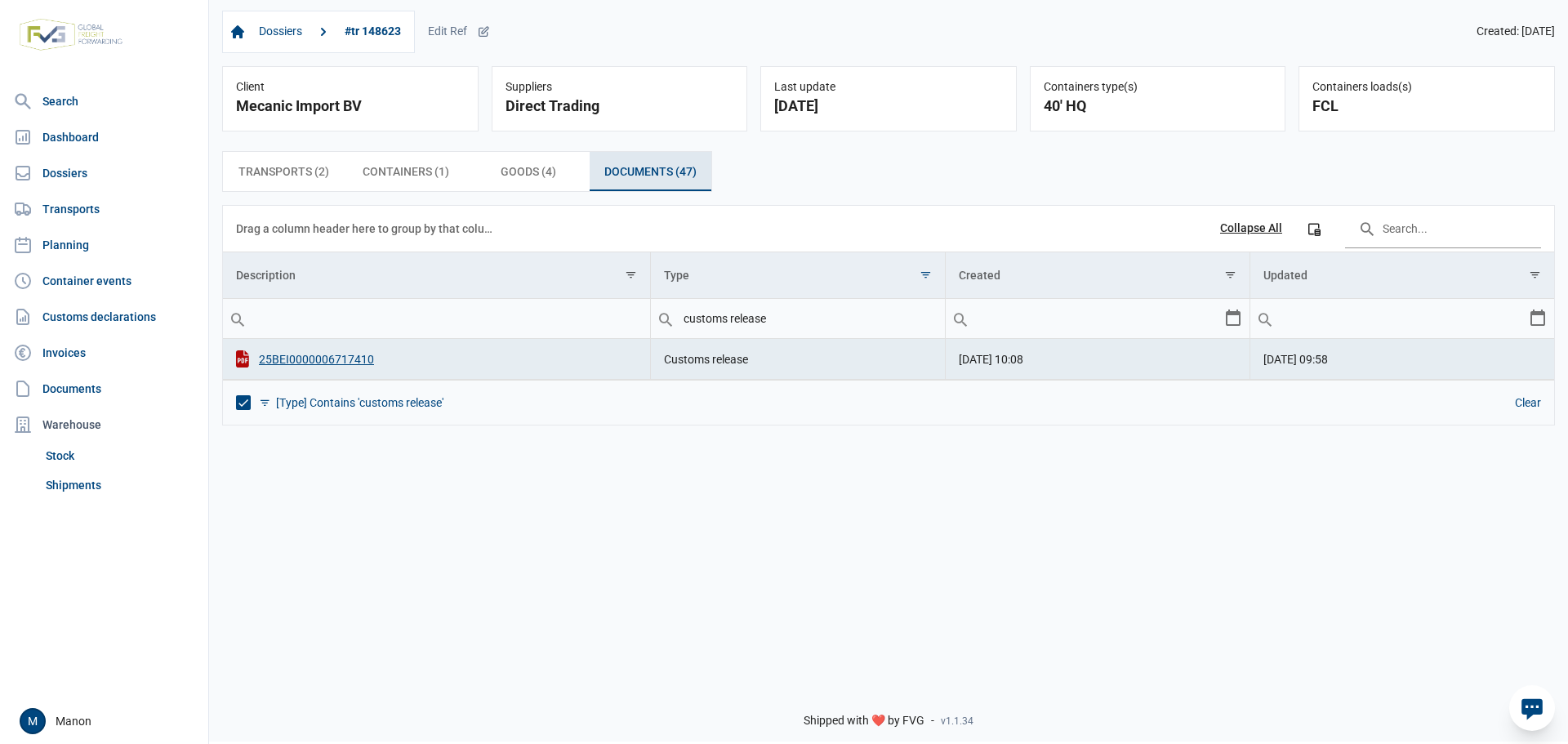 click at bounding box center (243, 403) 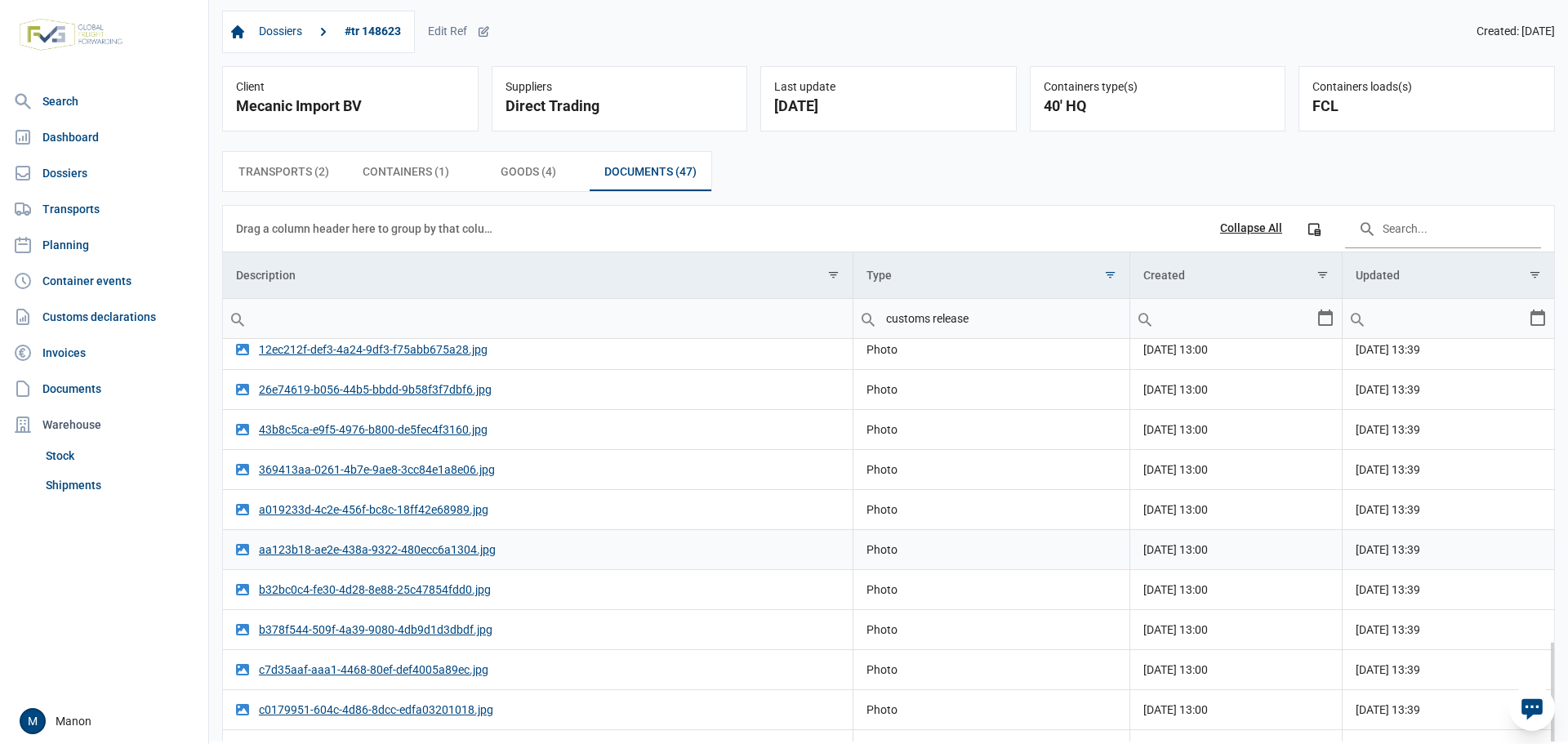 scroll, scrollTop: 1358, scrollLeft: 0, axis: vertical 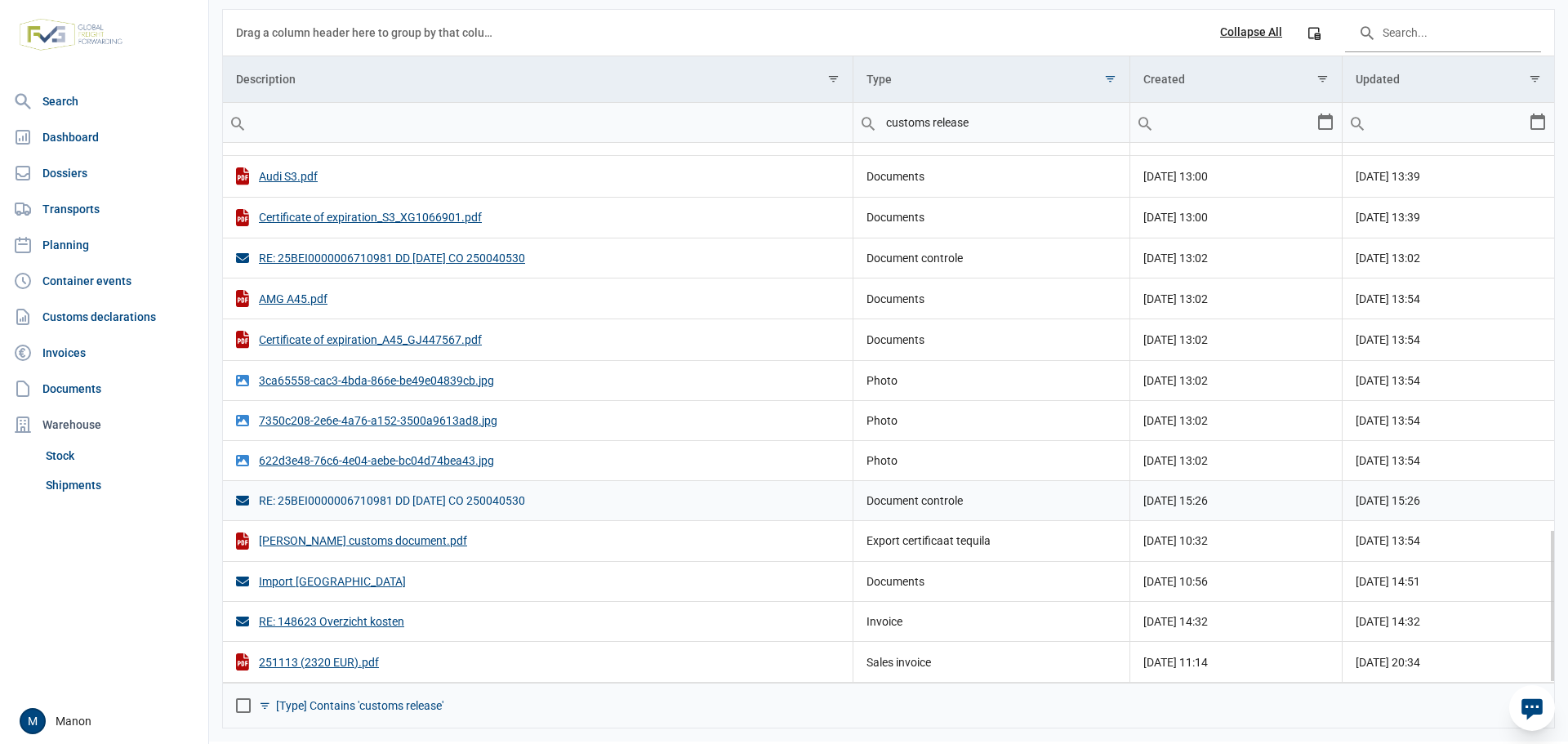 click on "RE: 25BEI0000006710981  DD [DATE]  CO 250040530" at bounding box center [537, 501] 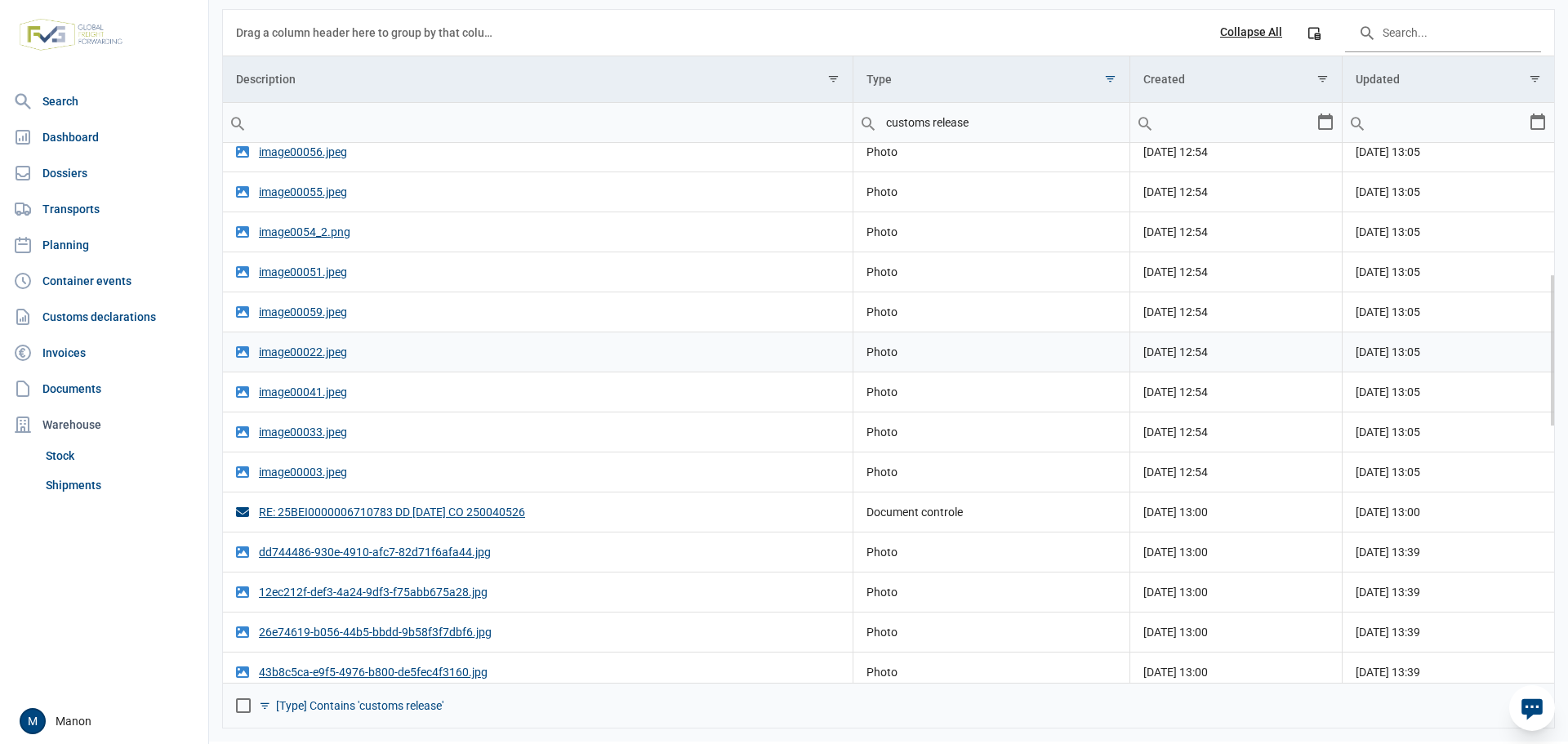 scroll, scrollTop: 460, scrollLeft: 0, axis: vertical 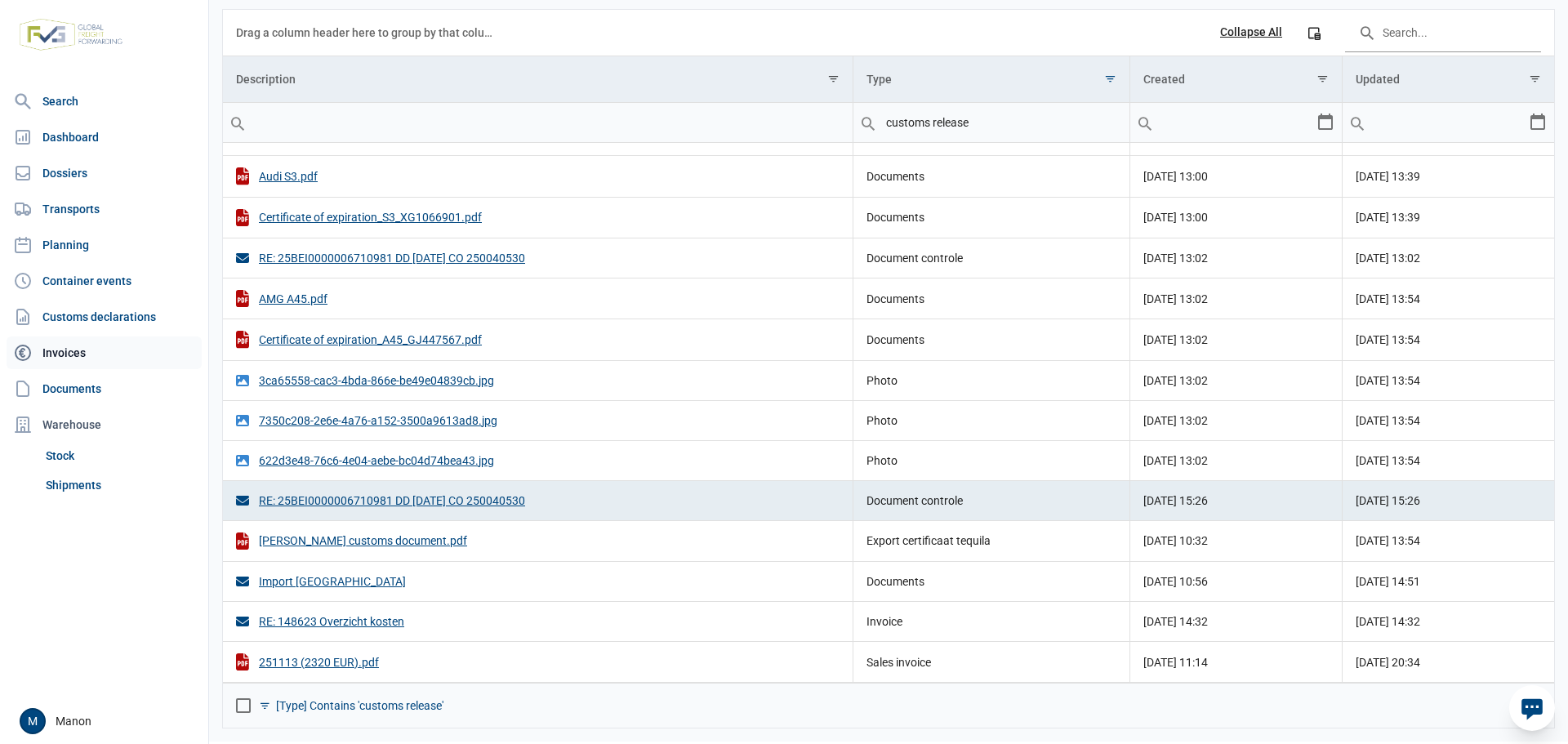 click on "Invoices" 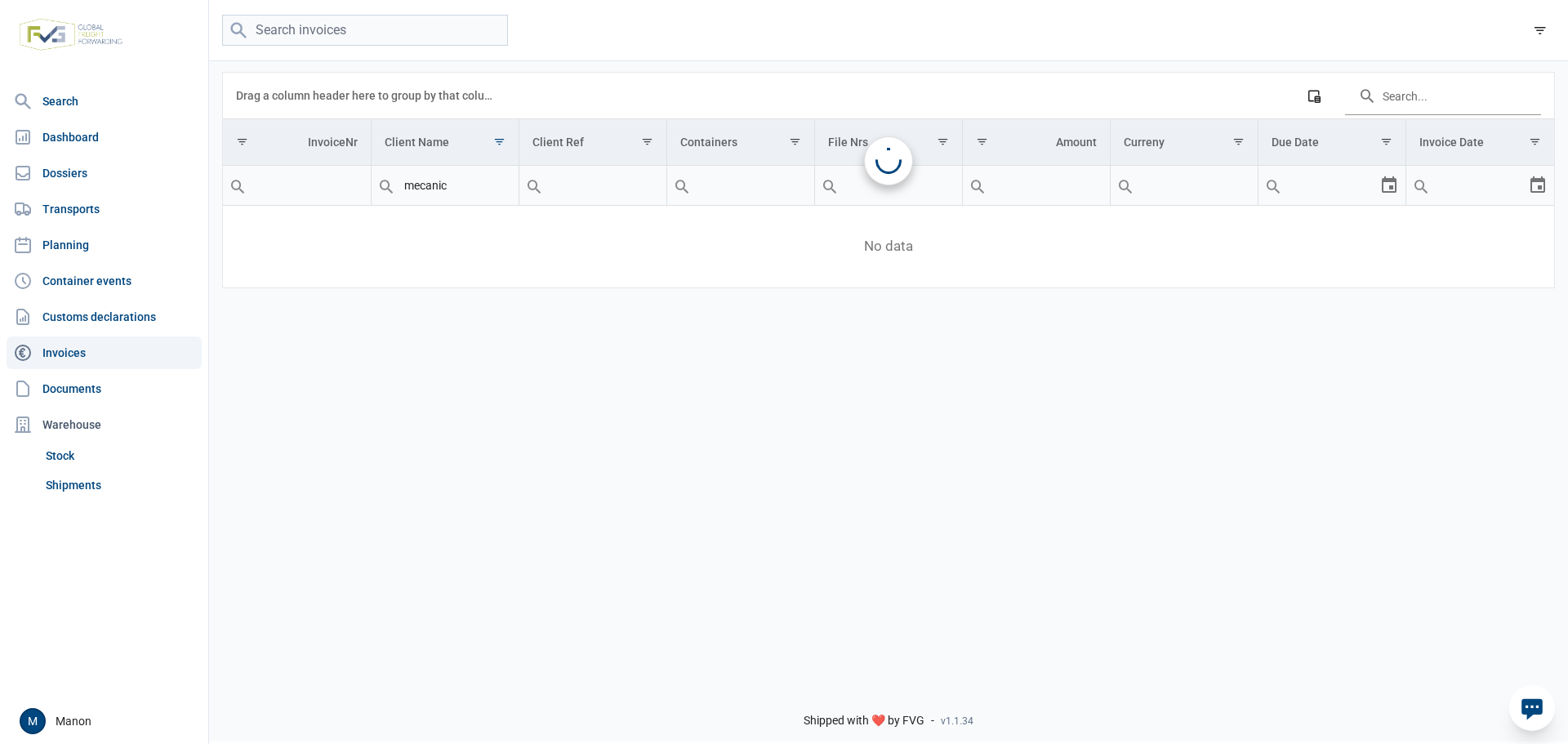 scroll, scrollTop: 0, scrollLeft: 0, axis: both 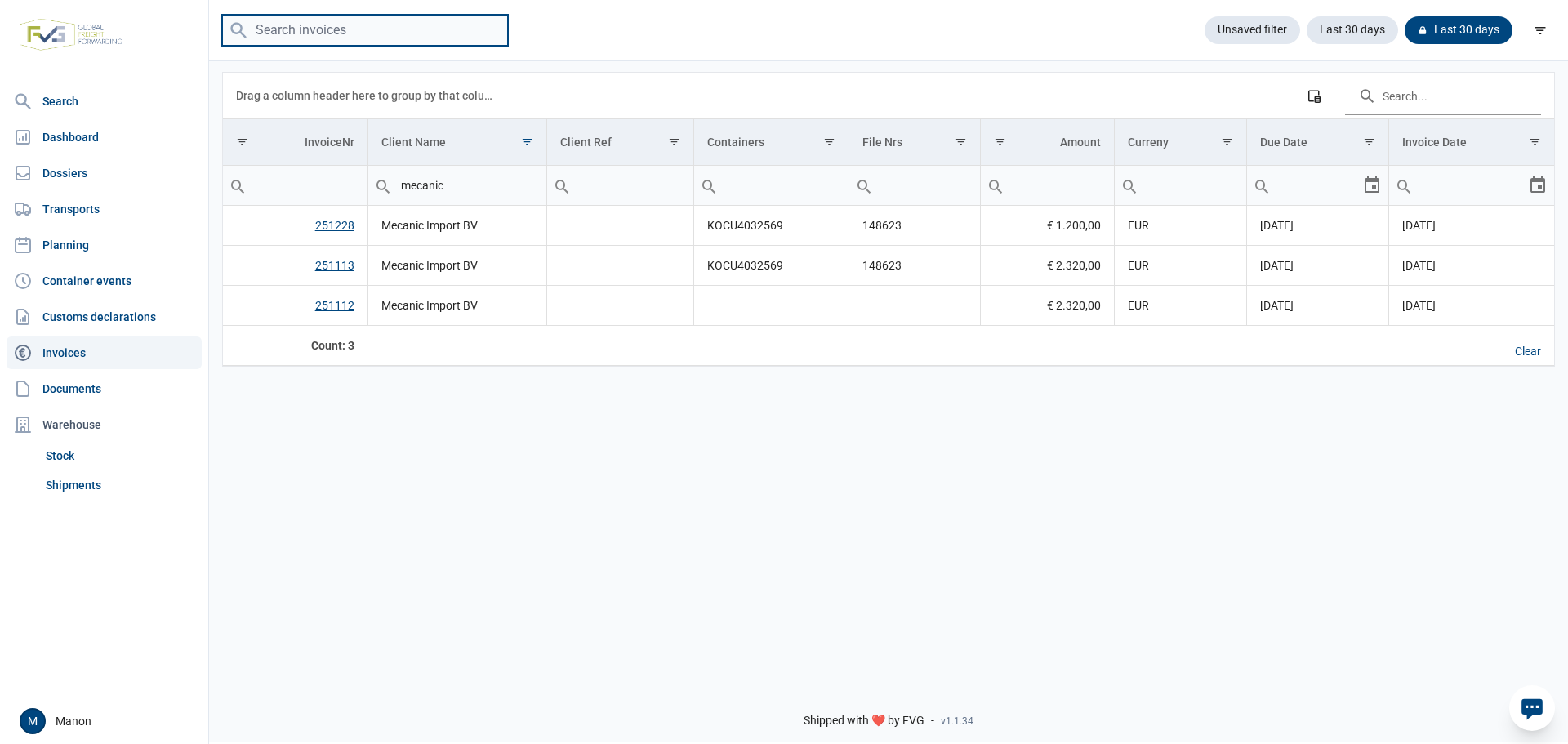 click at bounding box center (365, 30) 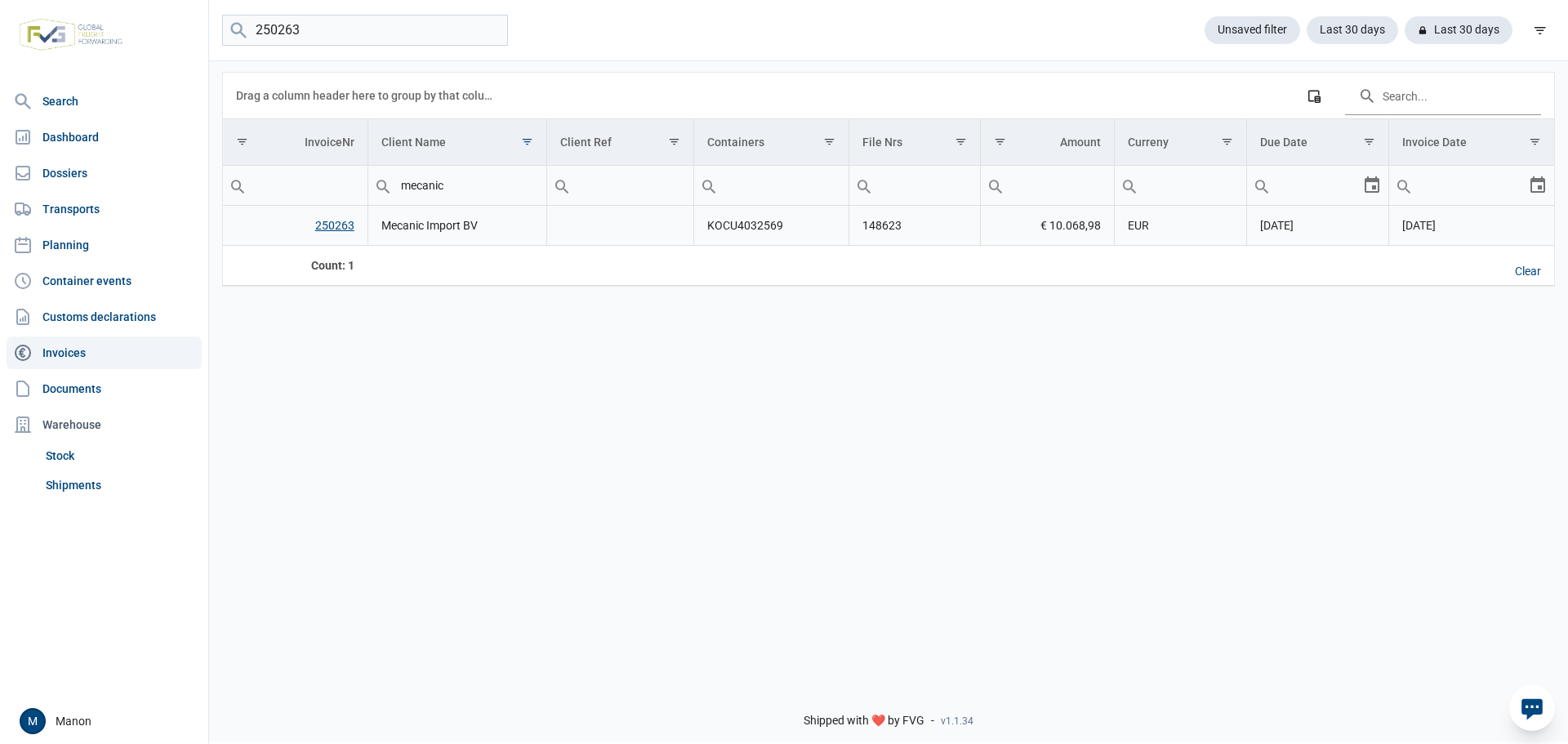 click on "250263" at bounding box center (335, 225) 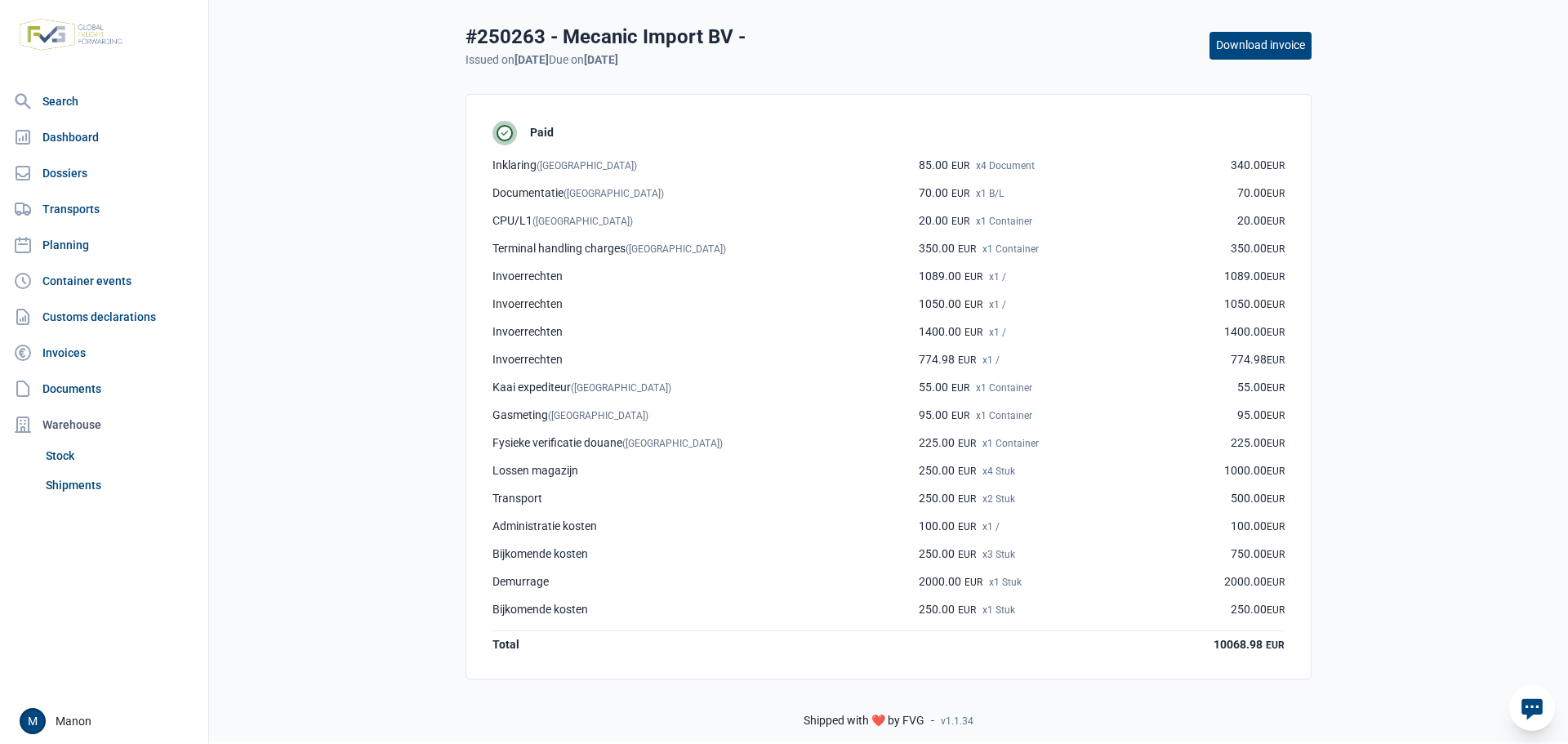 click on "Download invoice" at bounding box center [1260, 46] 